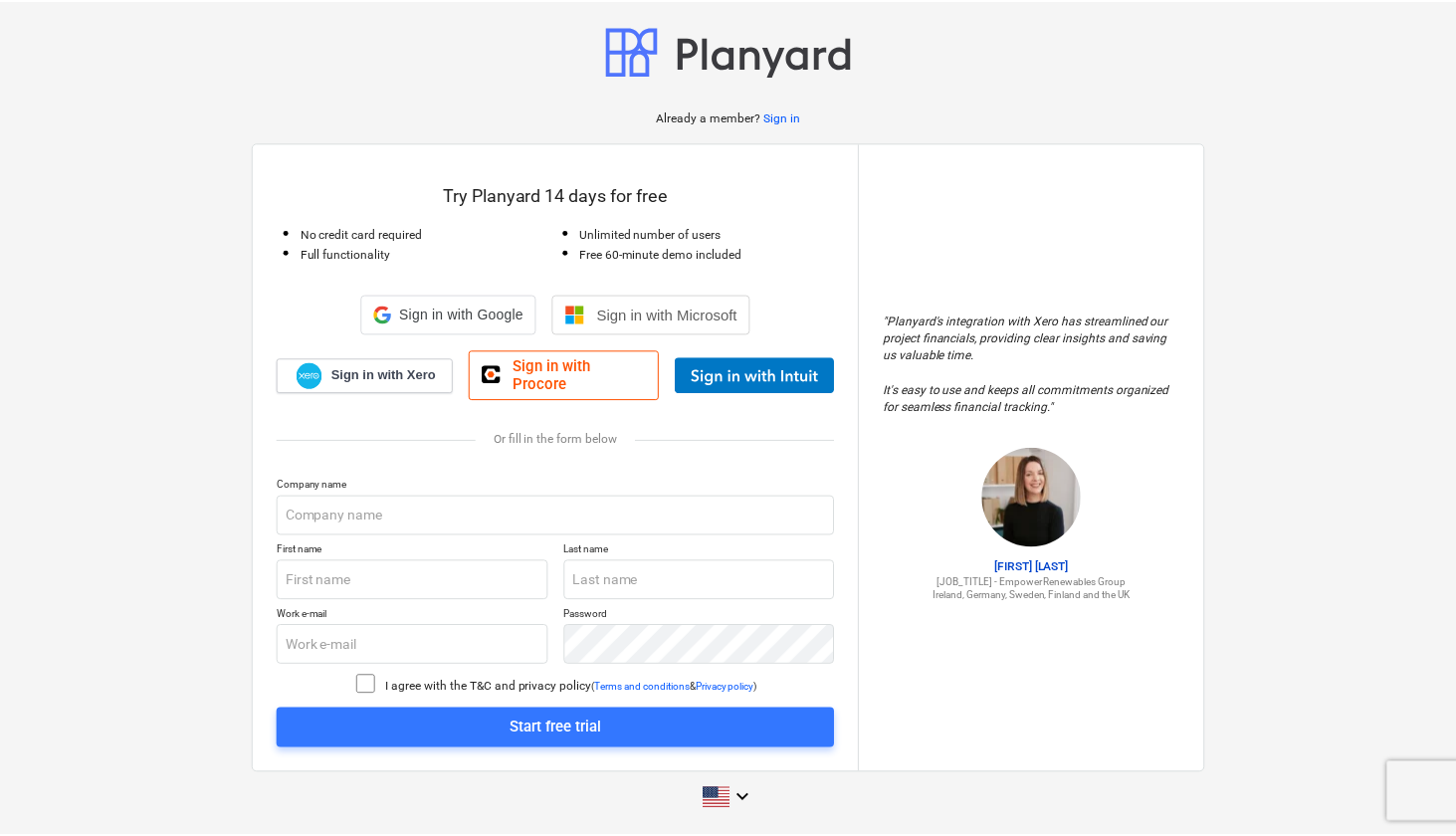scroll, scrollTop: 0, scrollLeft: 0, axis: both 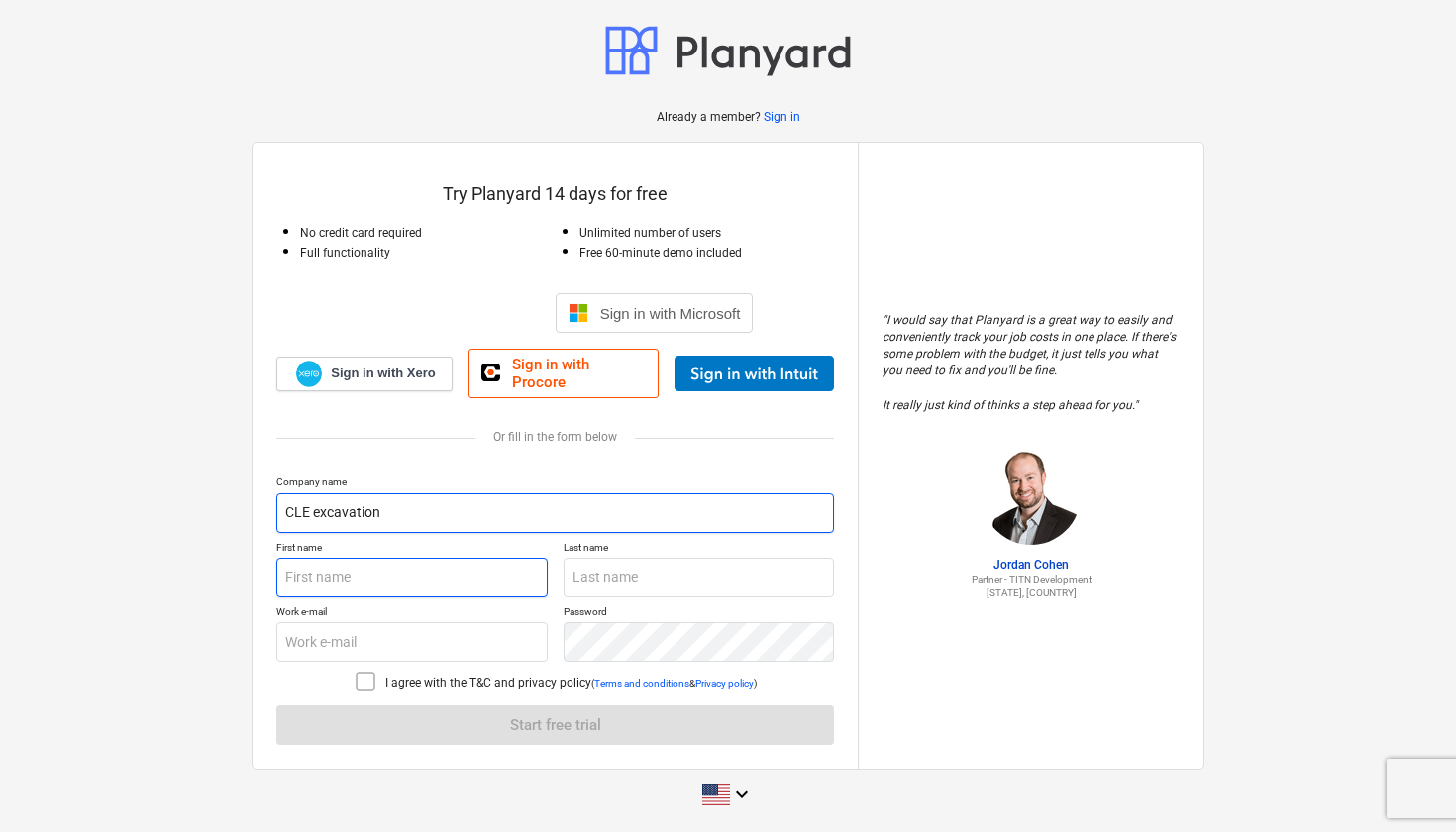type on "CLE excavation" 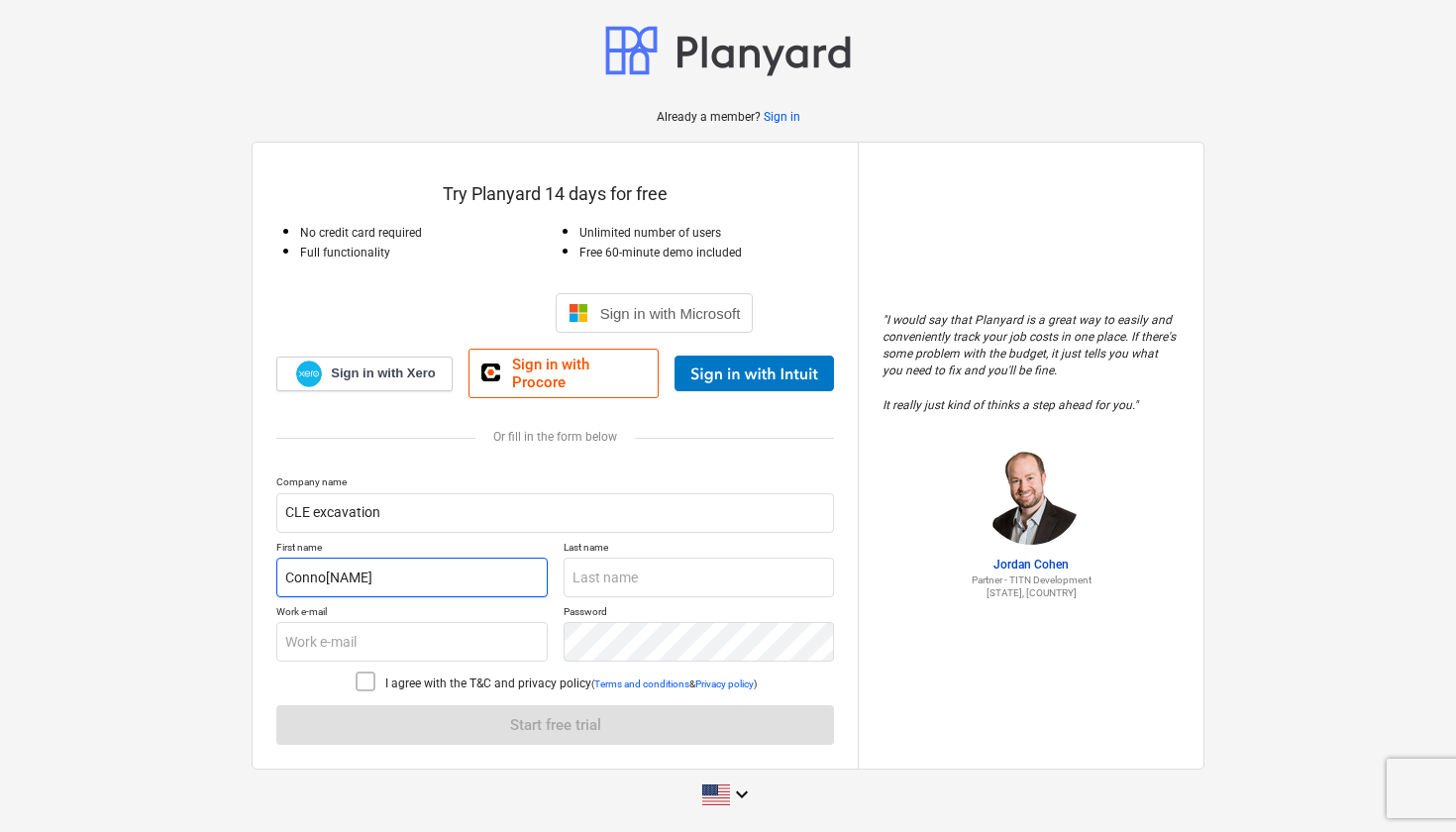 type on "Conno[NAME]" 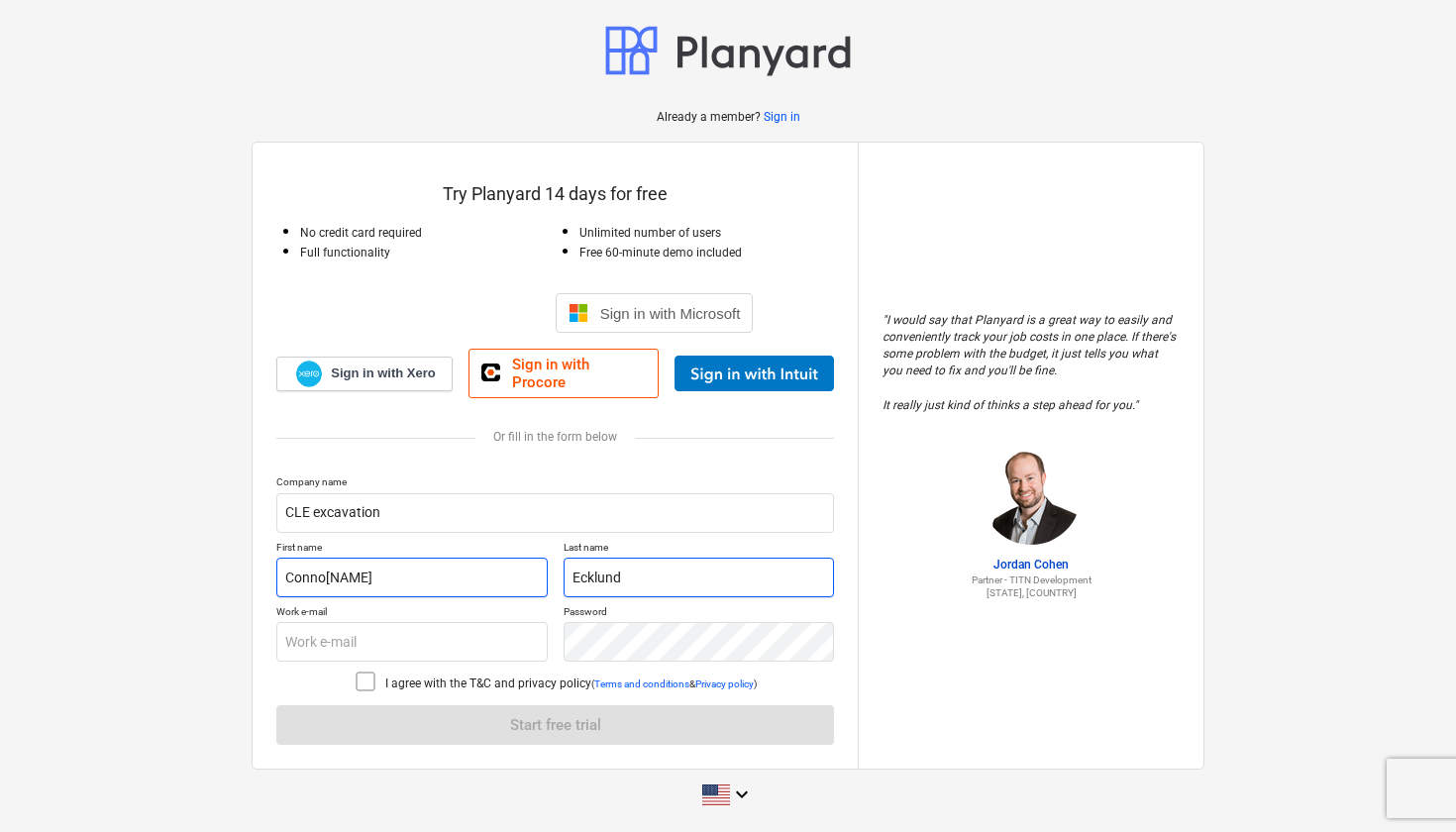 type on "Ecklund" 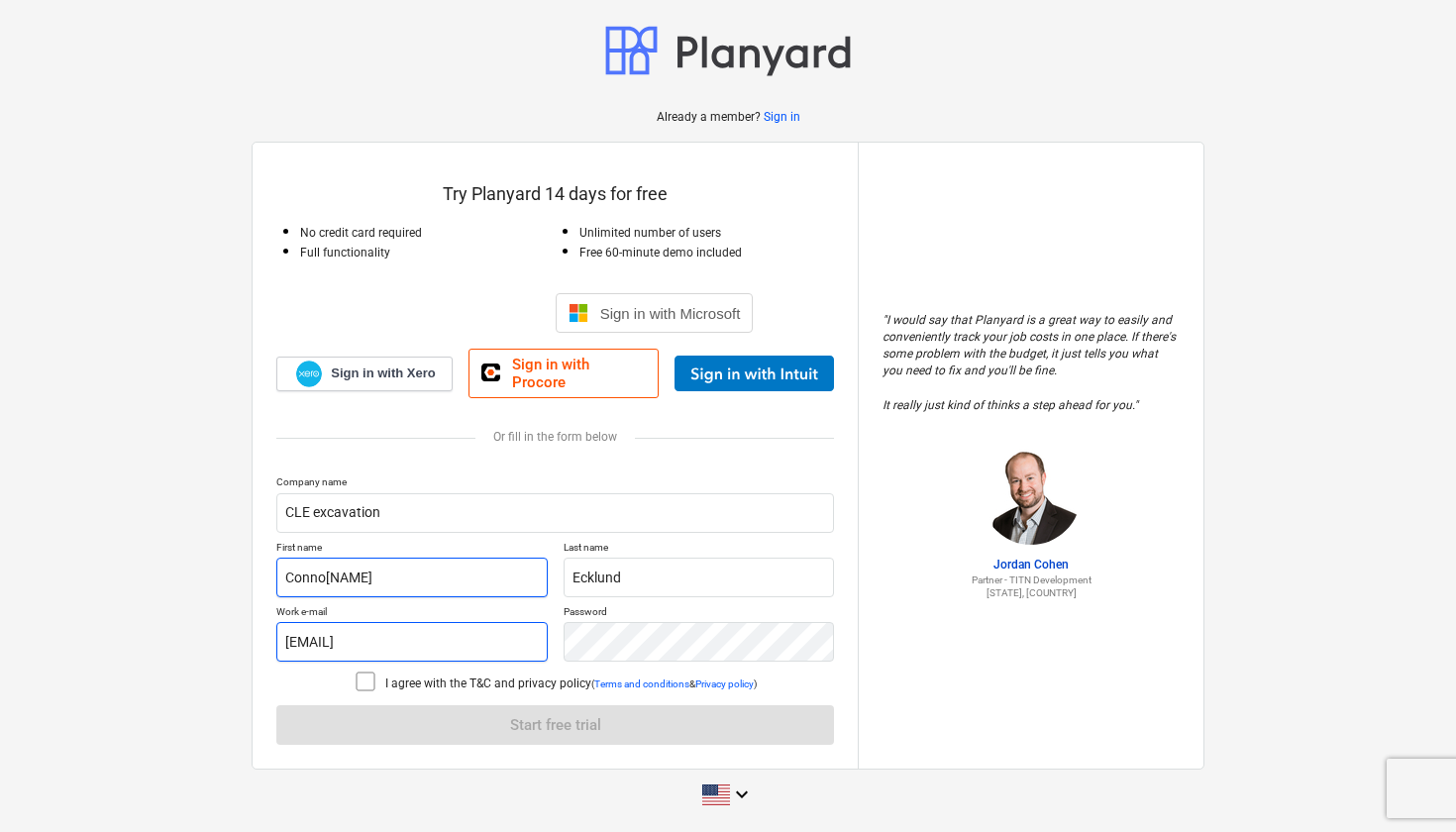 type on "[EMAIL]" 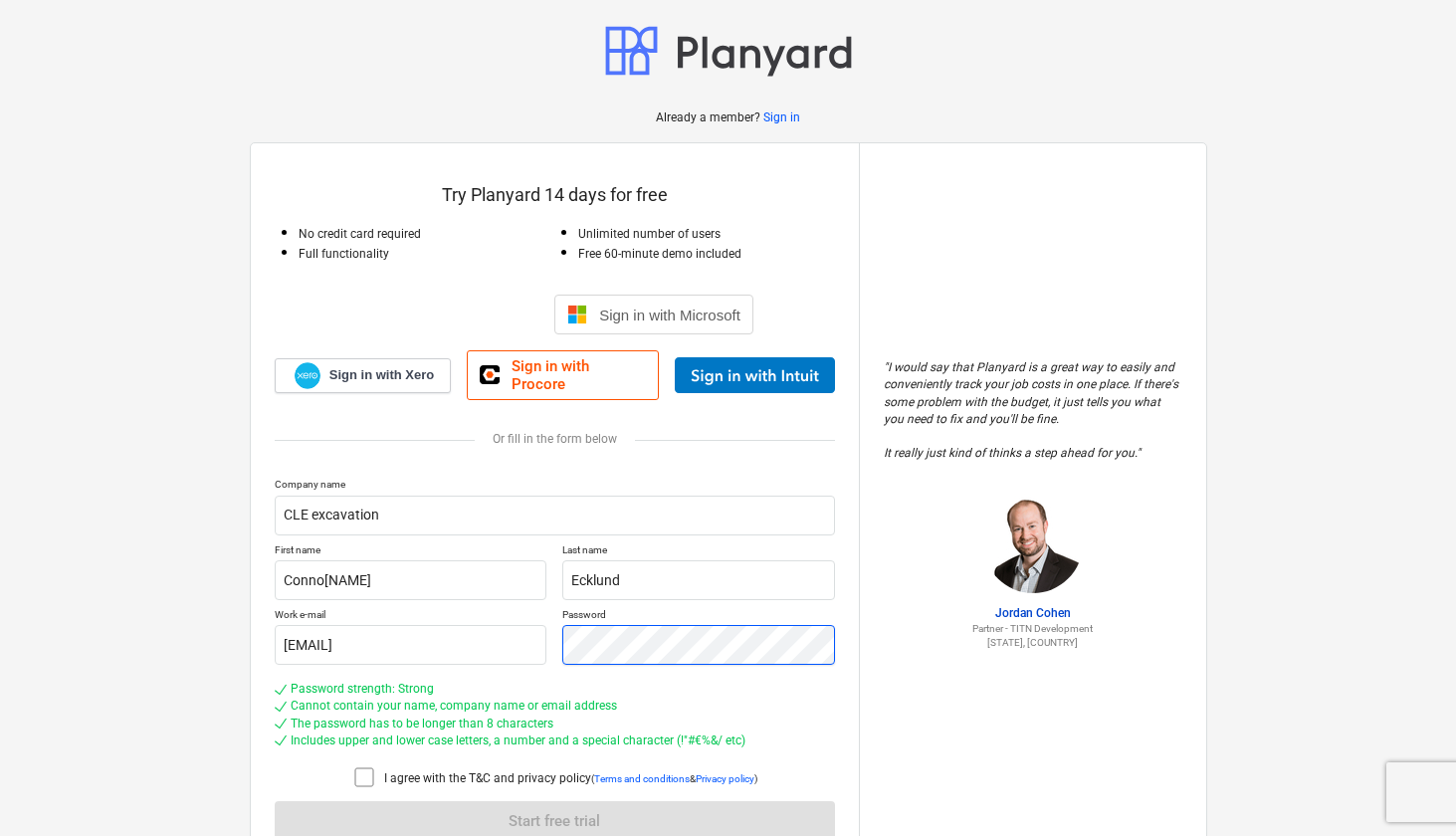 click on "Work e-mail [EMAIL] Password" at bounding box center [554, 636] 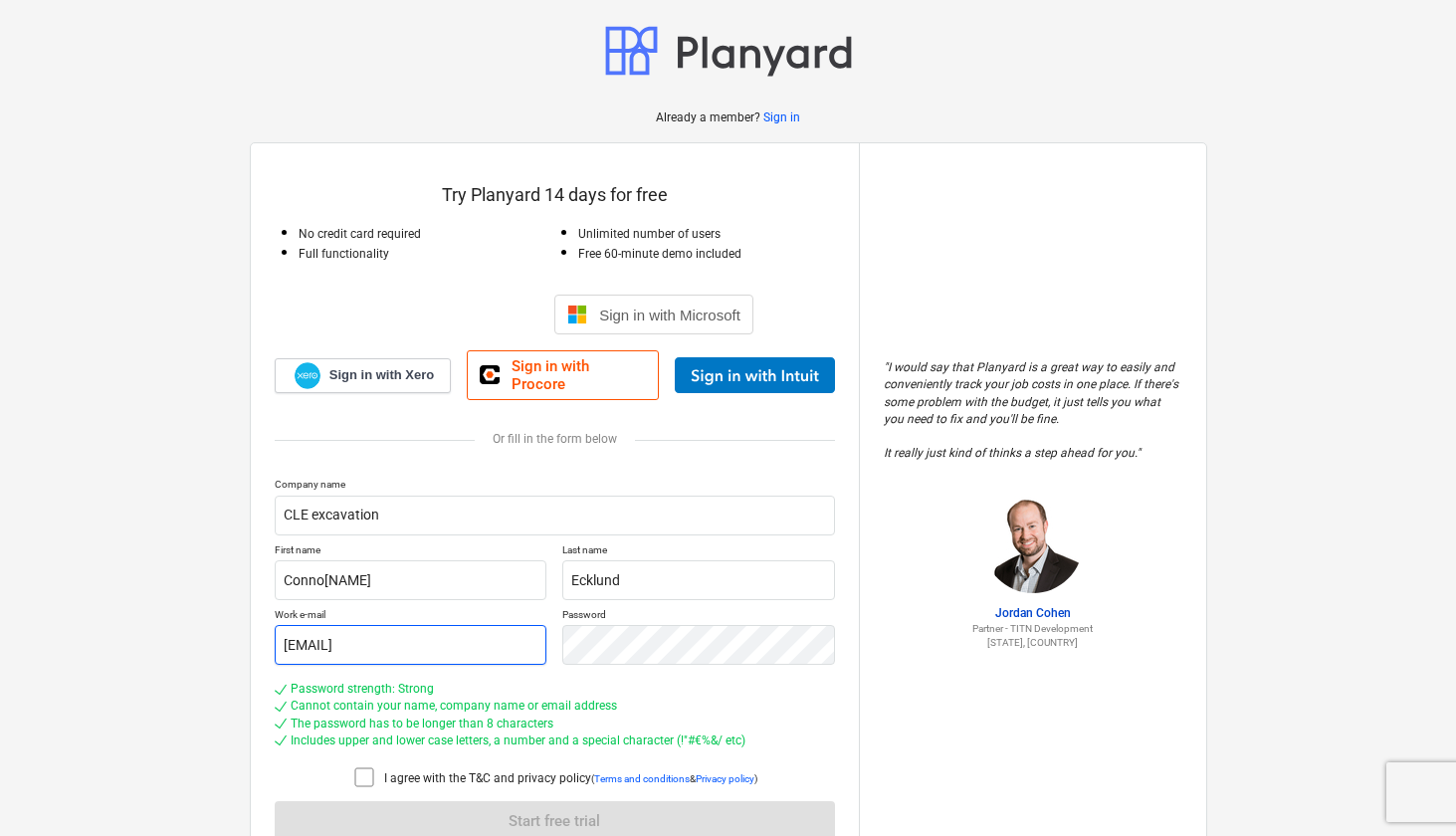 click on "[EMAIL]" at bounding box center [411, 645] 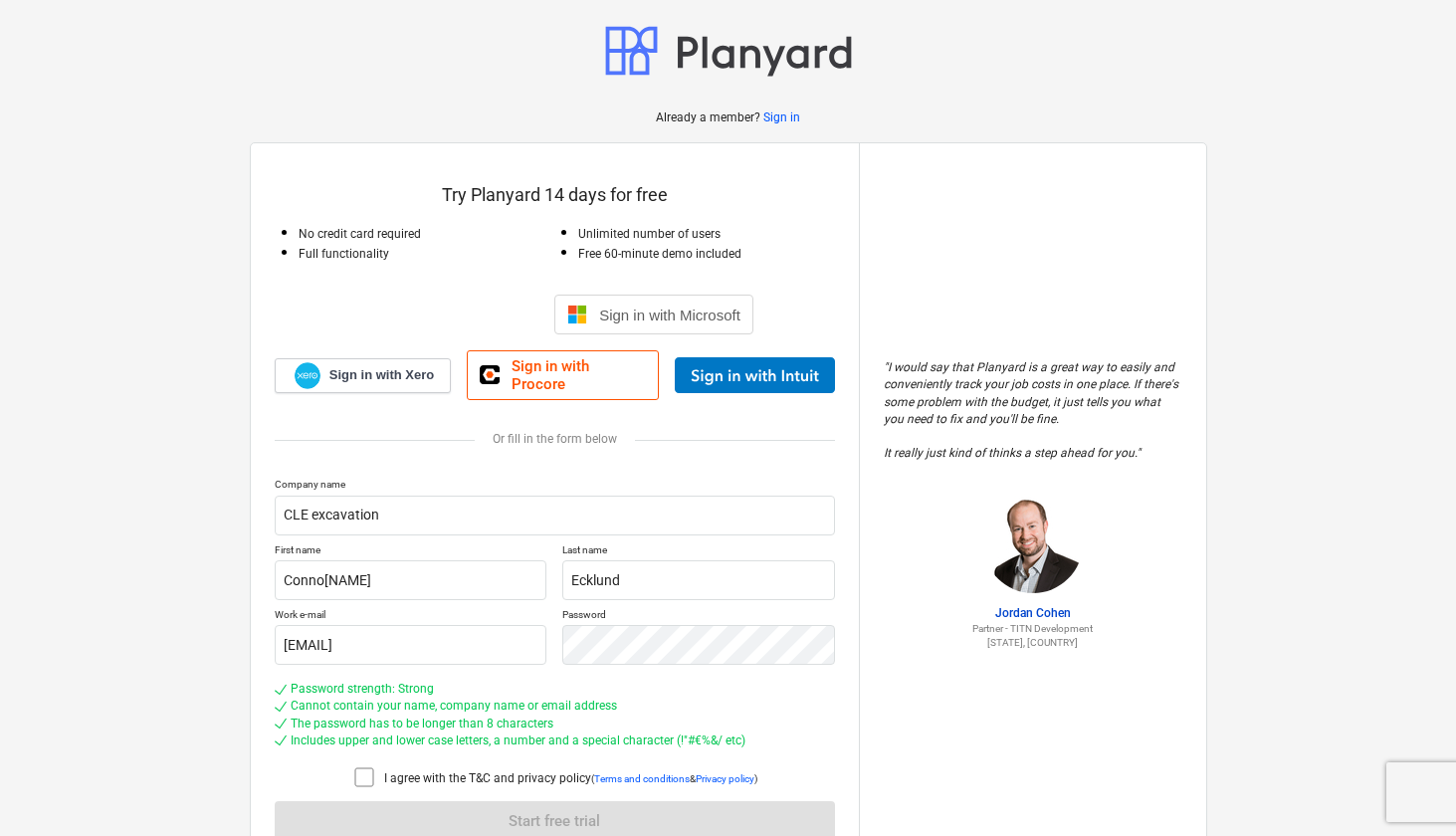 click 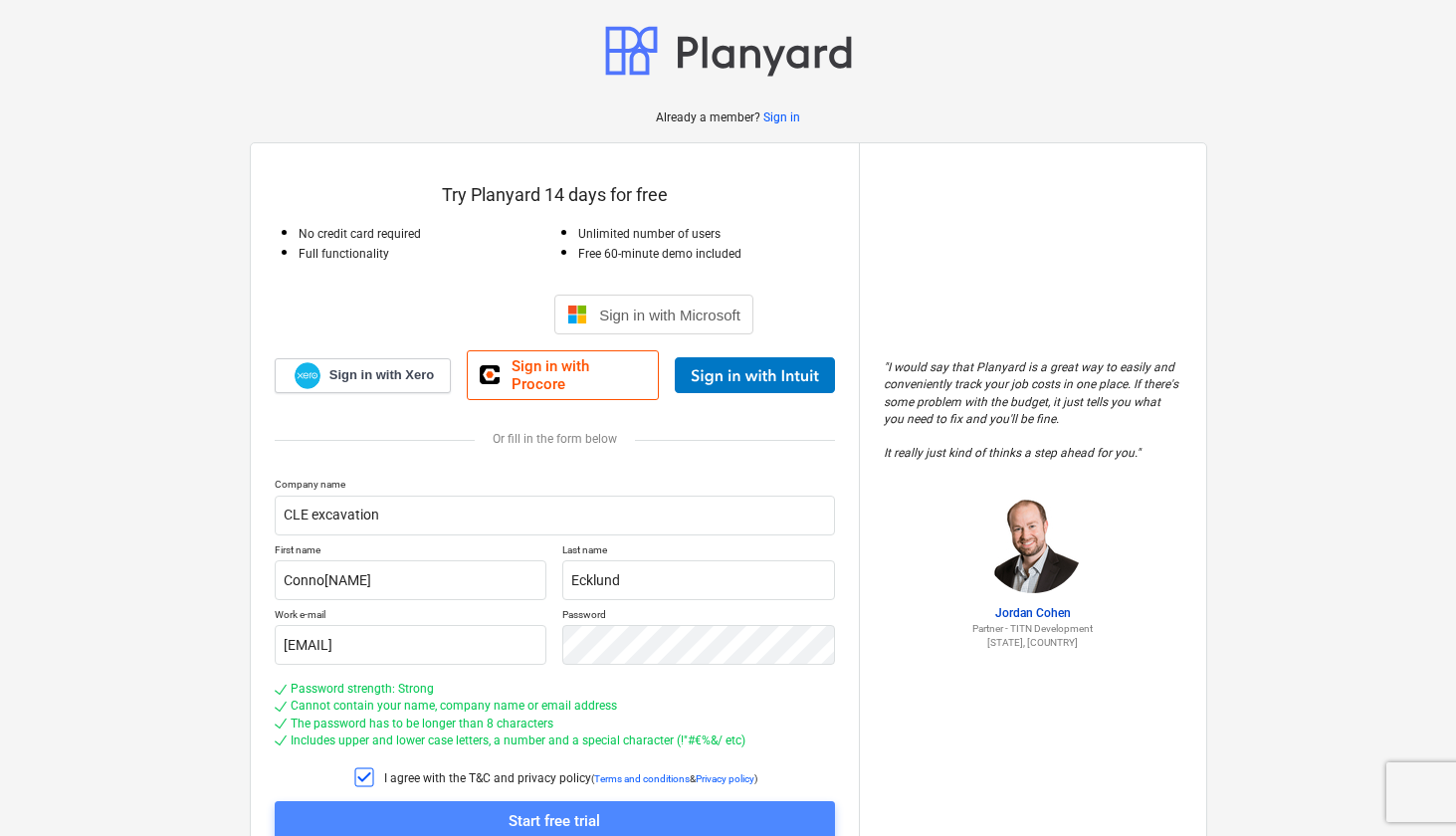 click on "Start free trial" at bounding box center (554, 821) 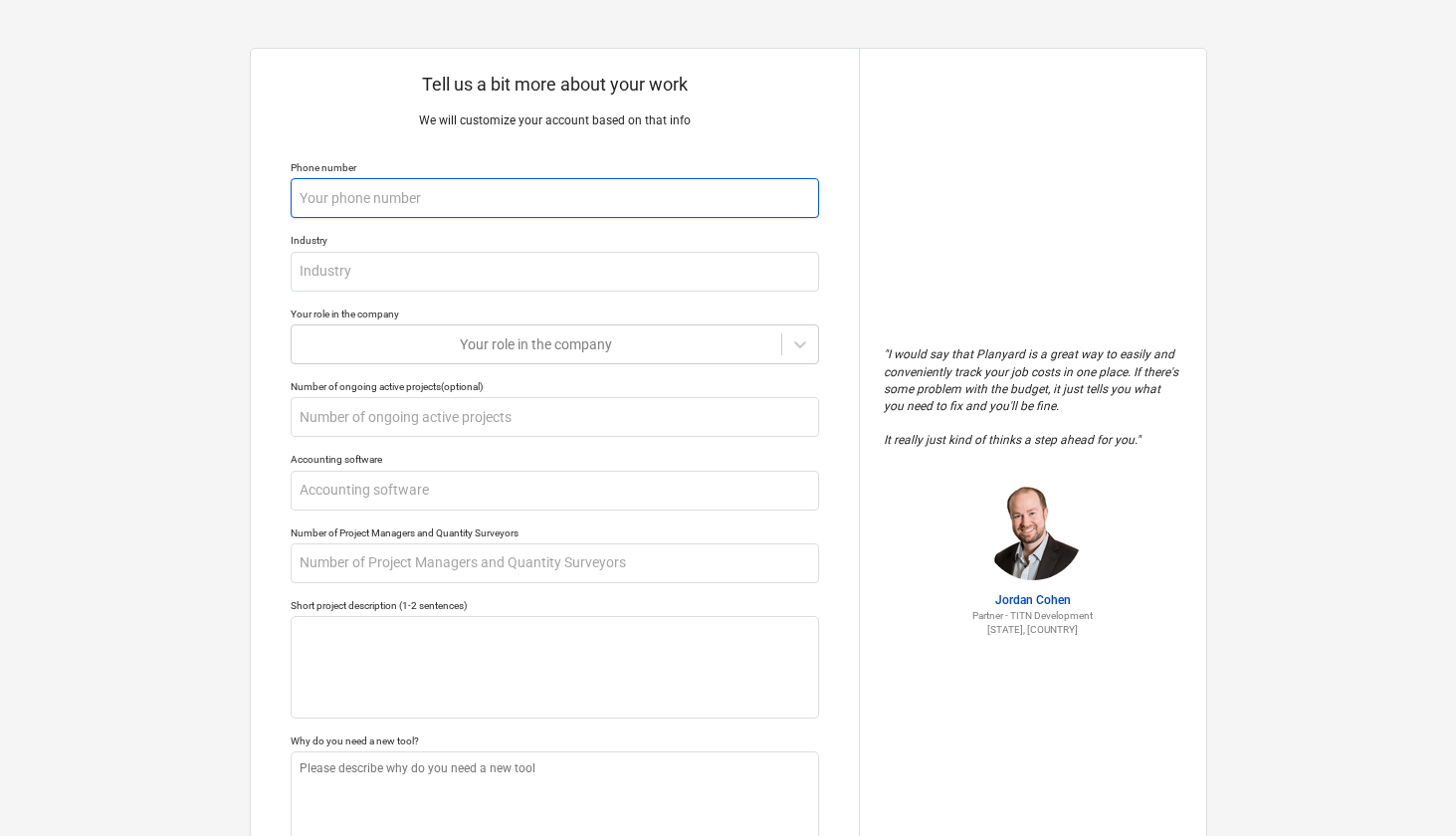 type on "x" 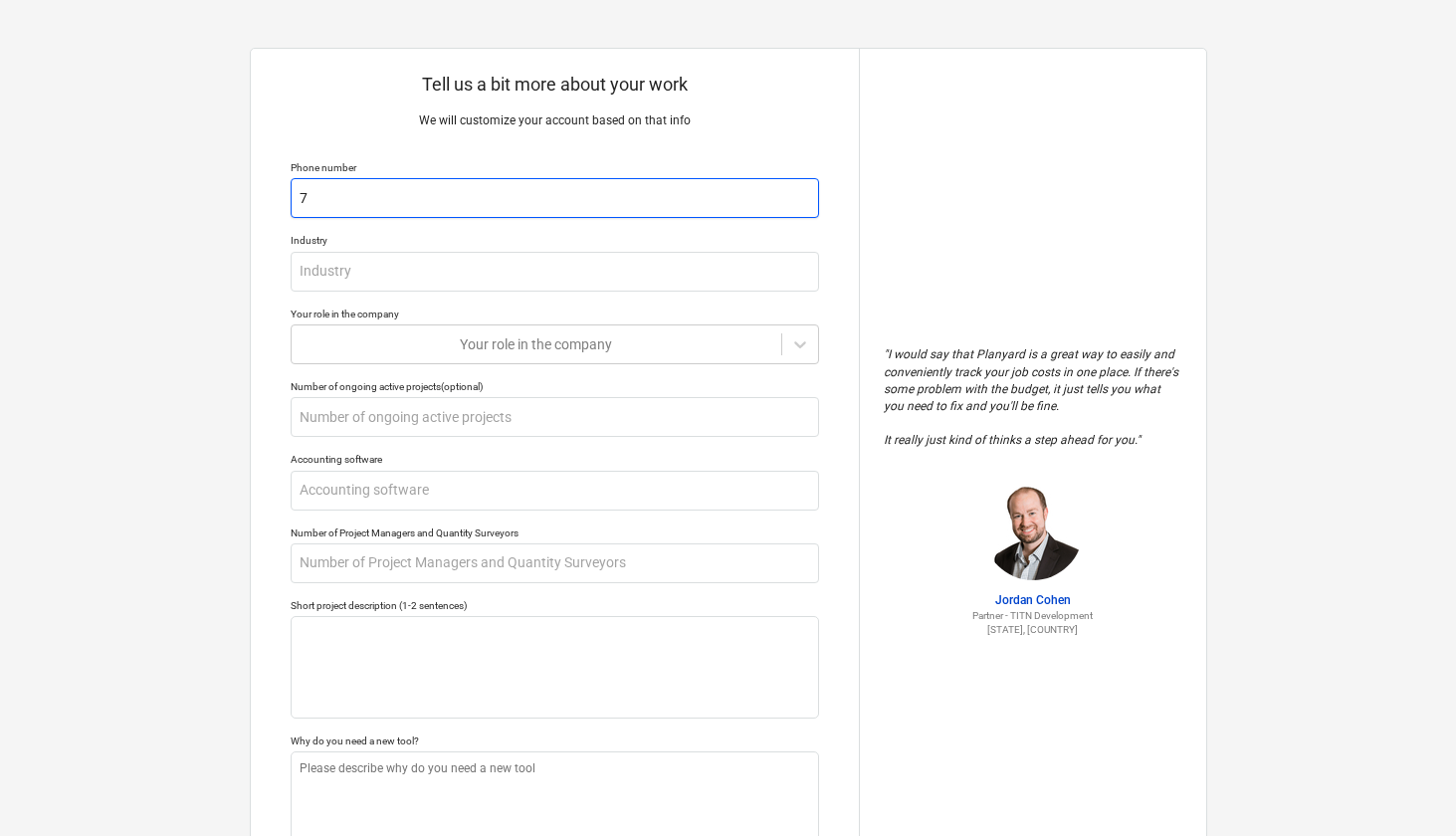 type on "x" 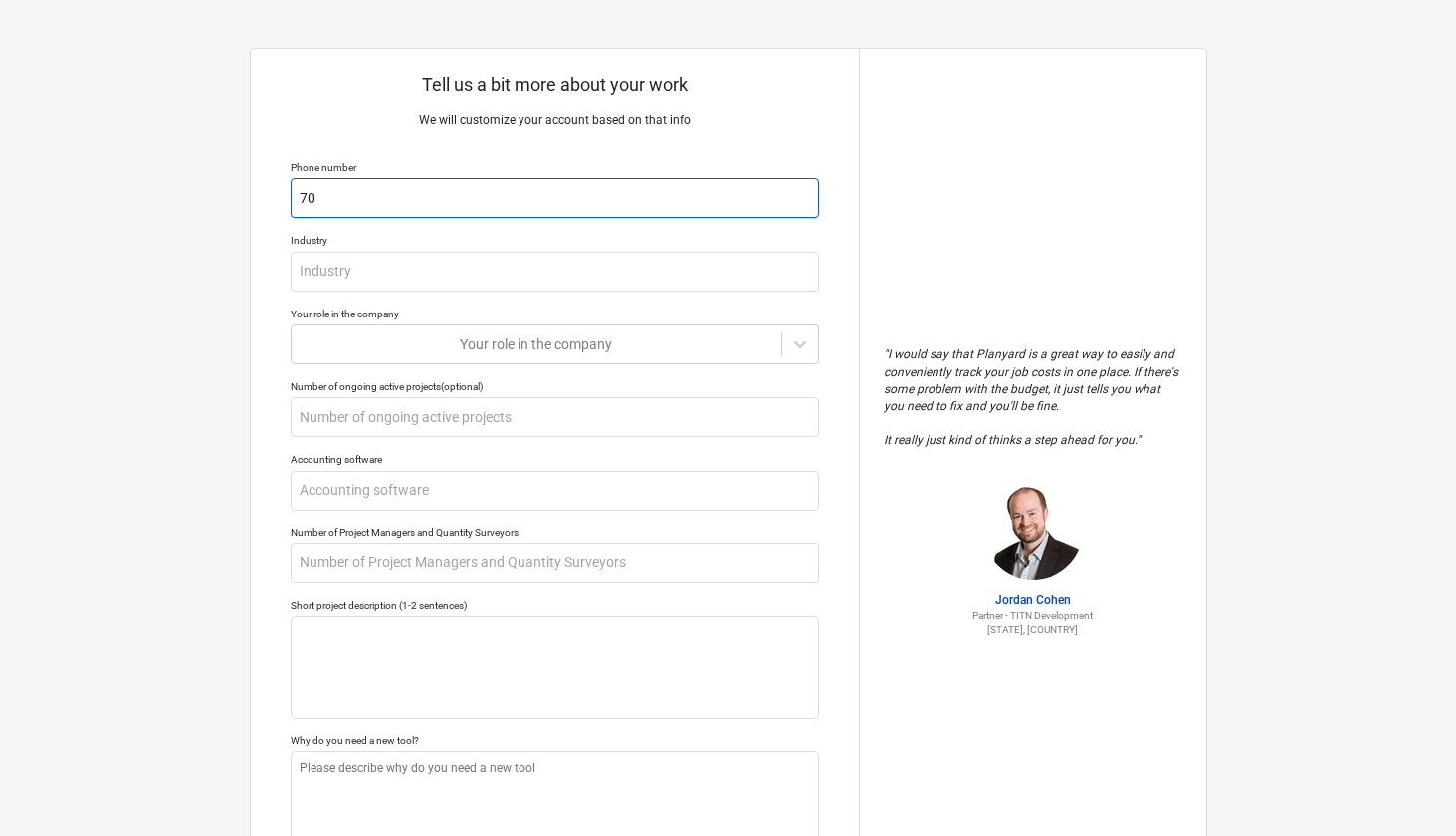 type on "x" 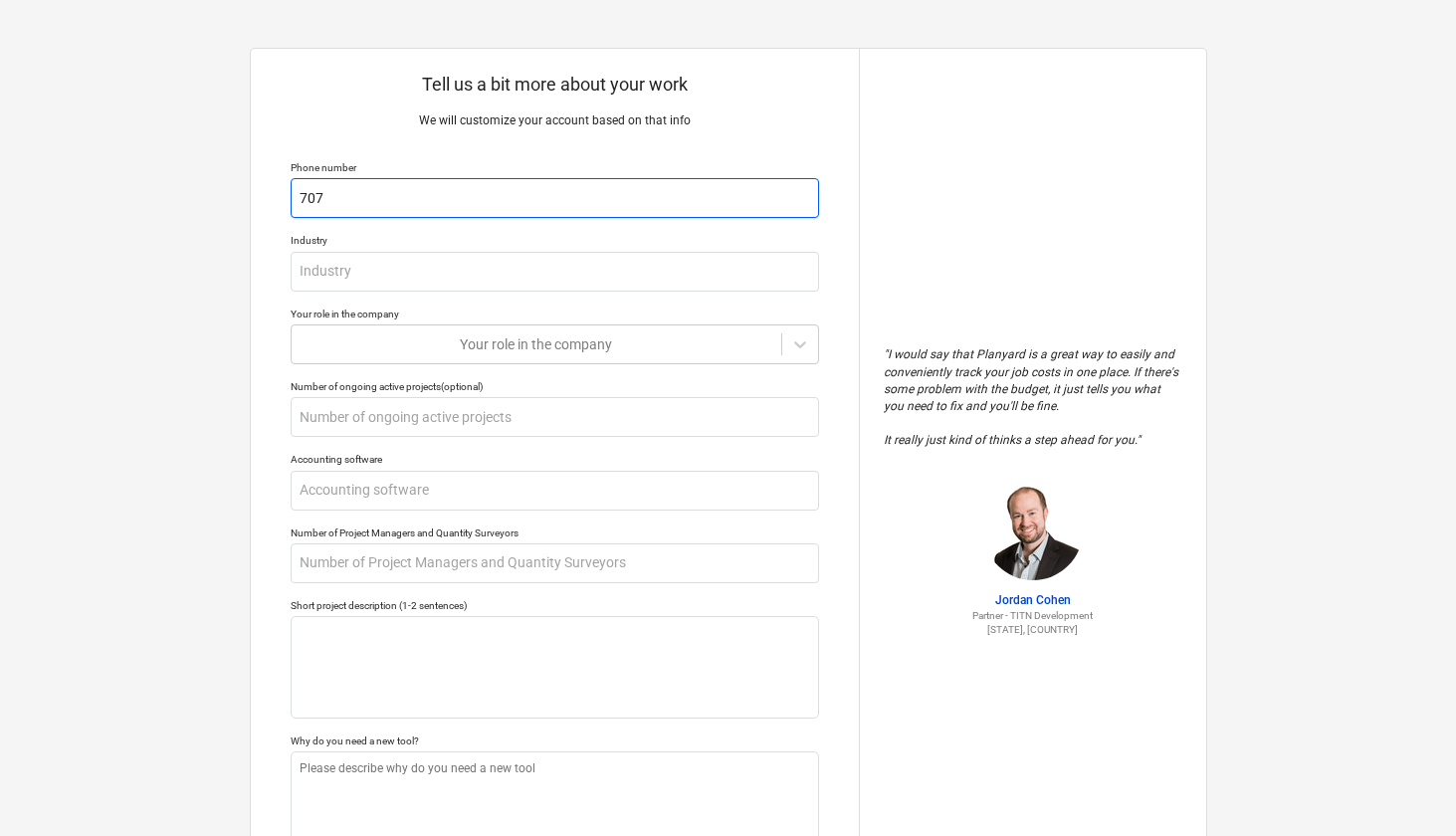 type on "x" 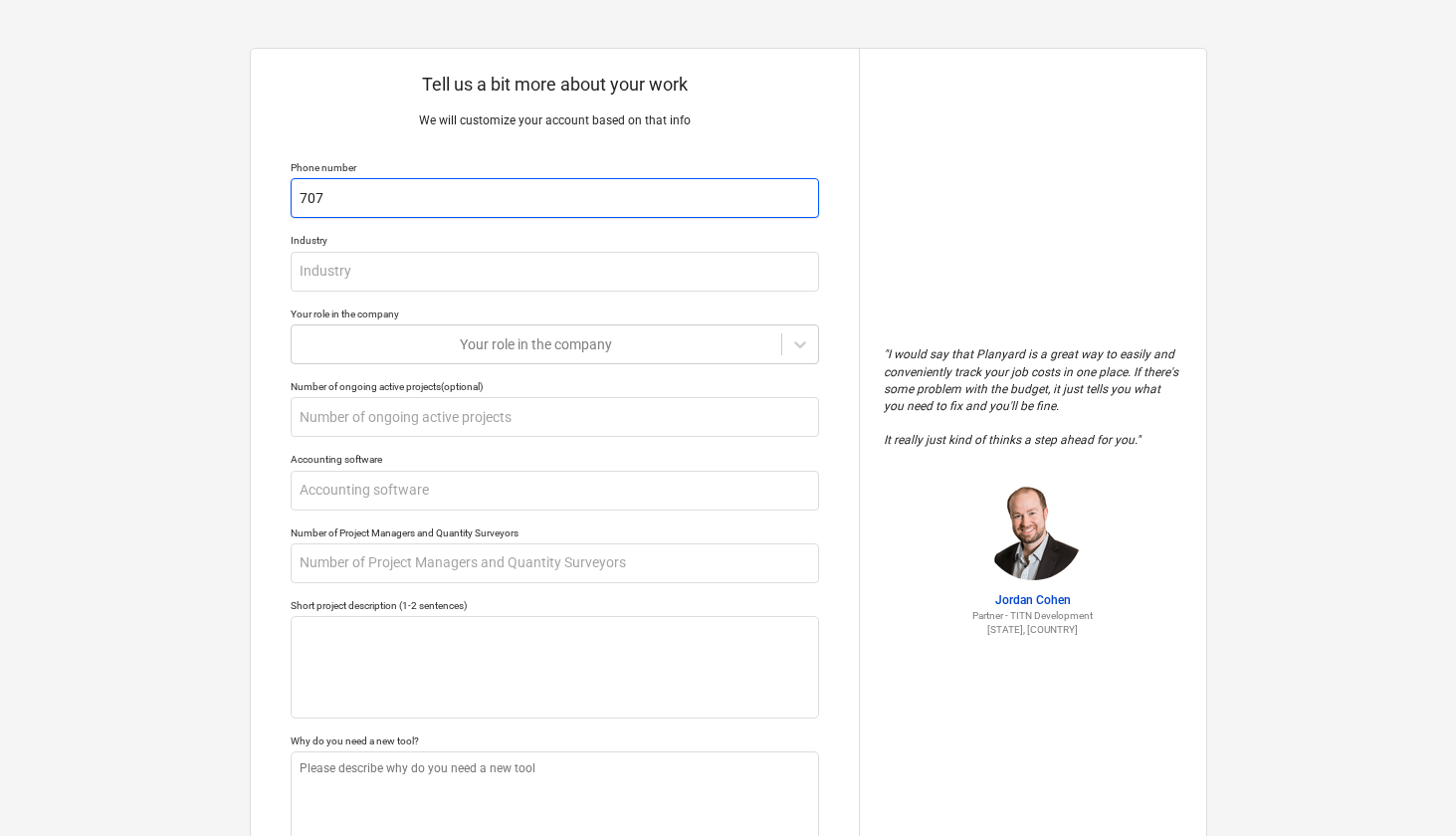 type on "707-" 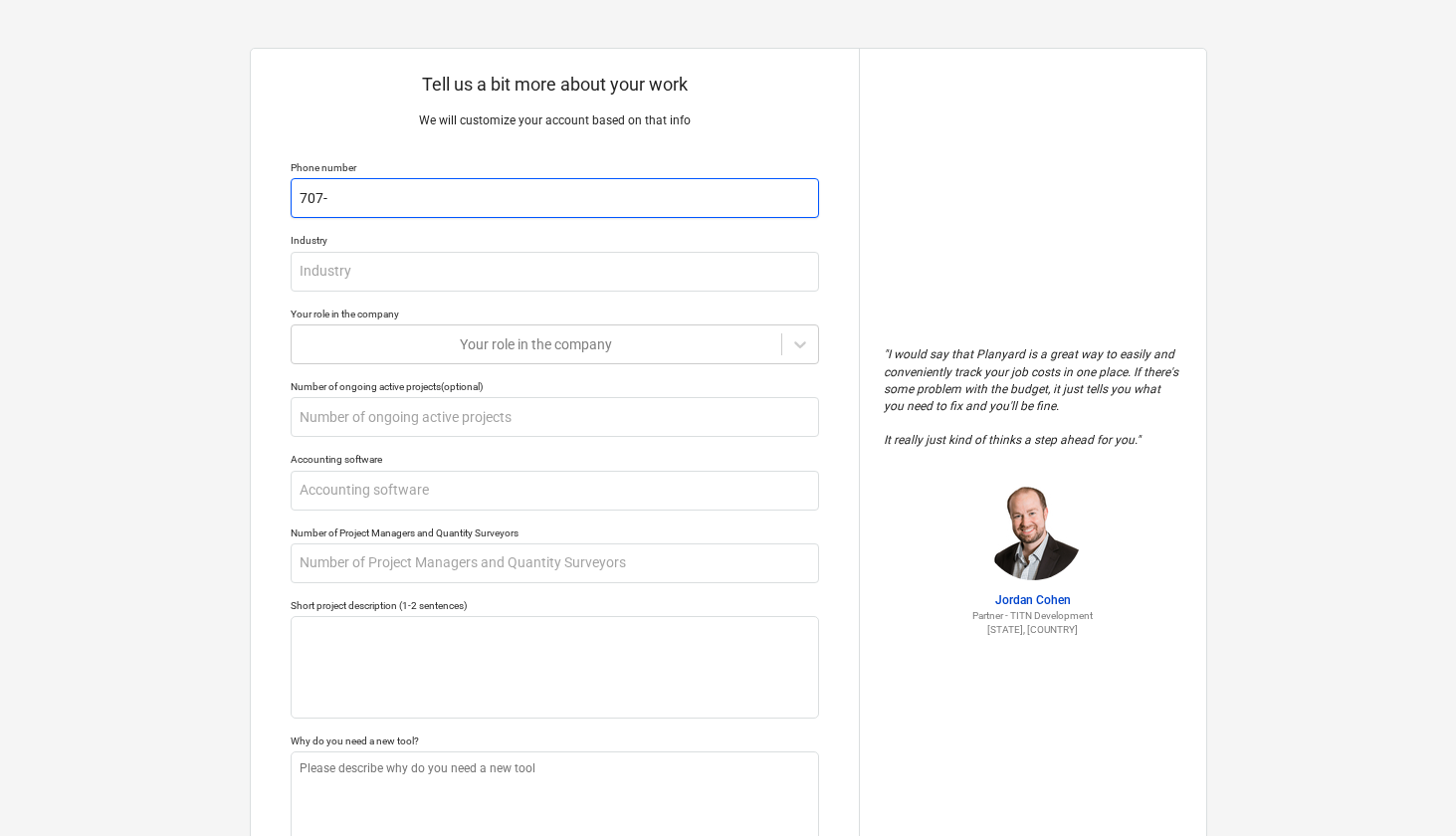 type on "x" 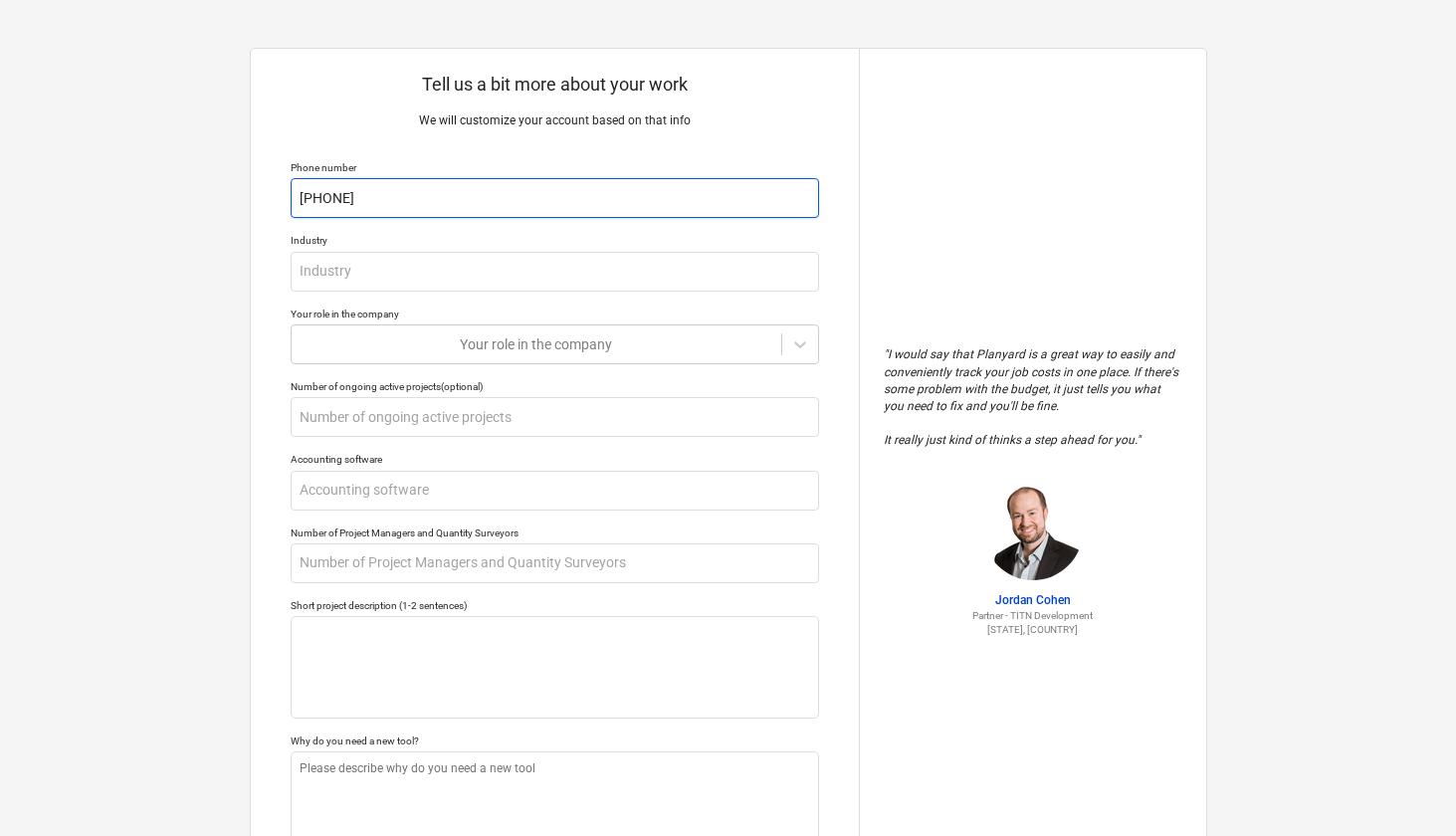 type on "x" 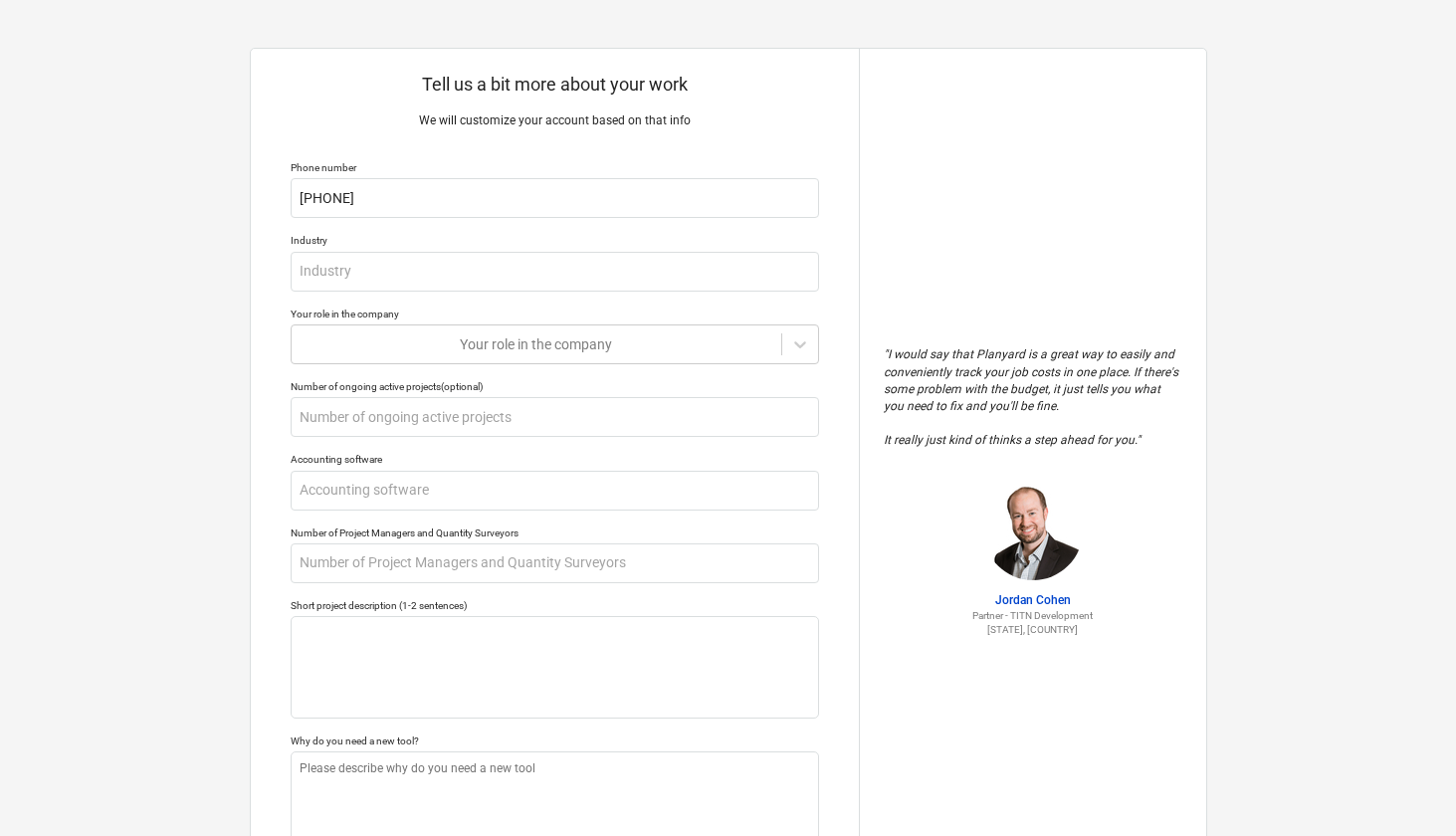 click on "Industry" at bounding box center (554, 242) 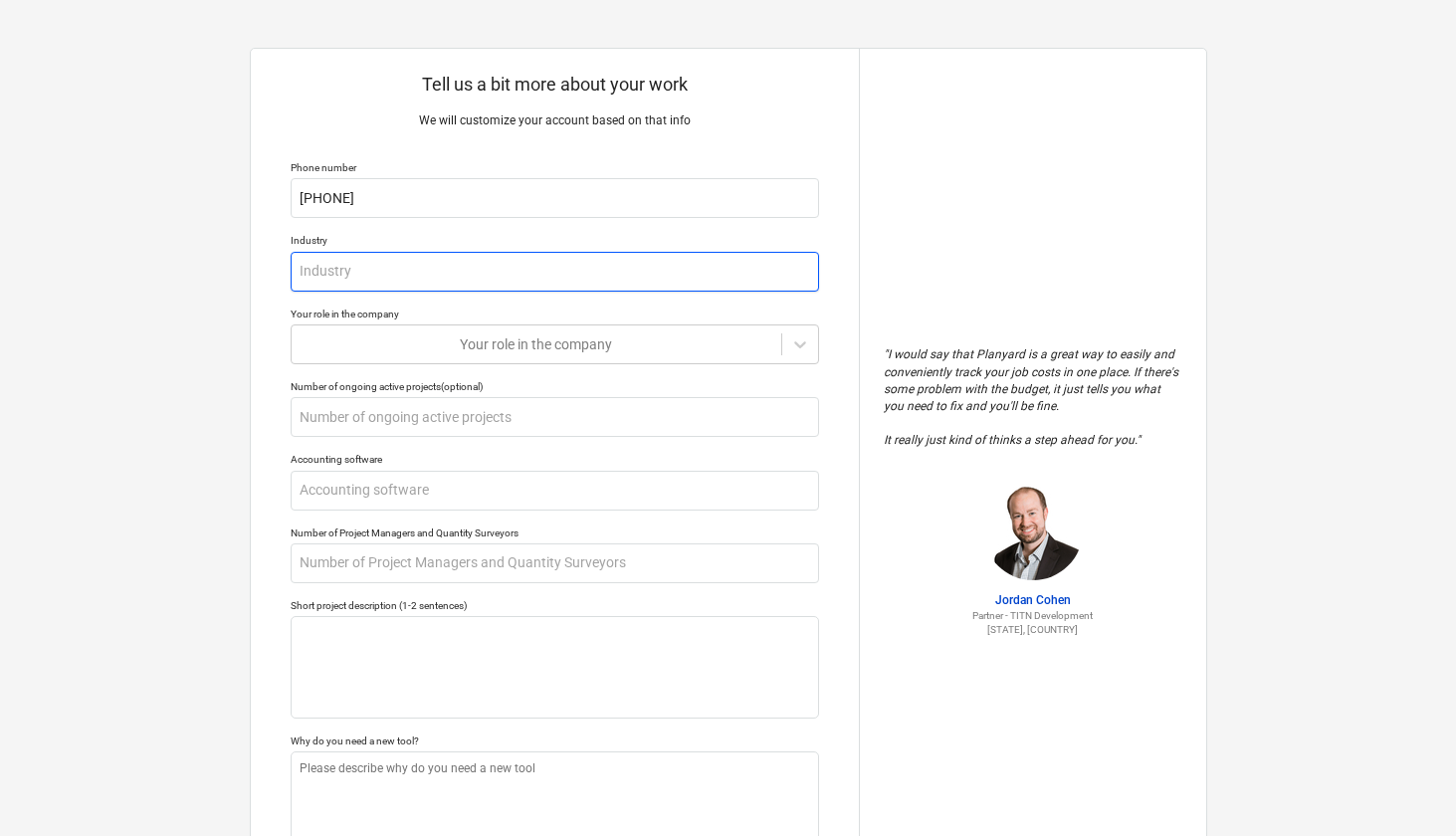 click at bounding box center (554, 272) 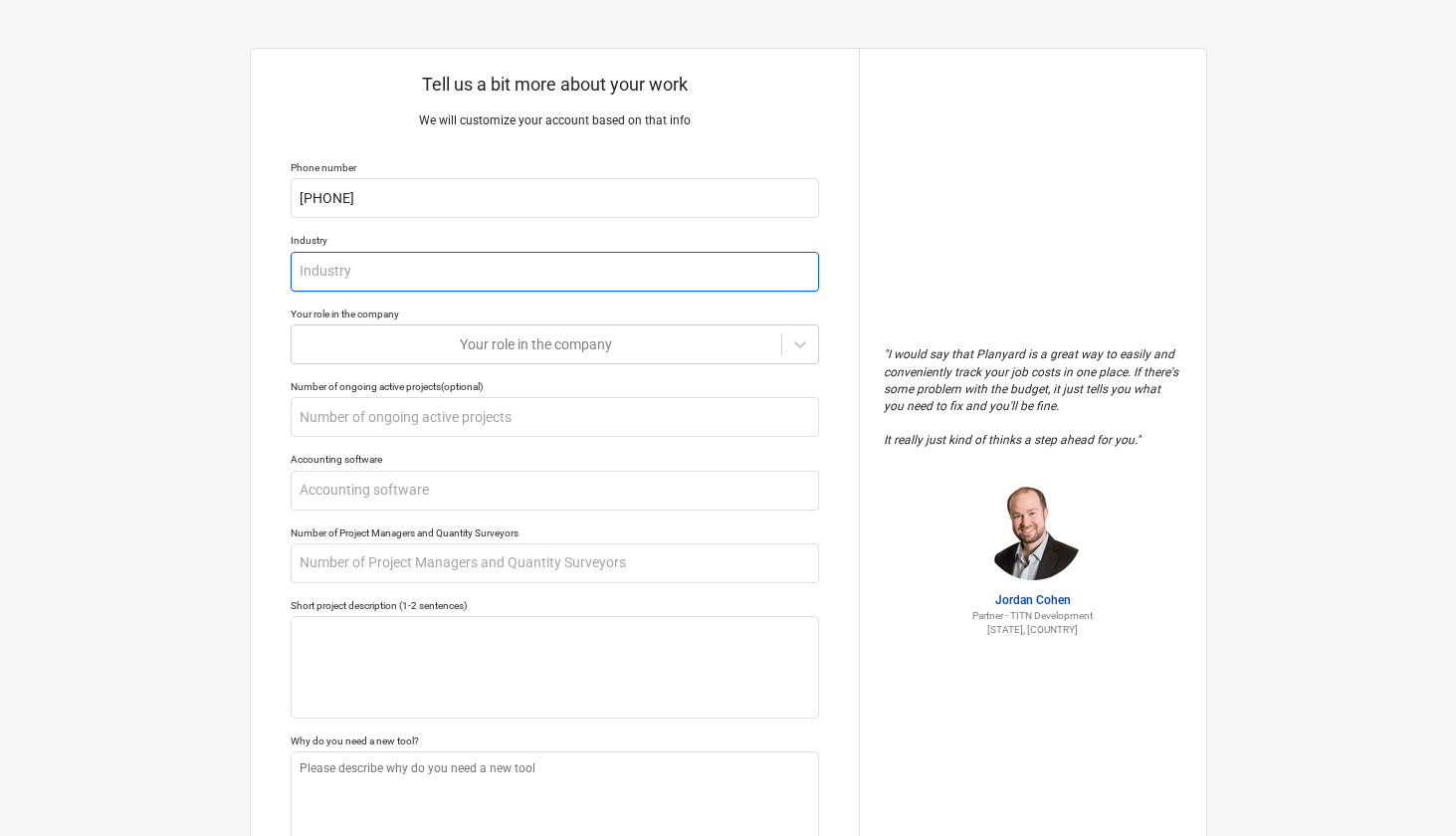 type on "x" 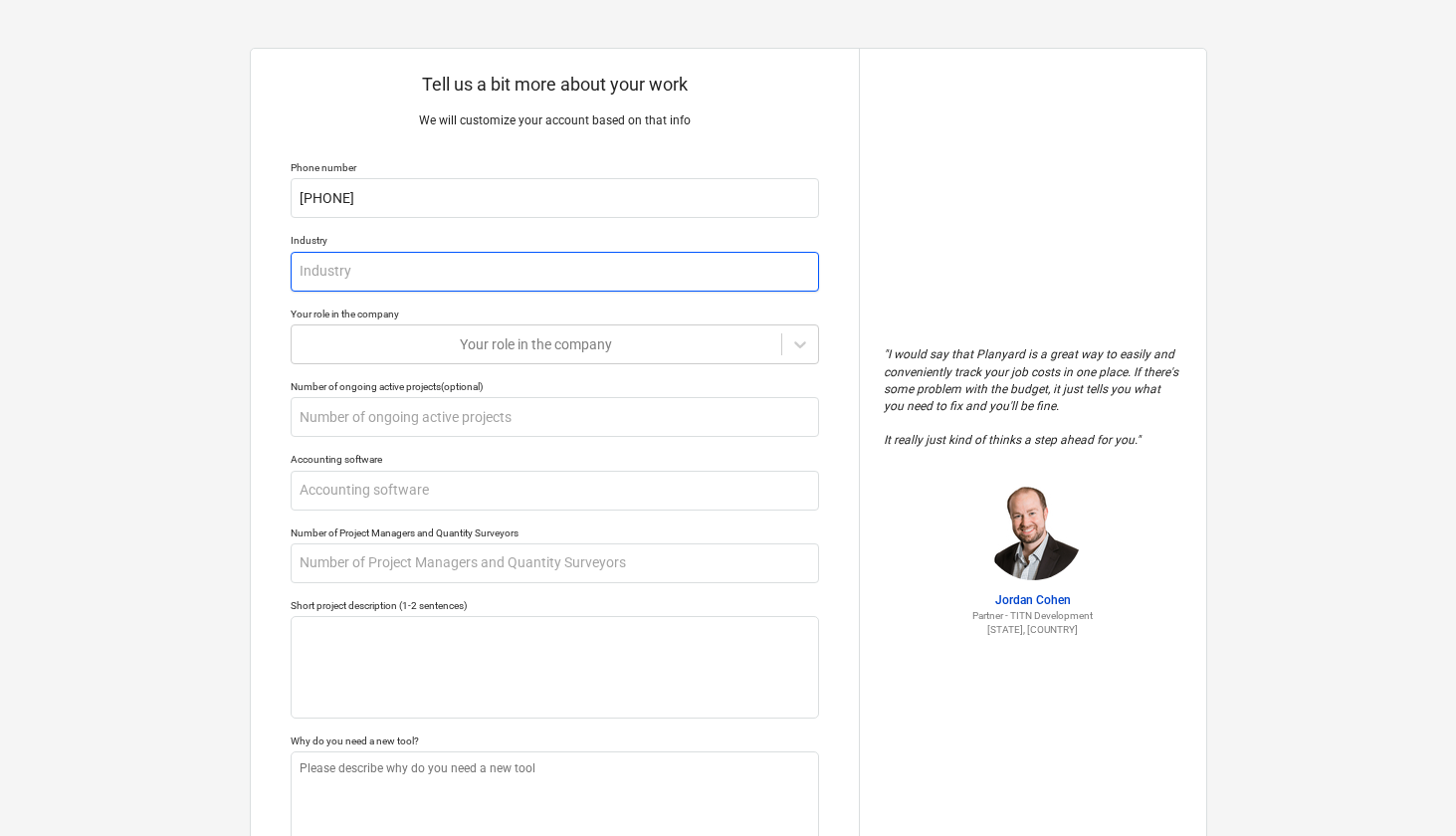 type on "G" 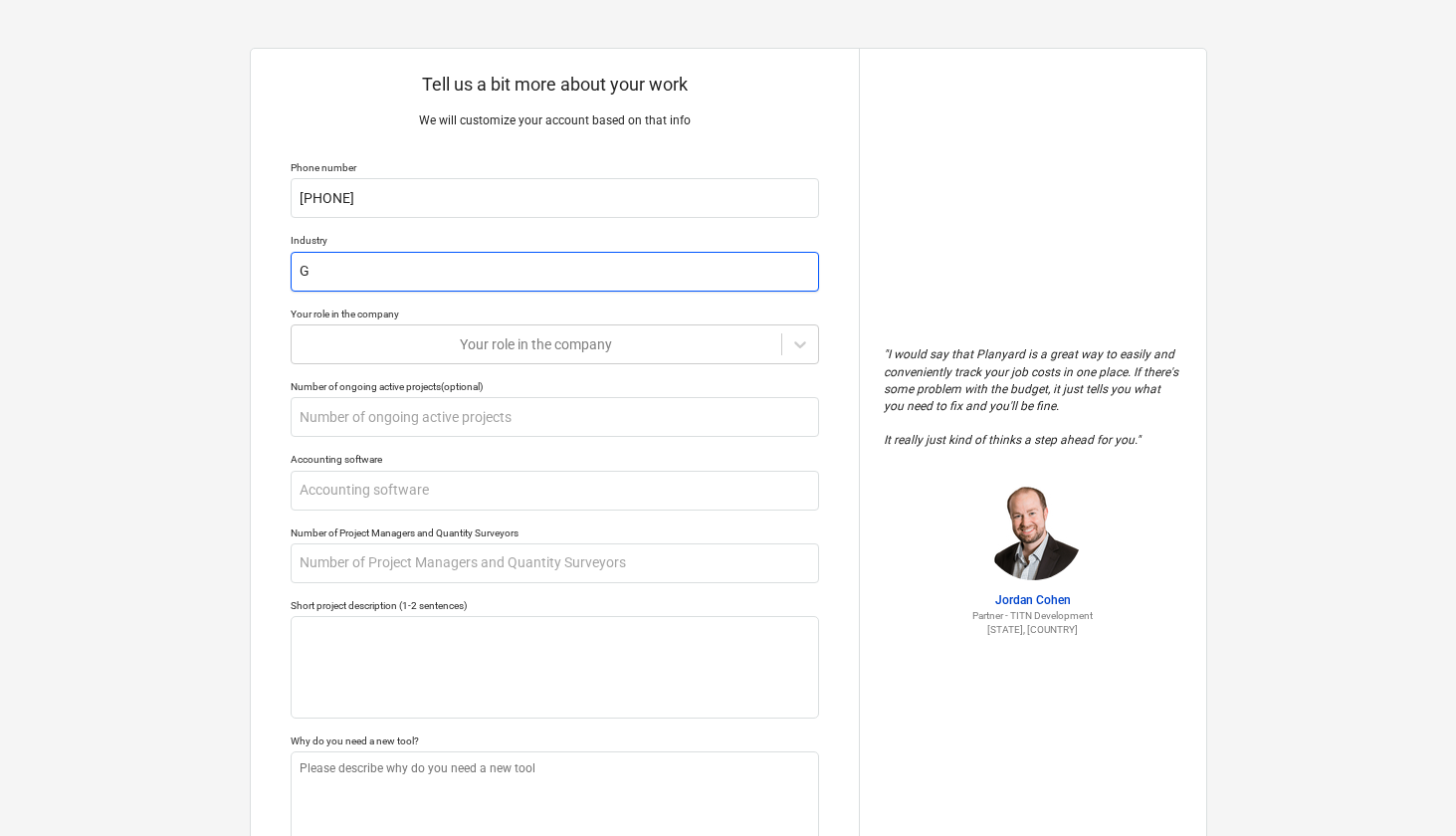 type on "x" 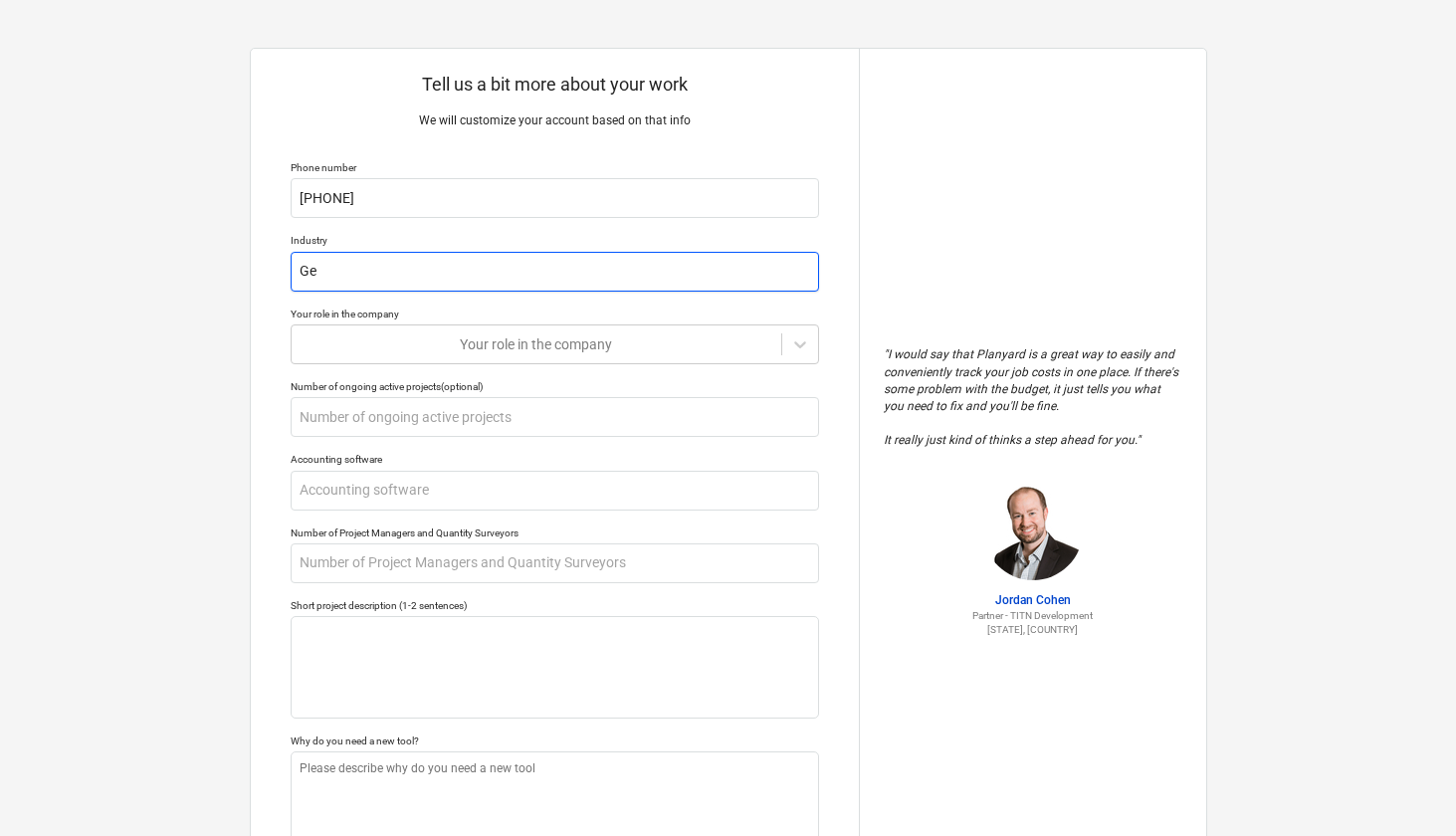 type on "x" 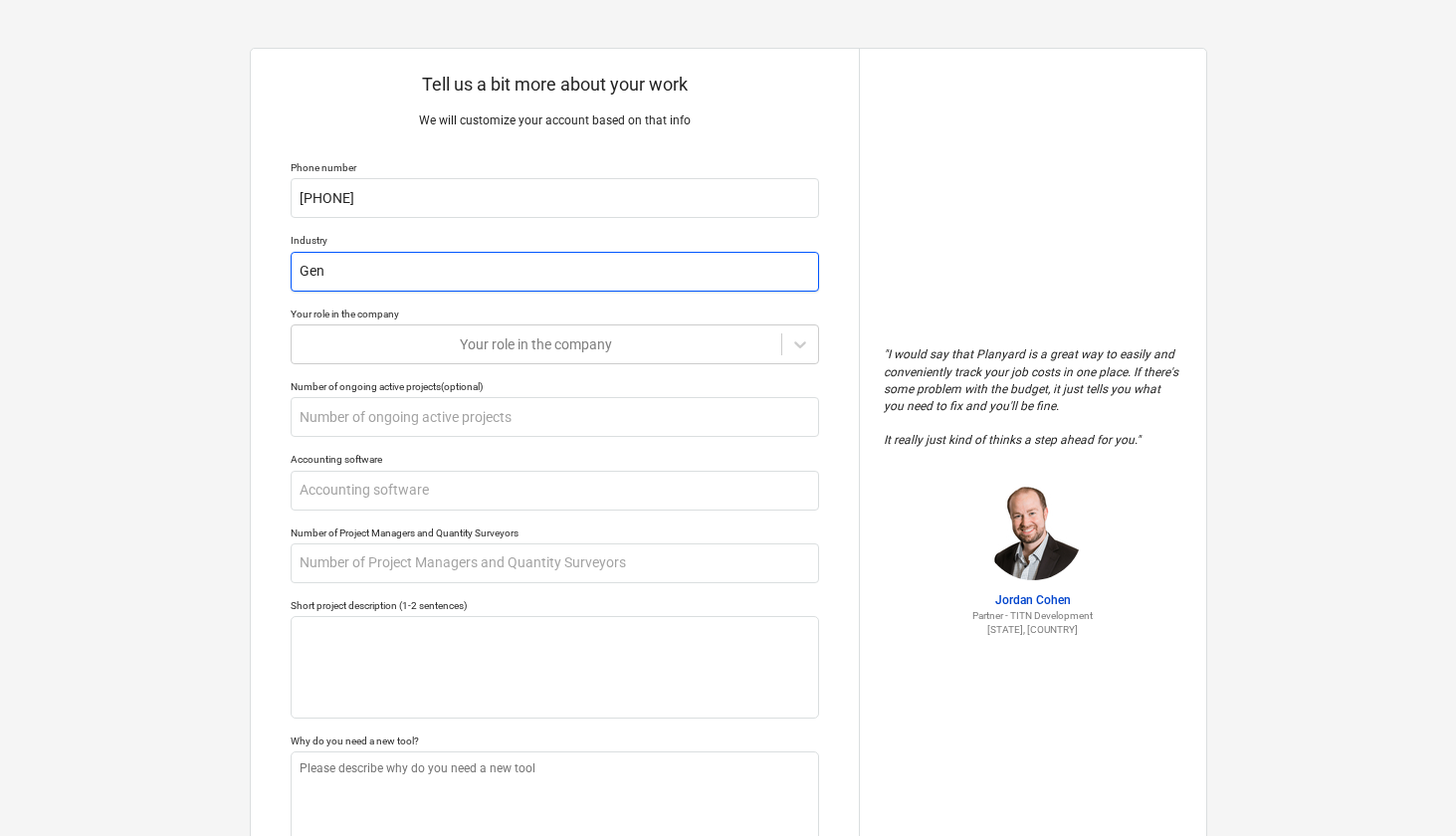 type on "x" 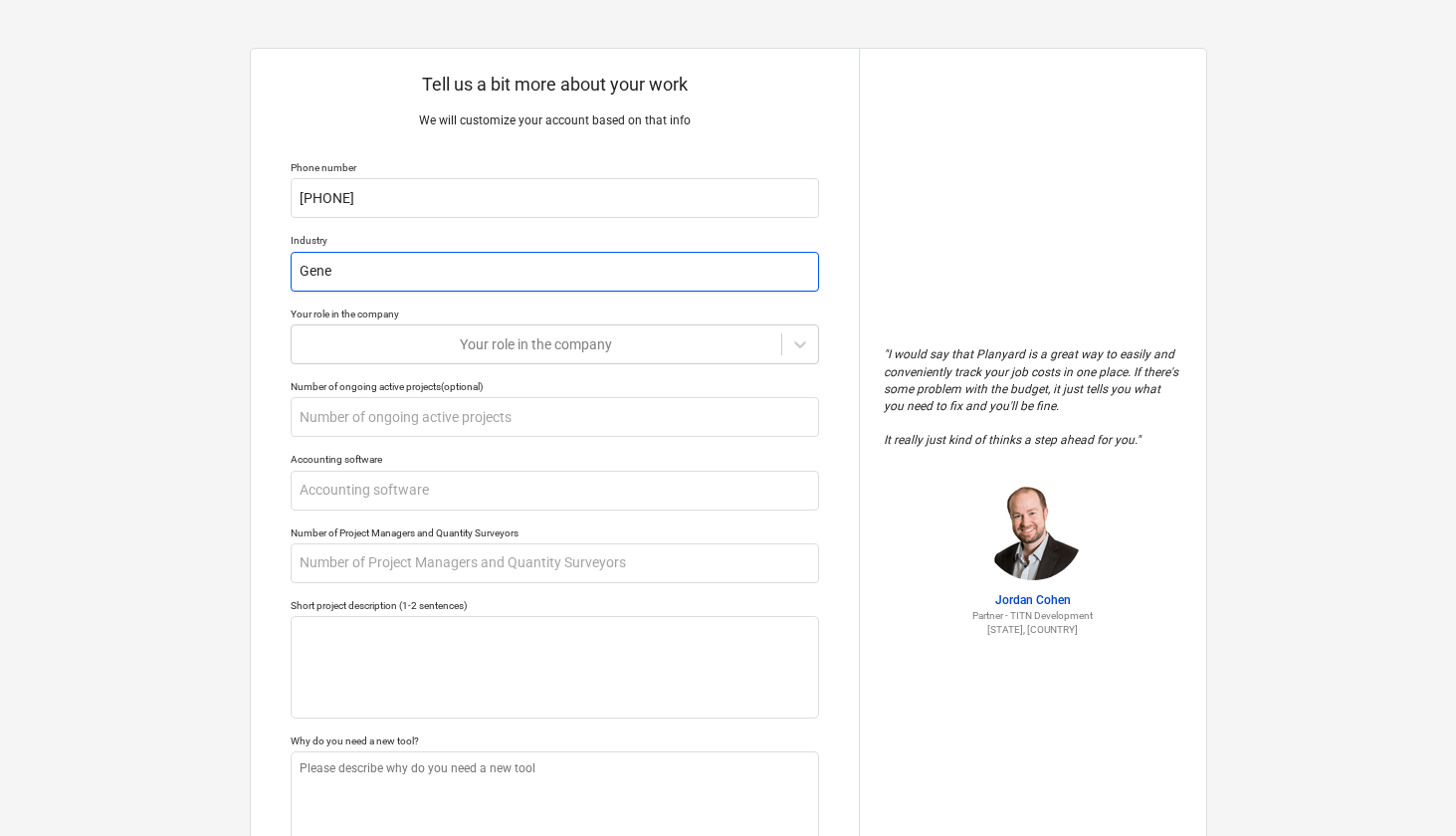 type on "x" 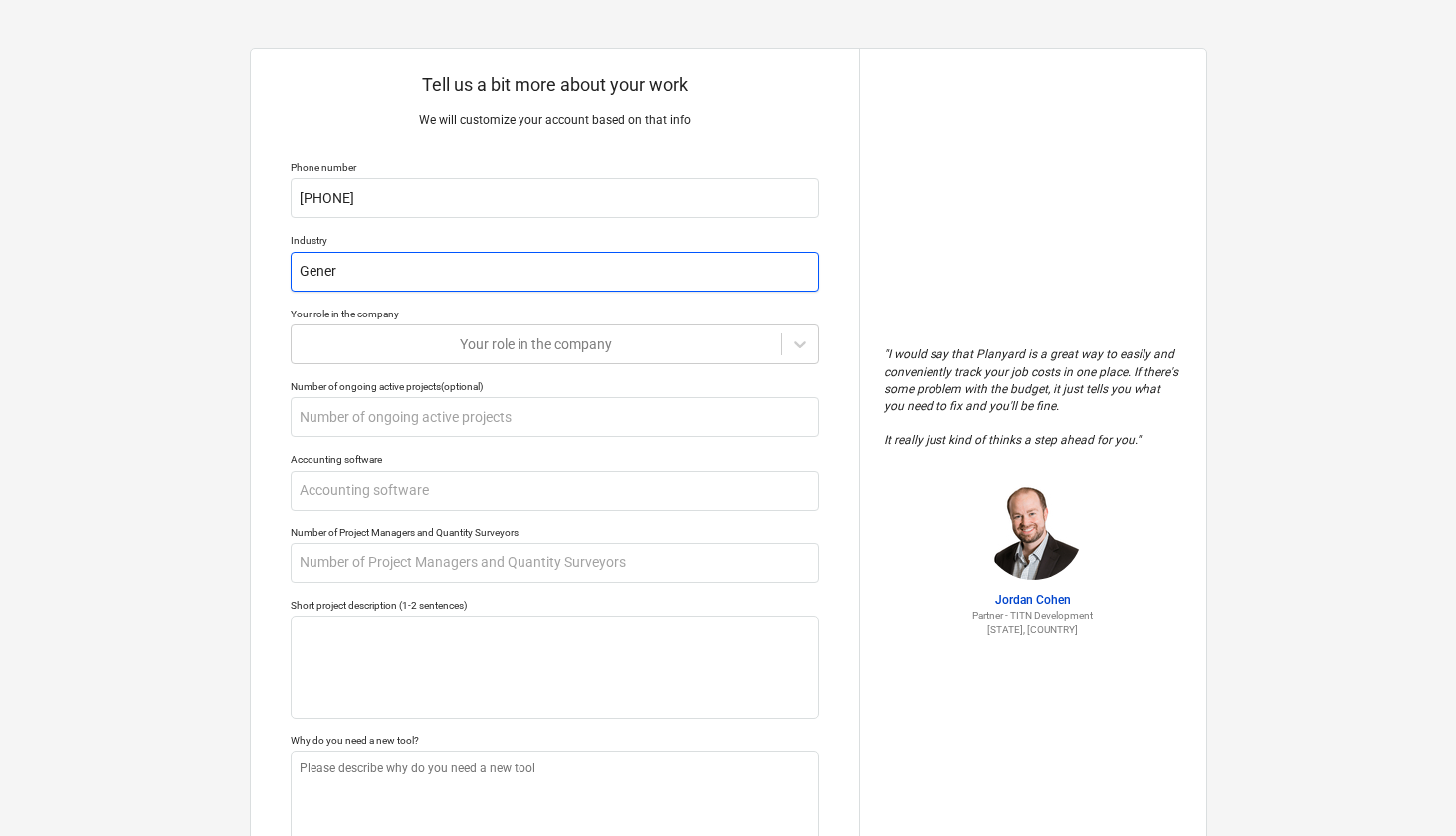 type on "x" 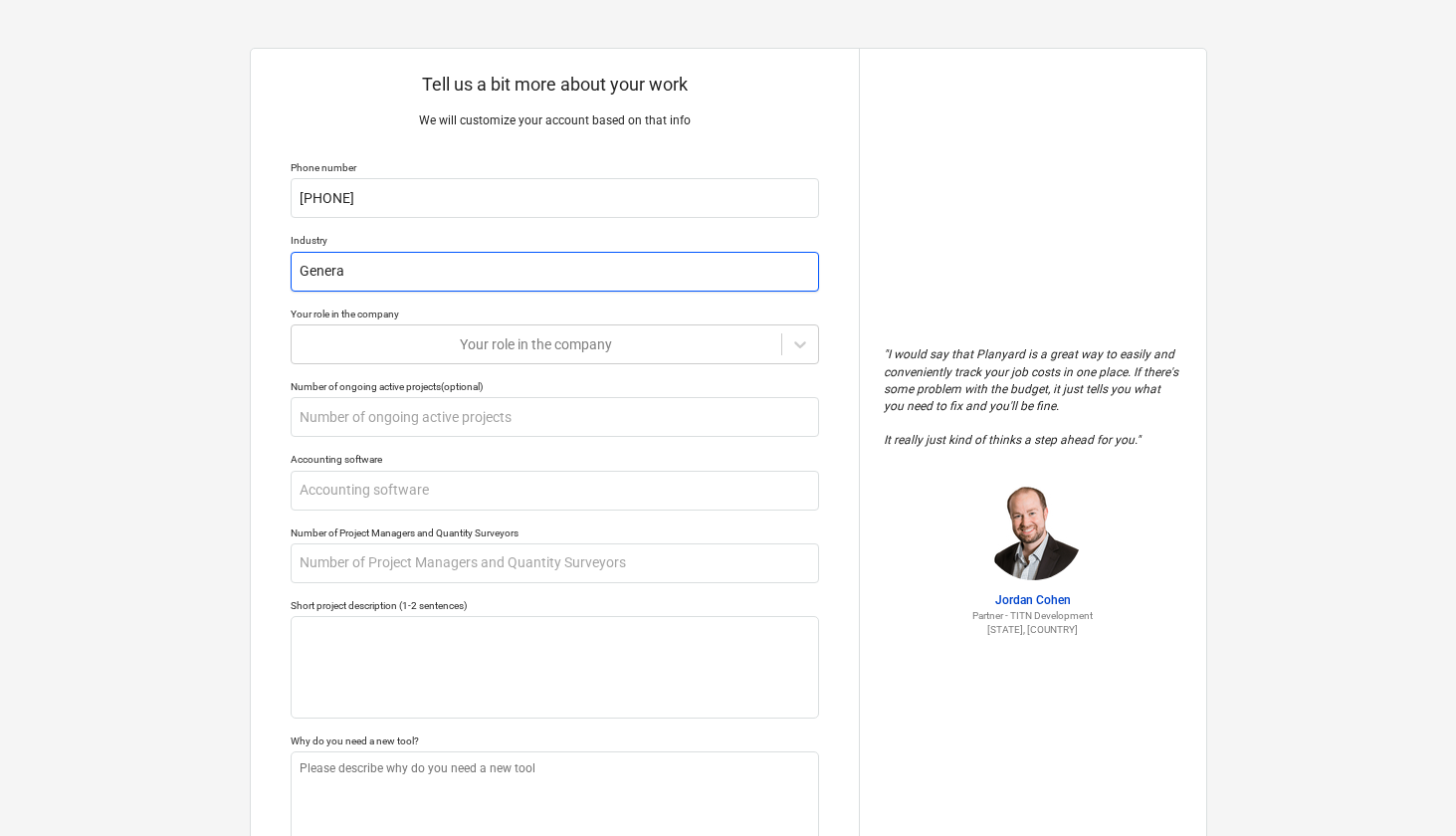 type on "x" 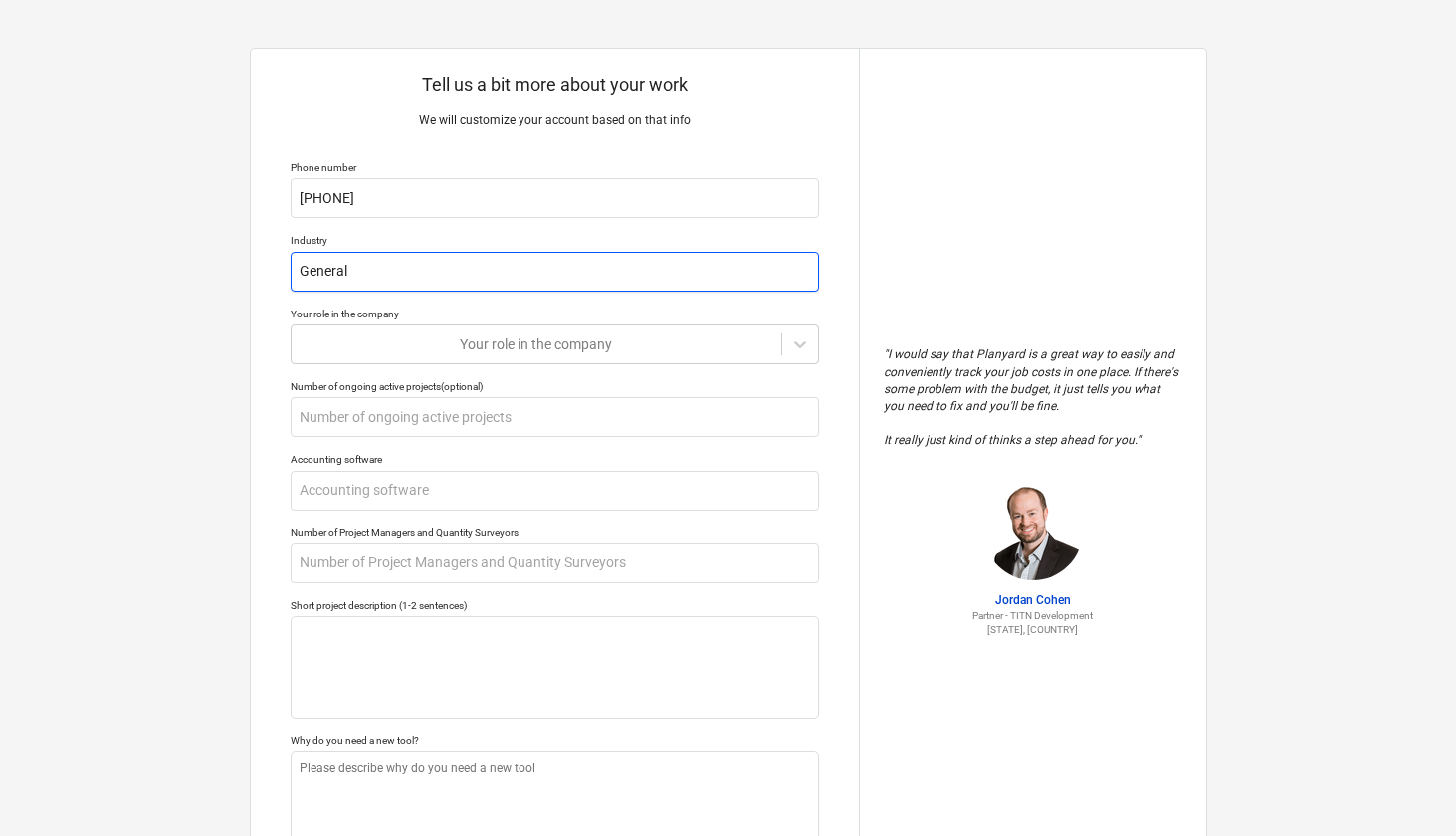 type on "x" 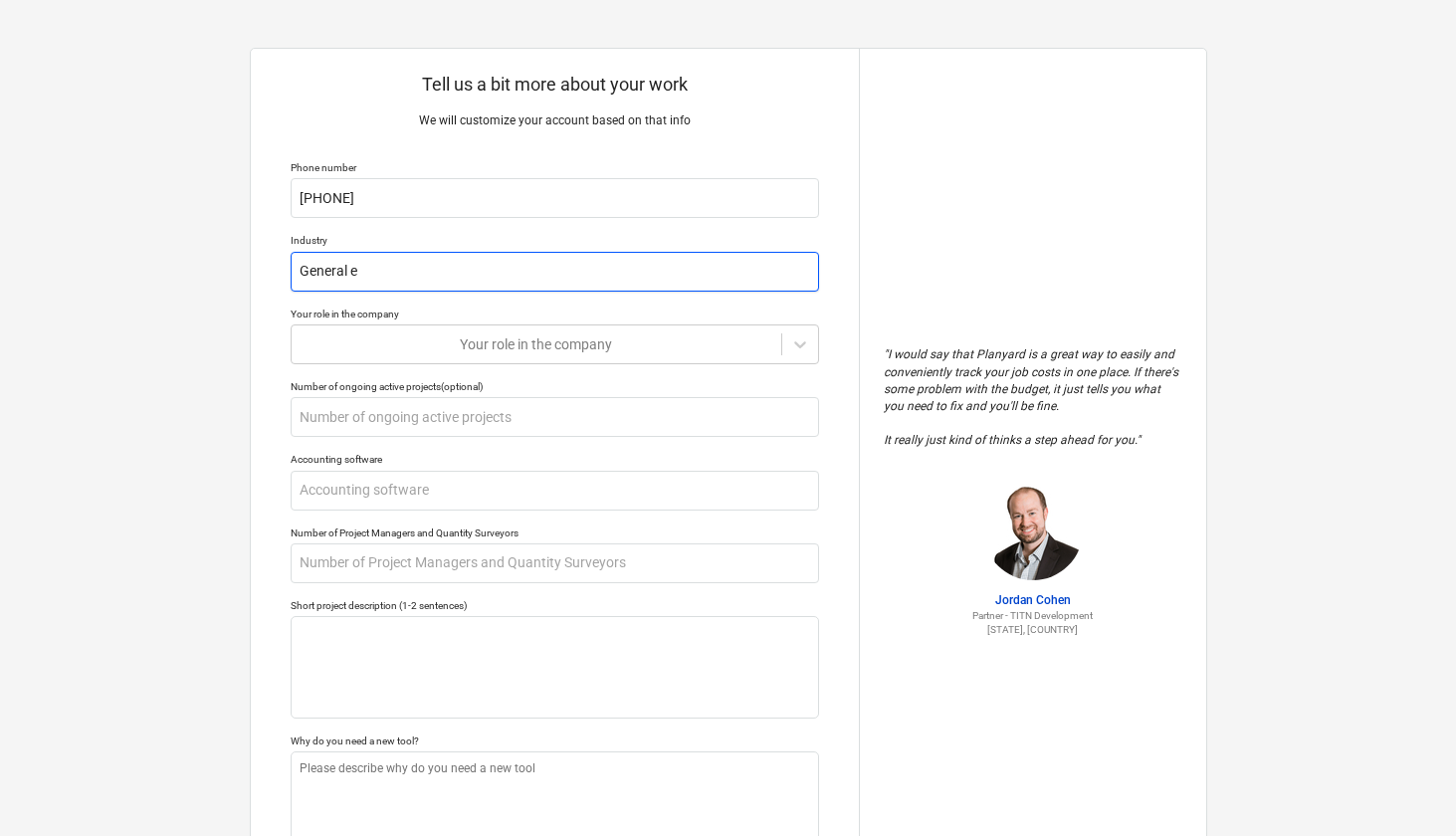 type on "x" 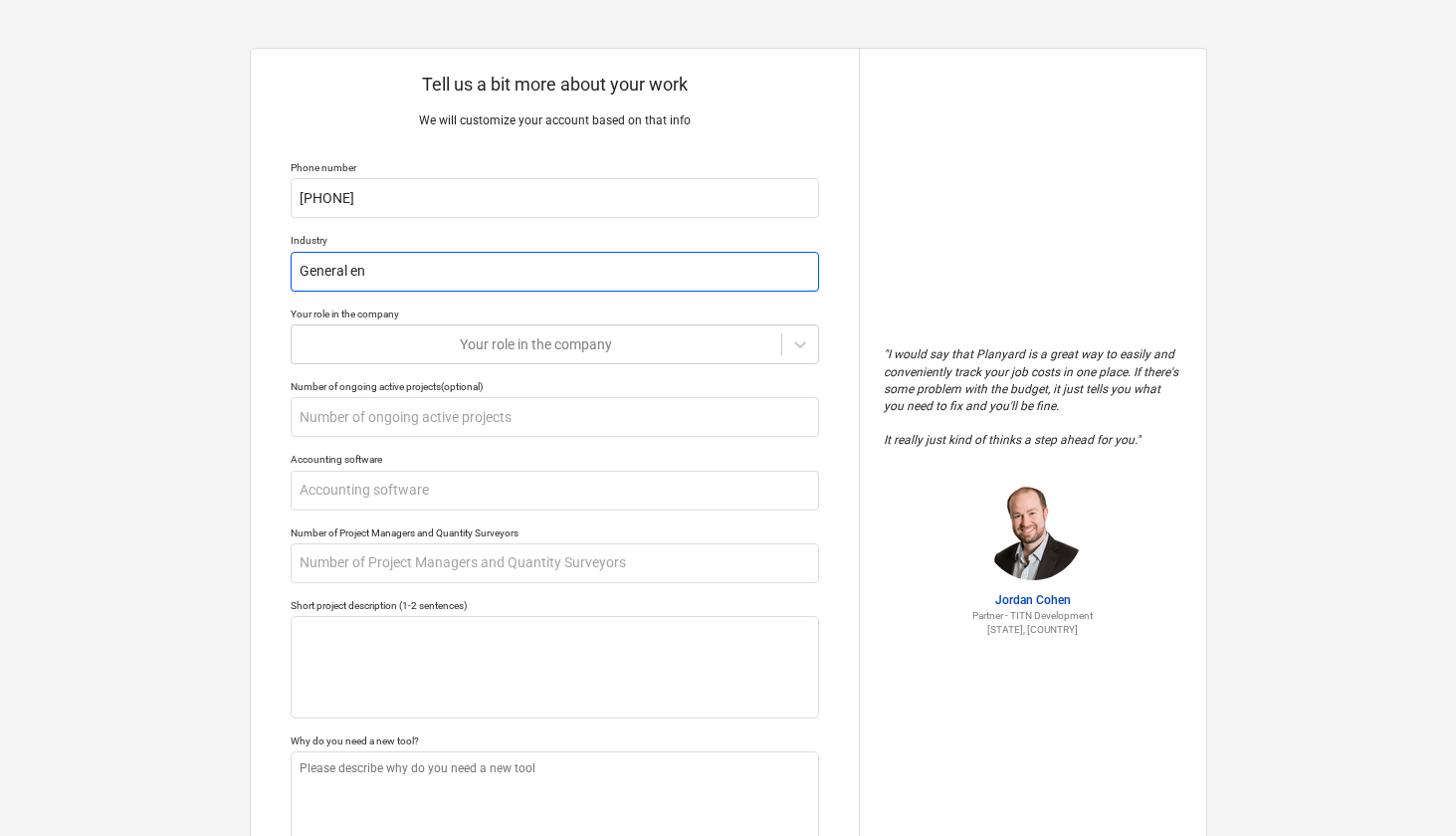 type on "x" 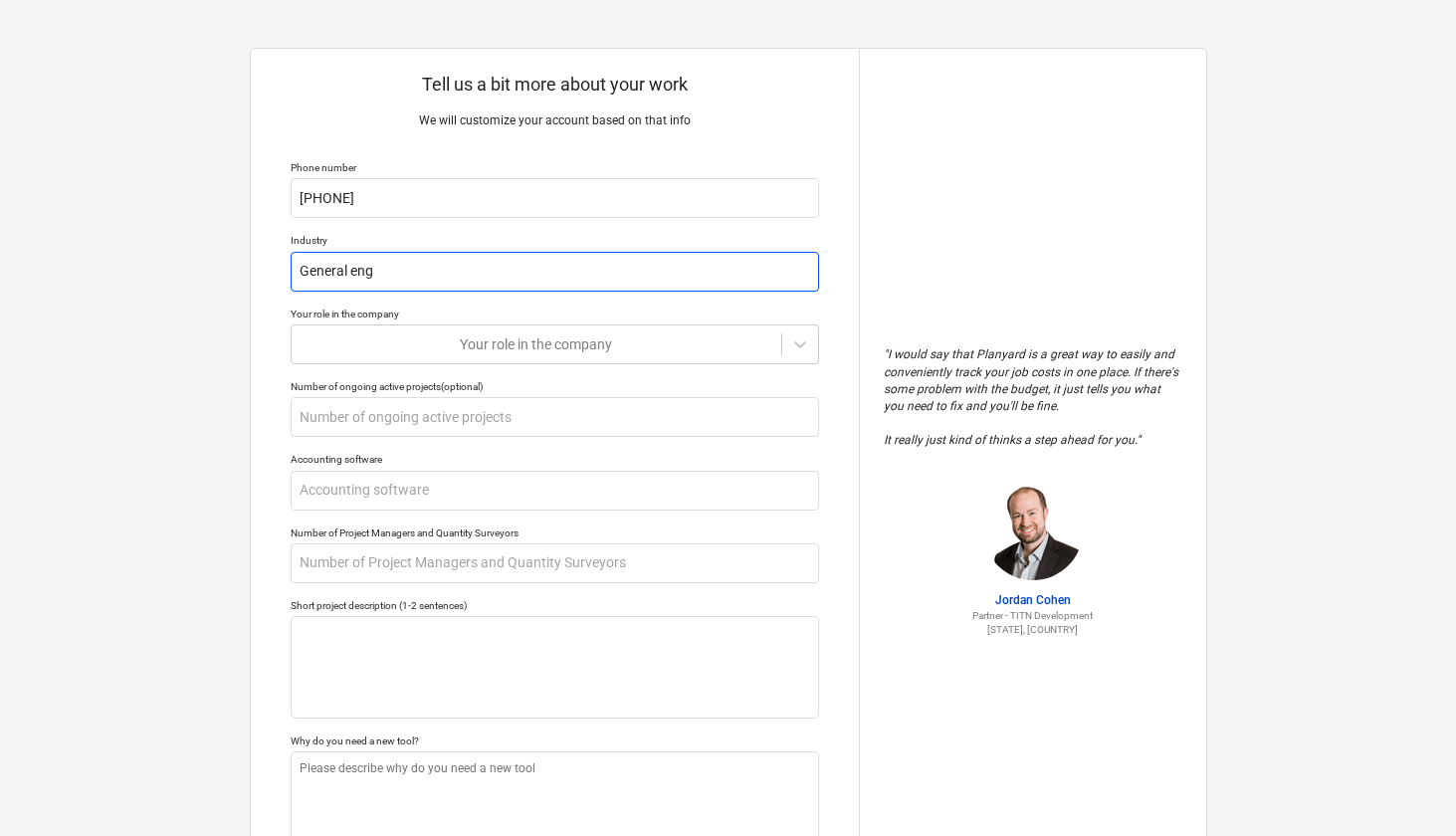 type on "x" 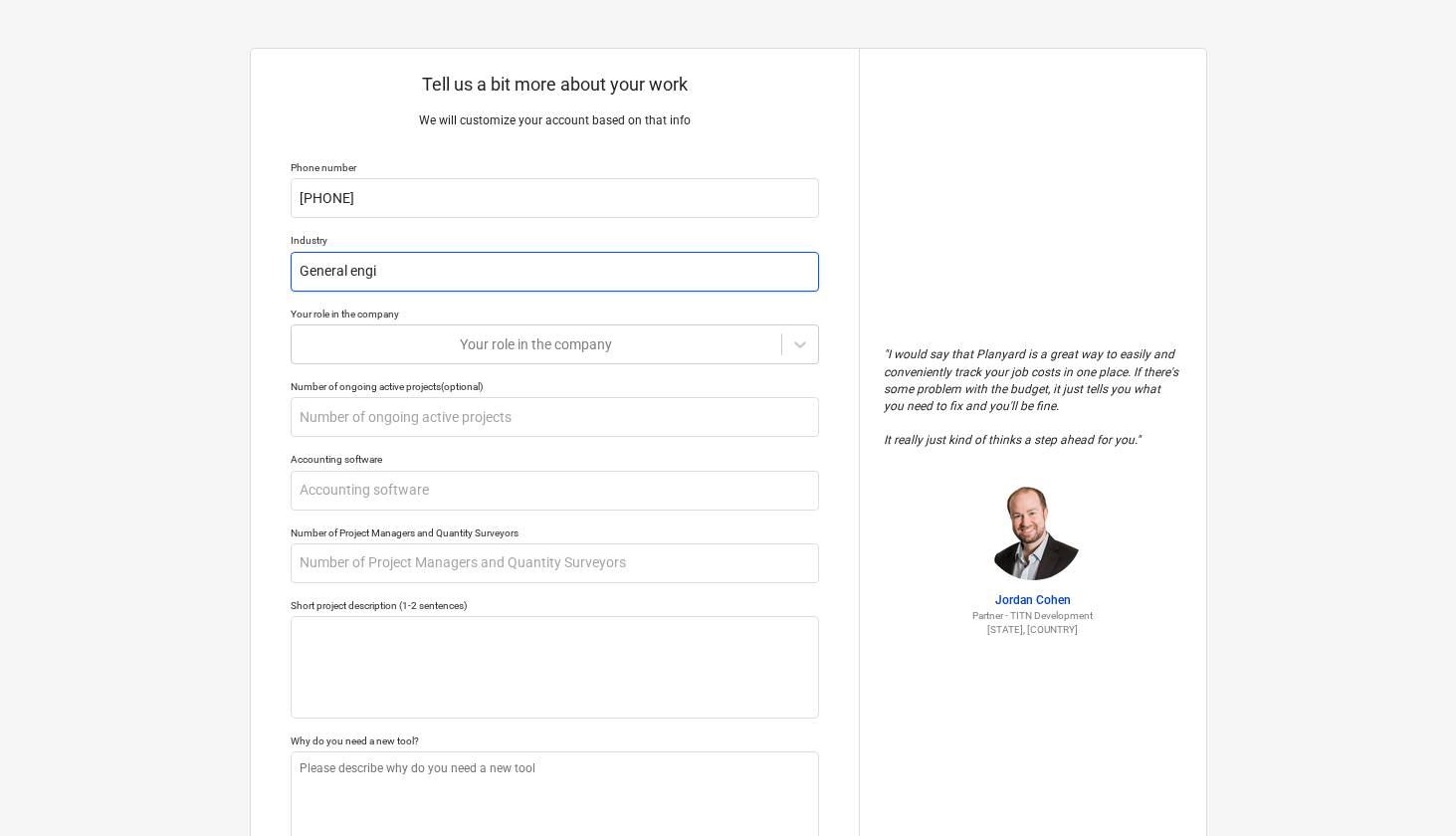 type on "x" 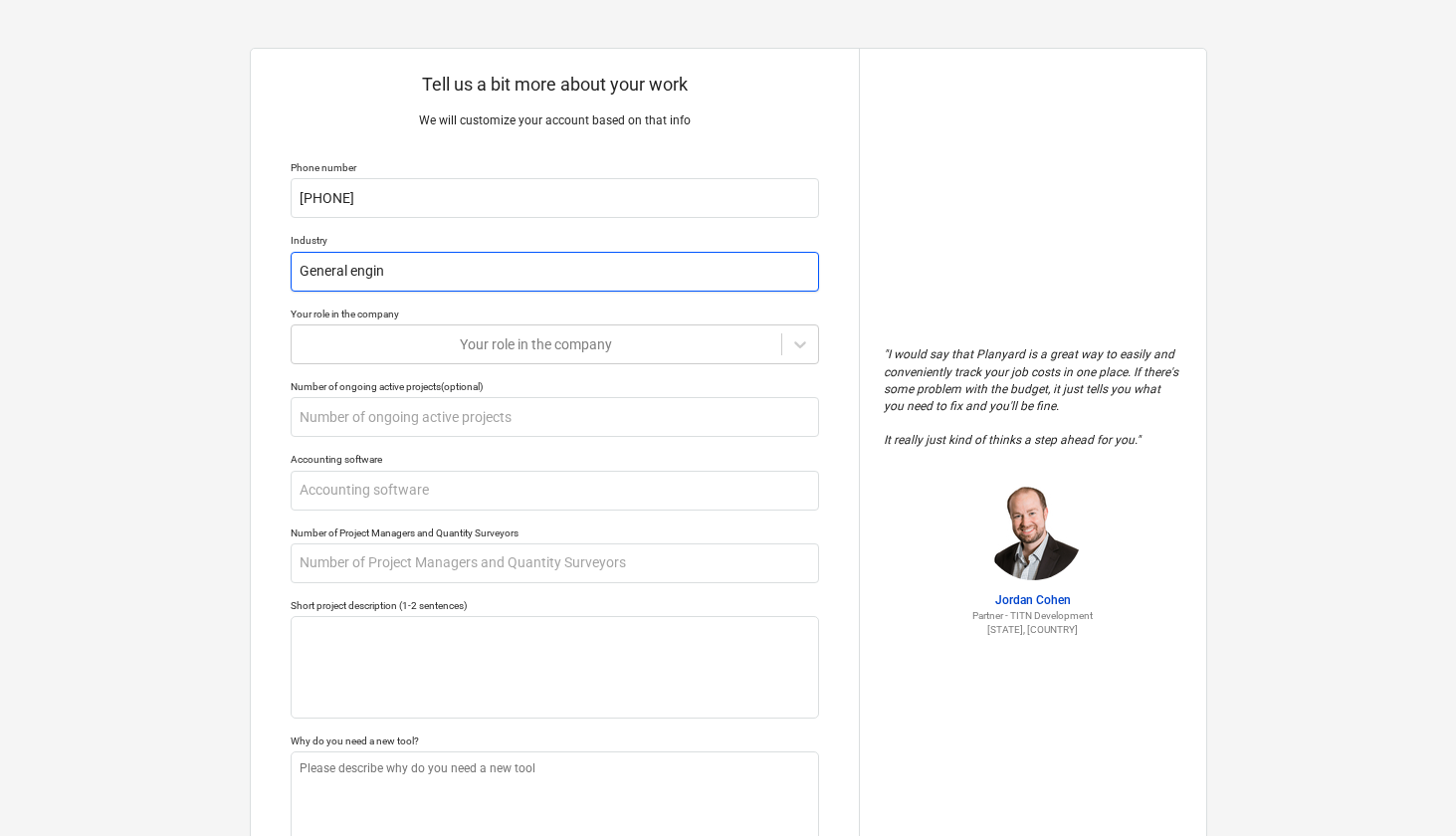 type on "x" 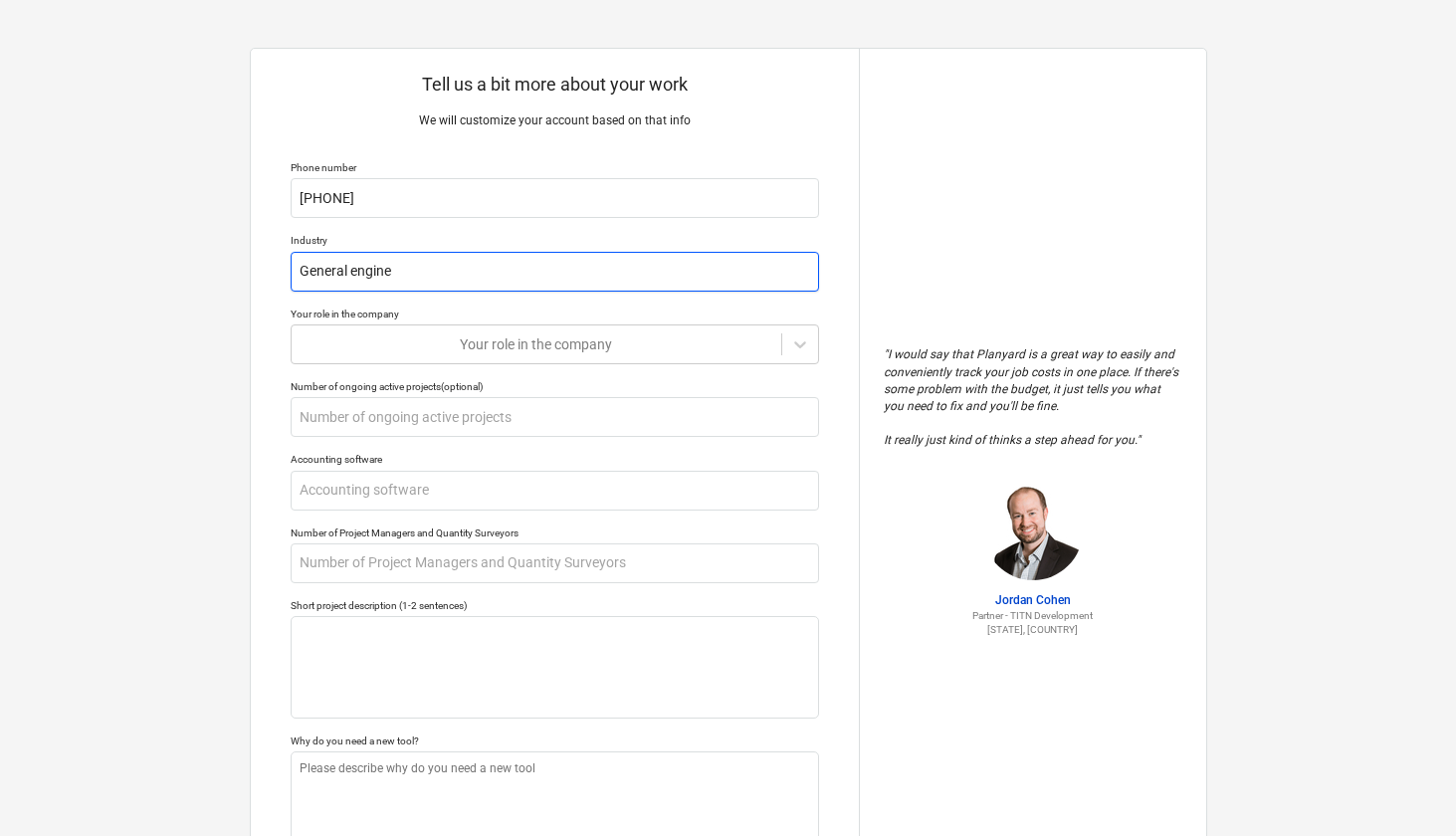 type on "x" 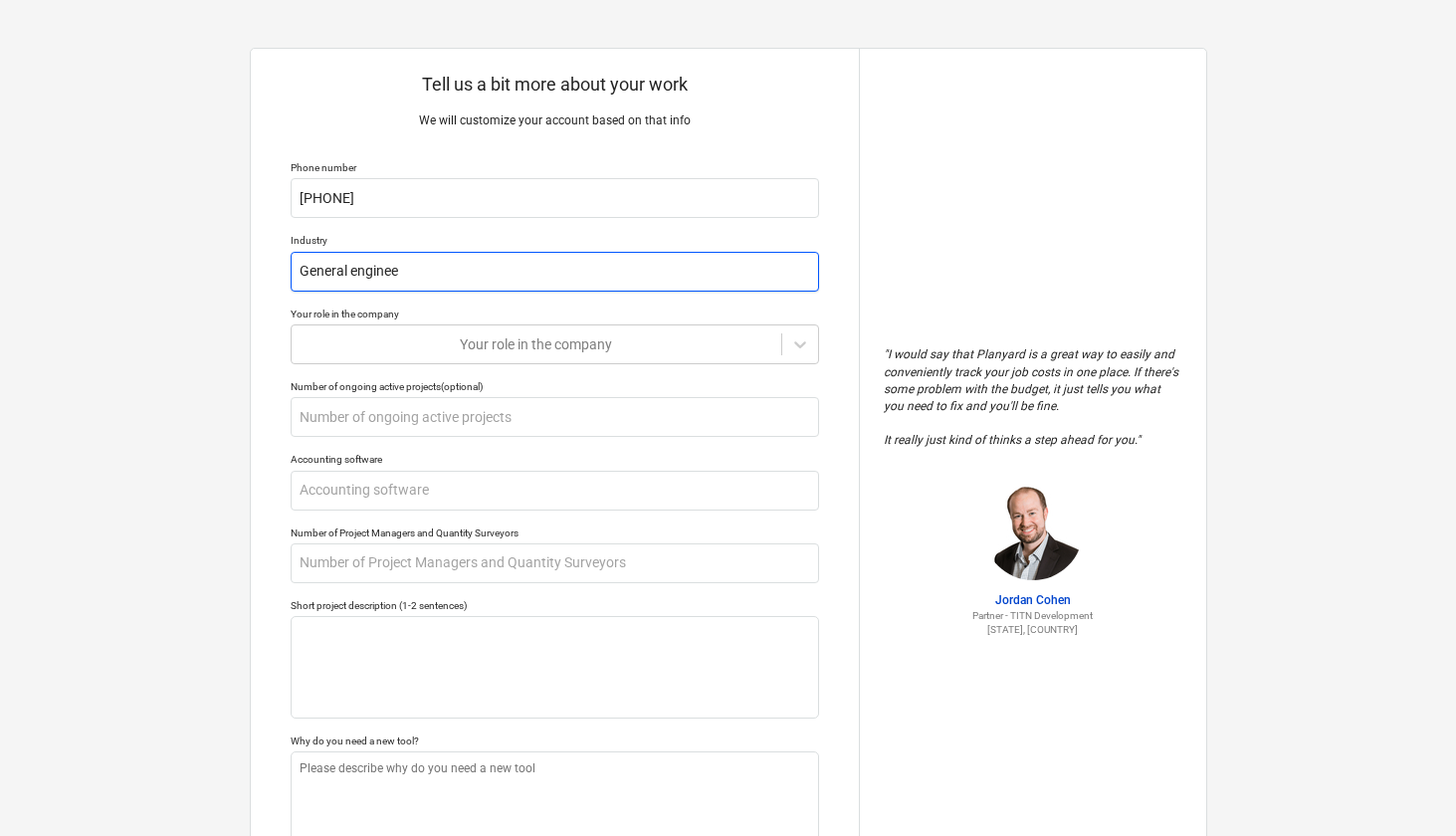 type on "x" 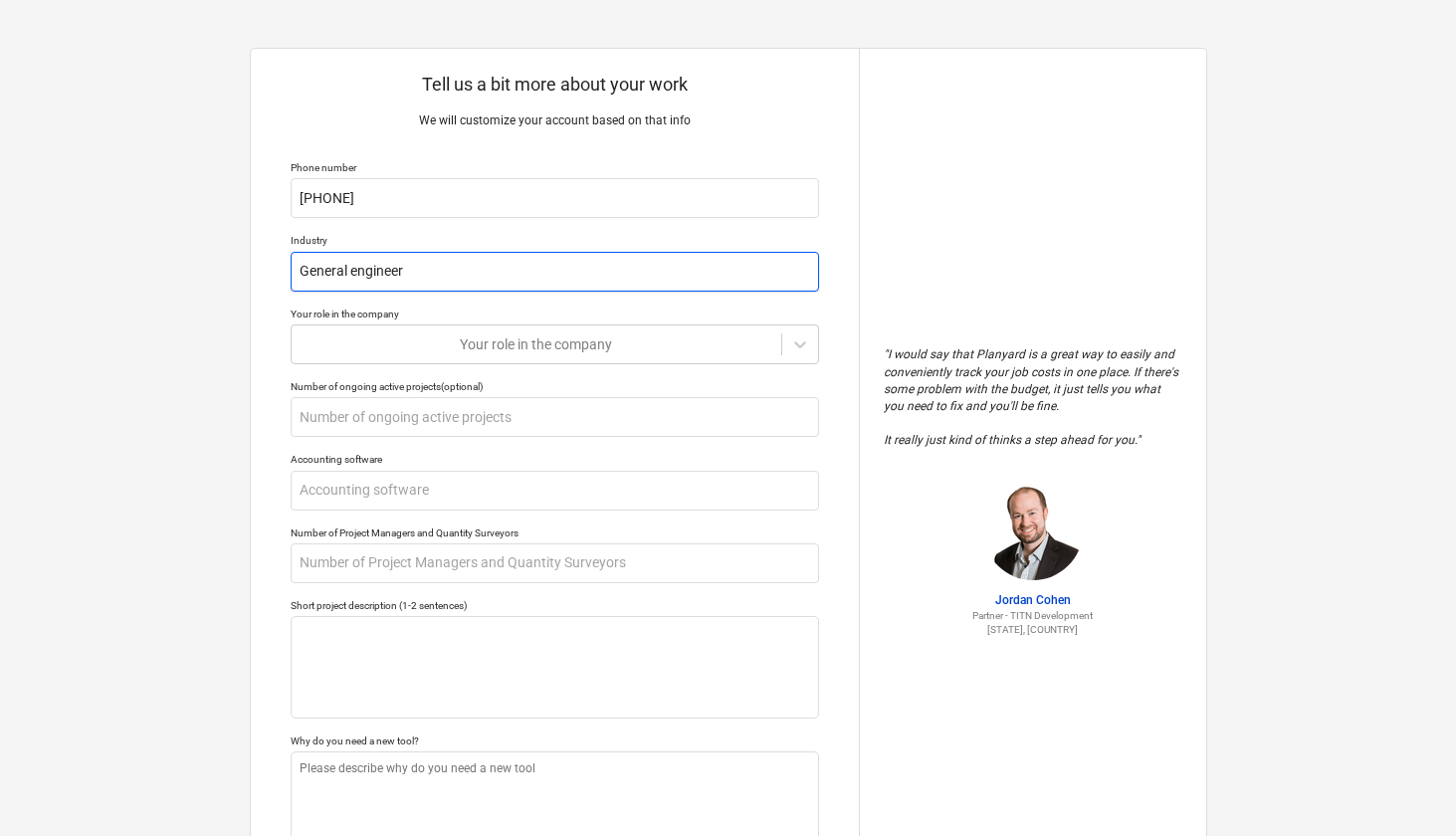 type on "x" 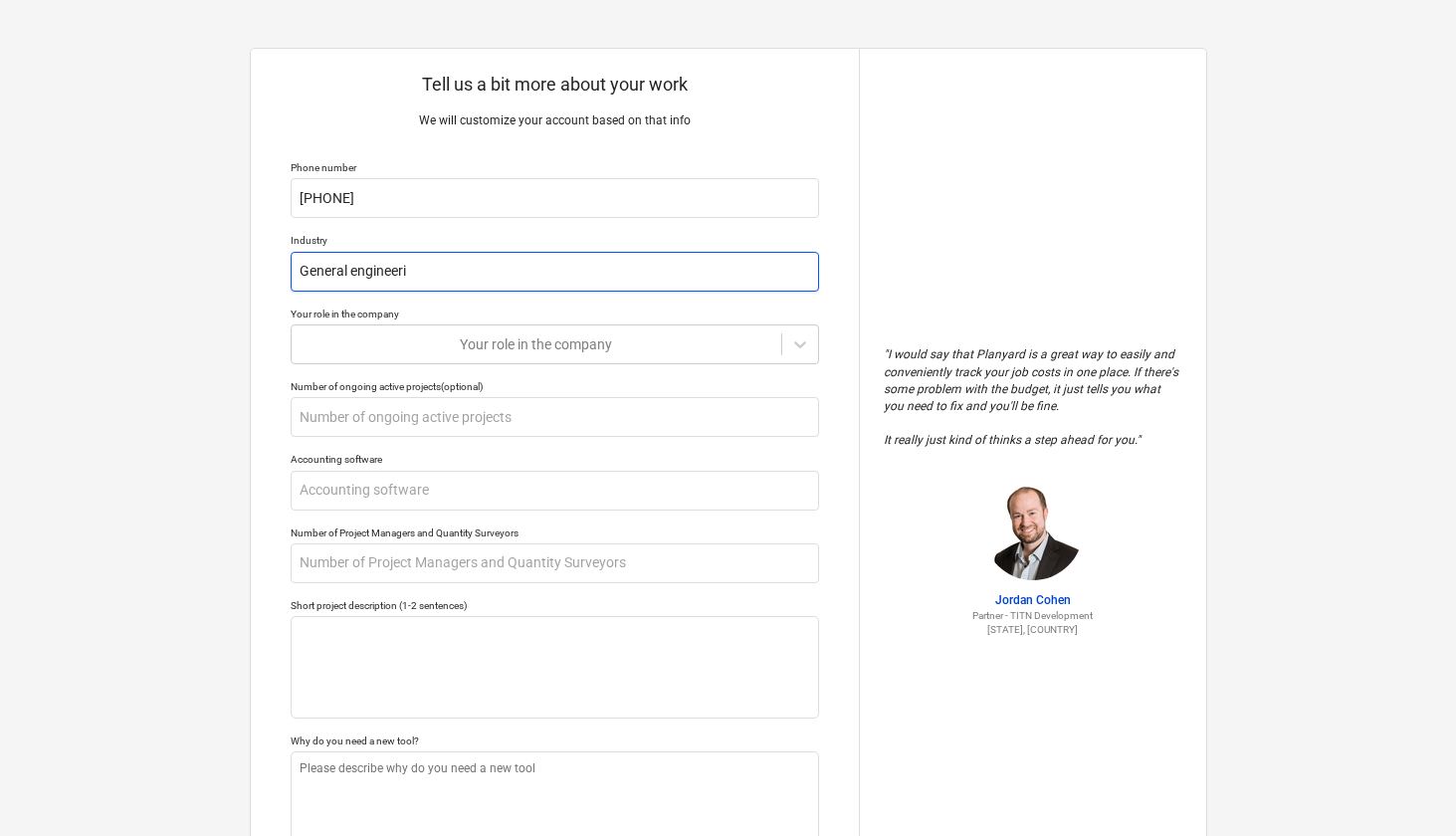 type on "x" 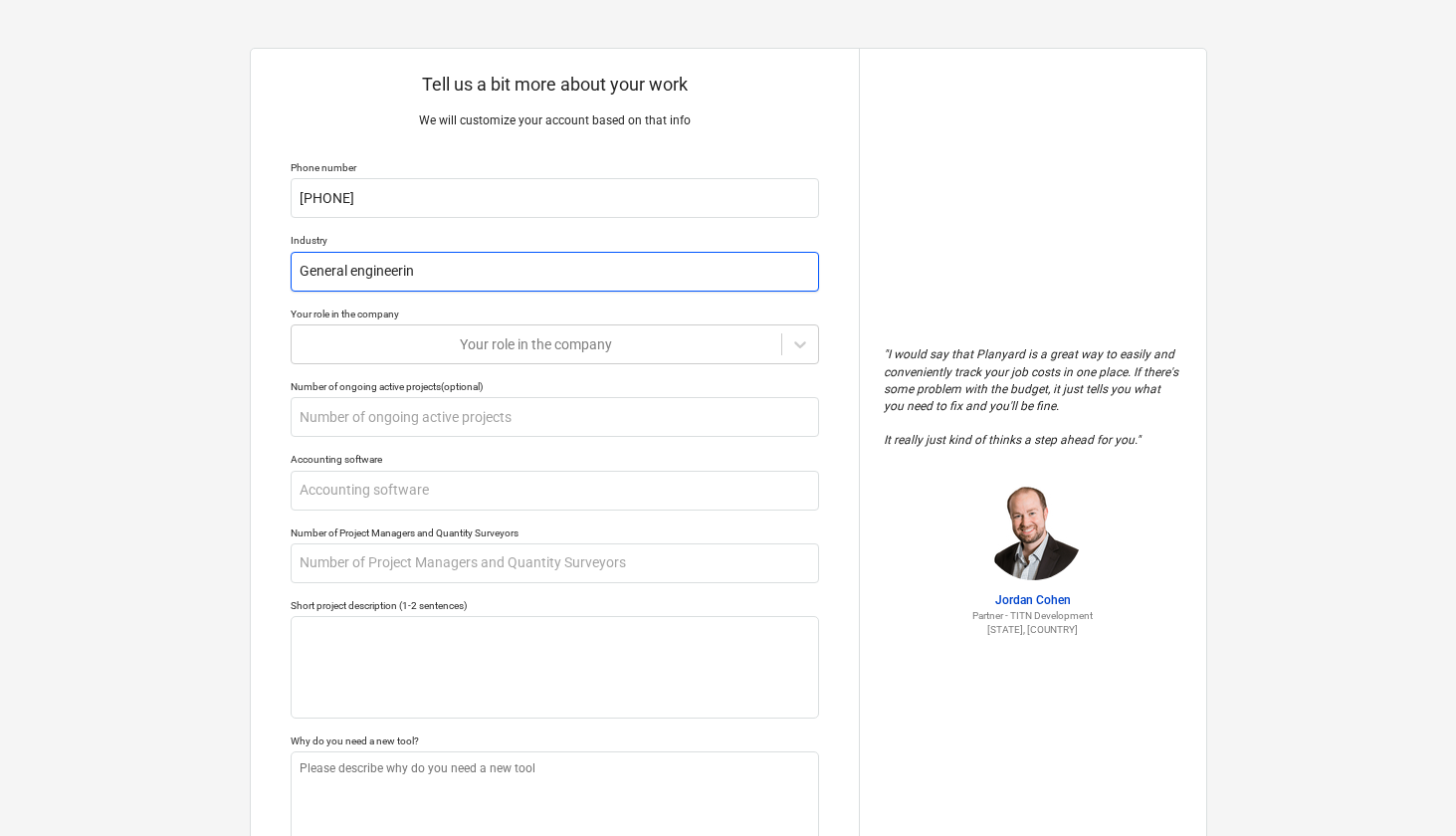 type on "x" 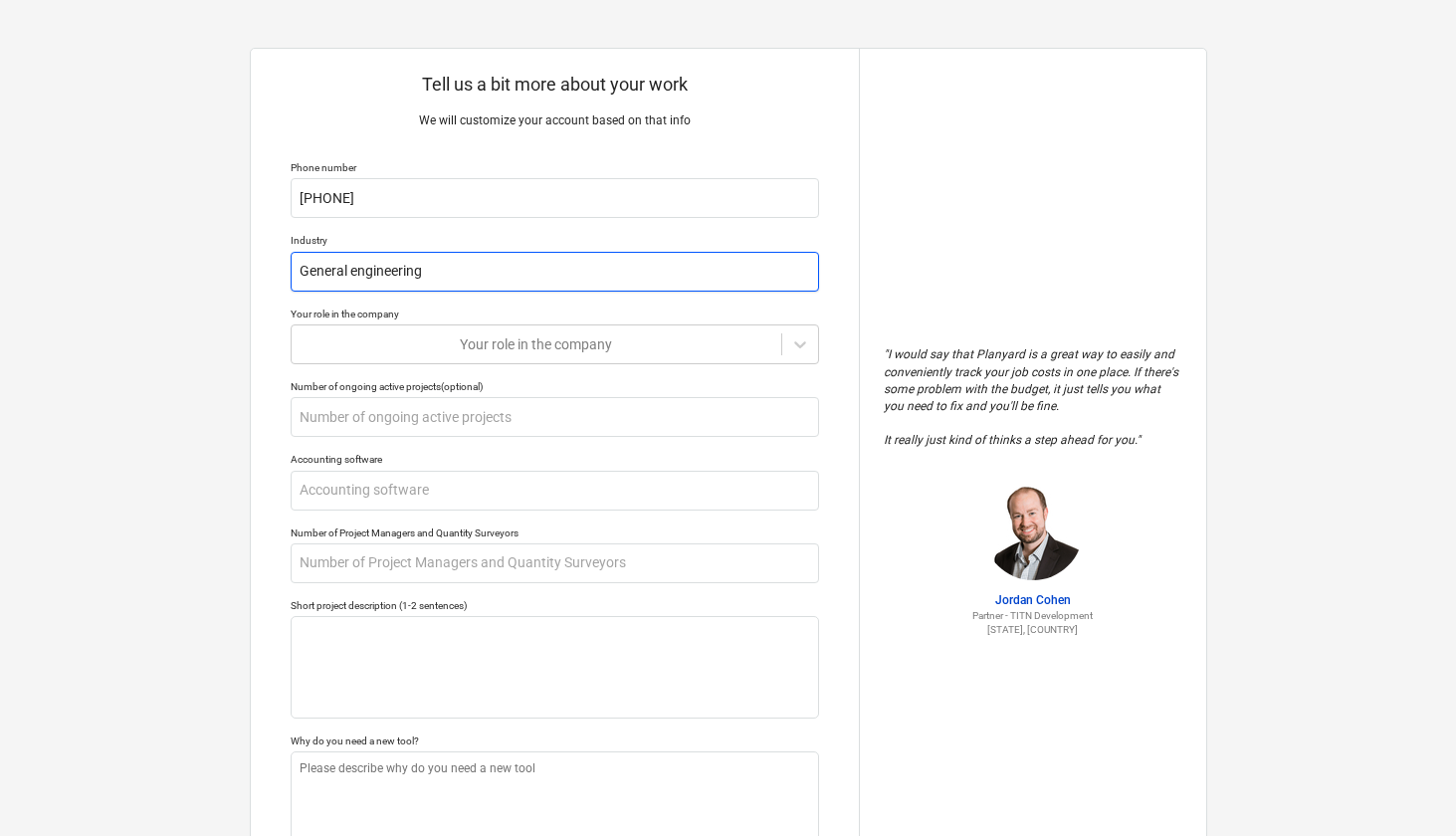 click on "General engineering" at bounding box center [554, 272] 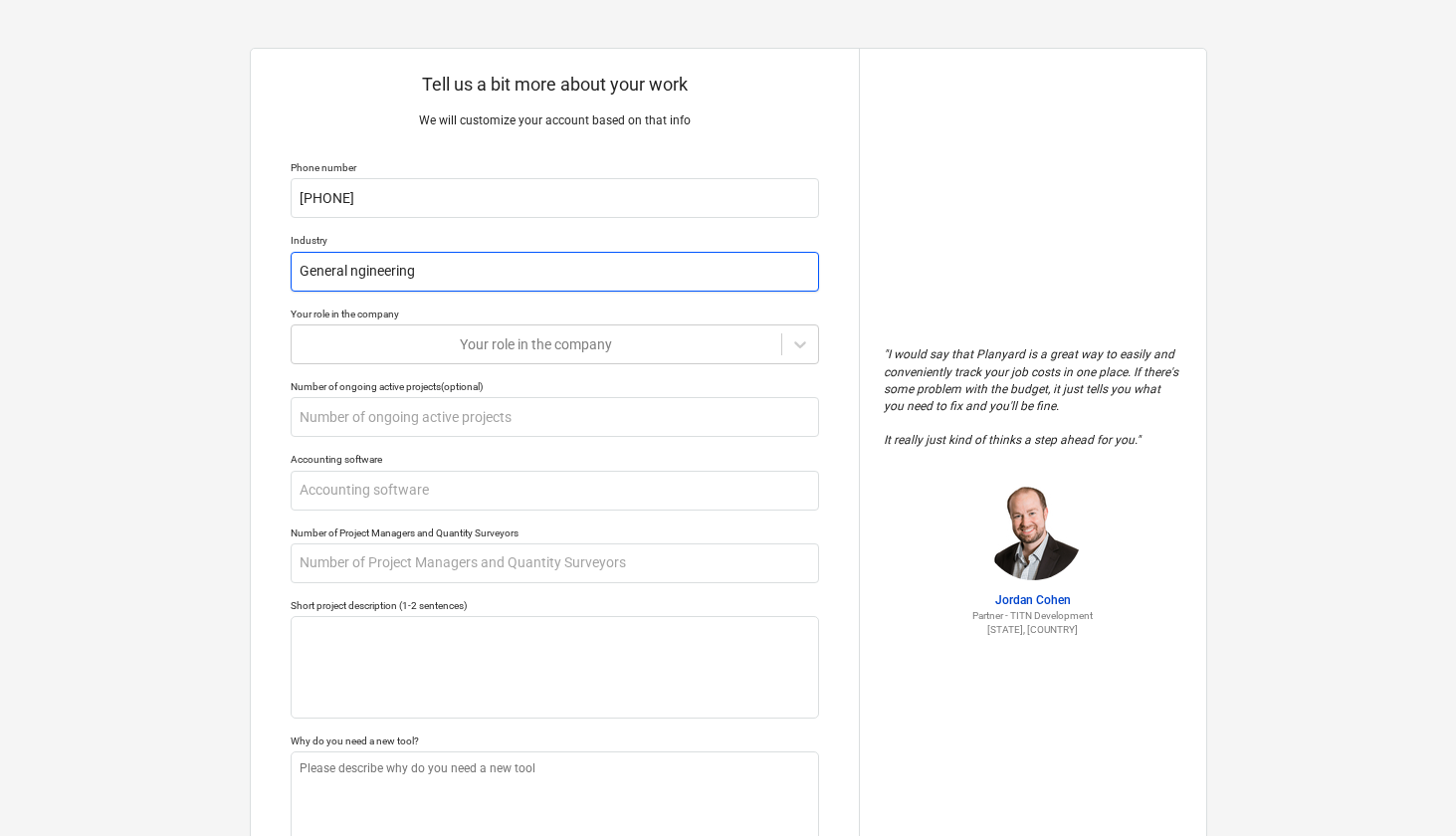 type on "x" 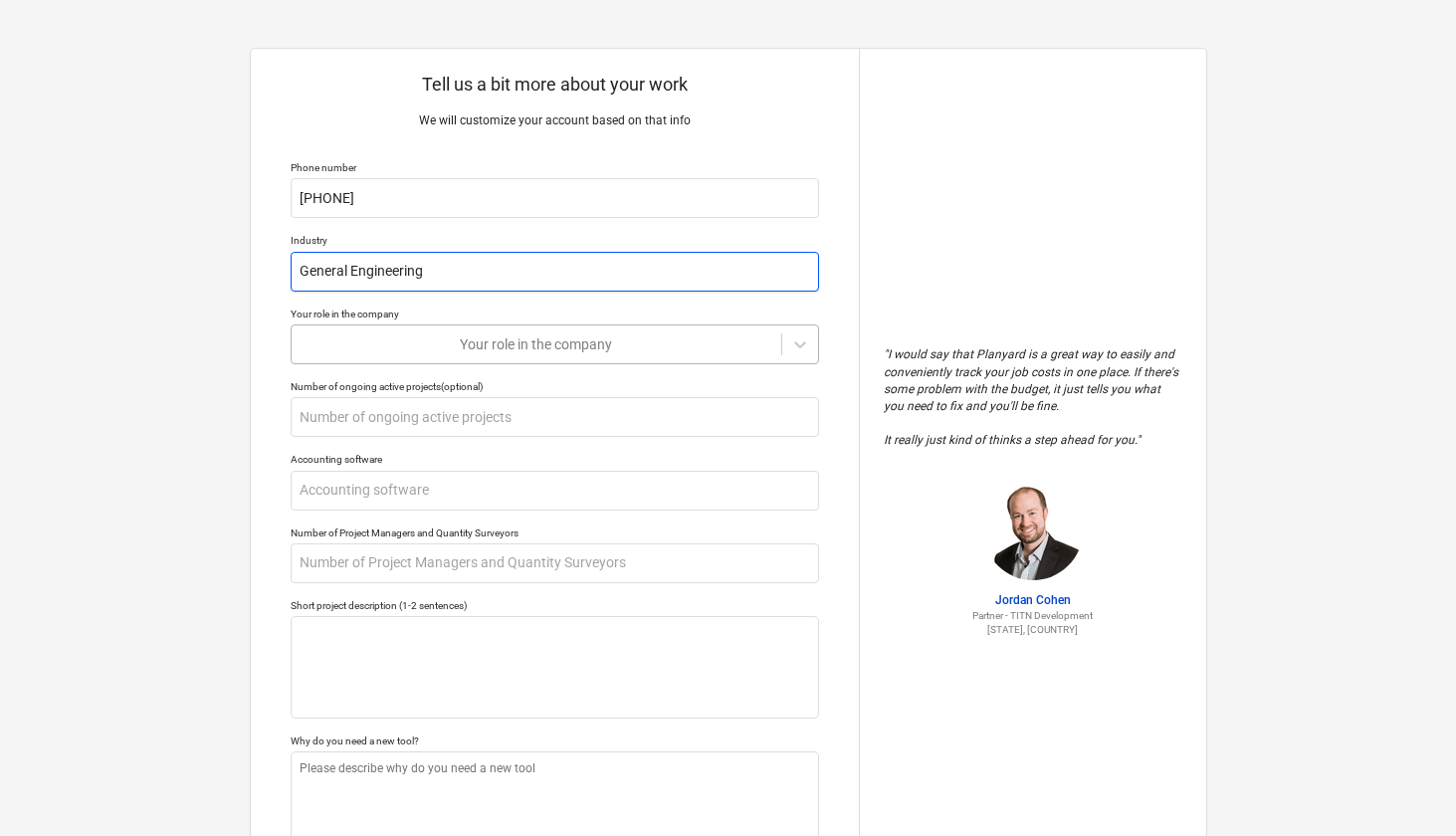 type on "General Engineering" 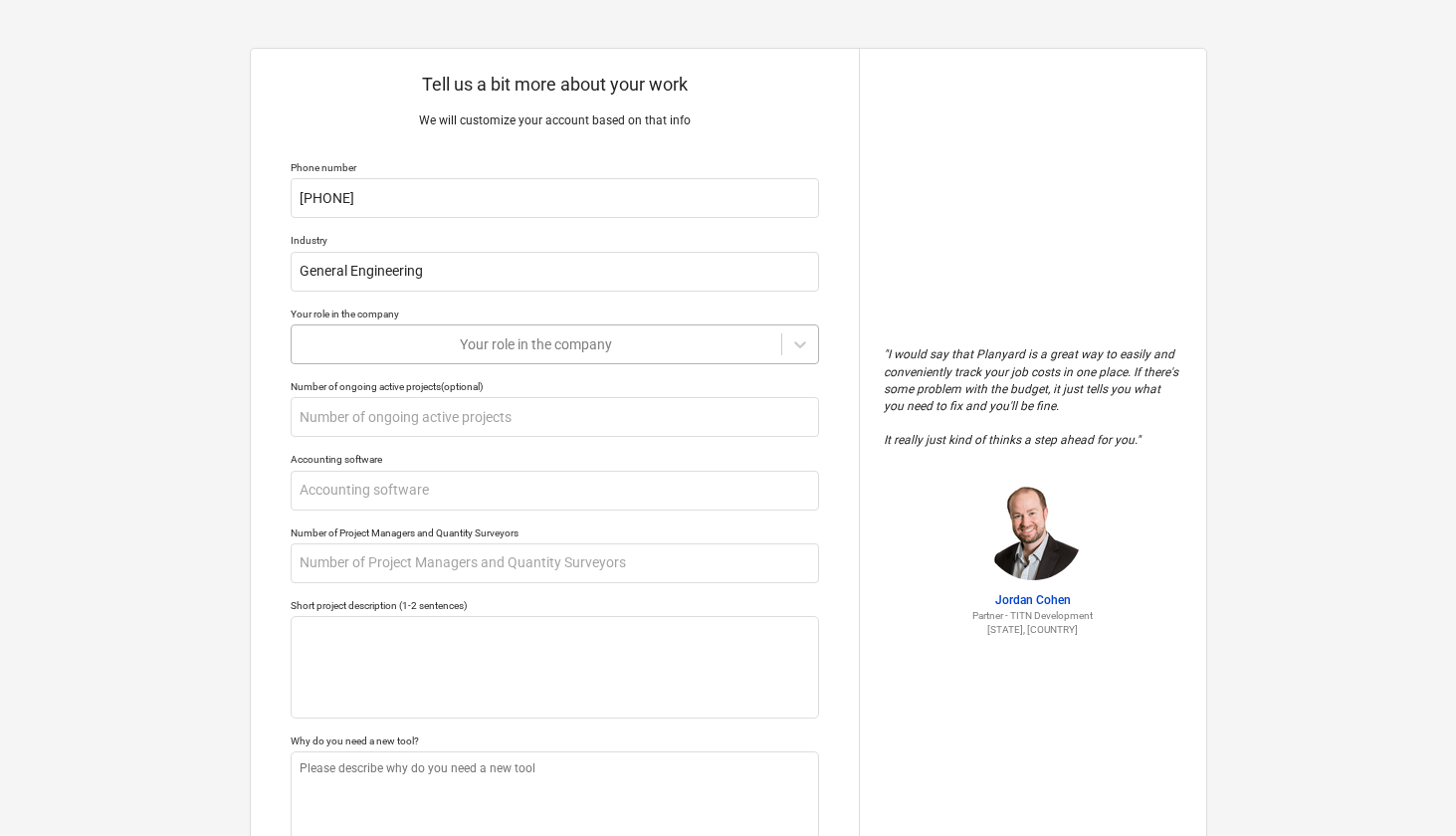 type on "x" 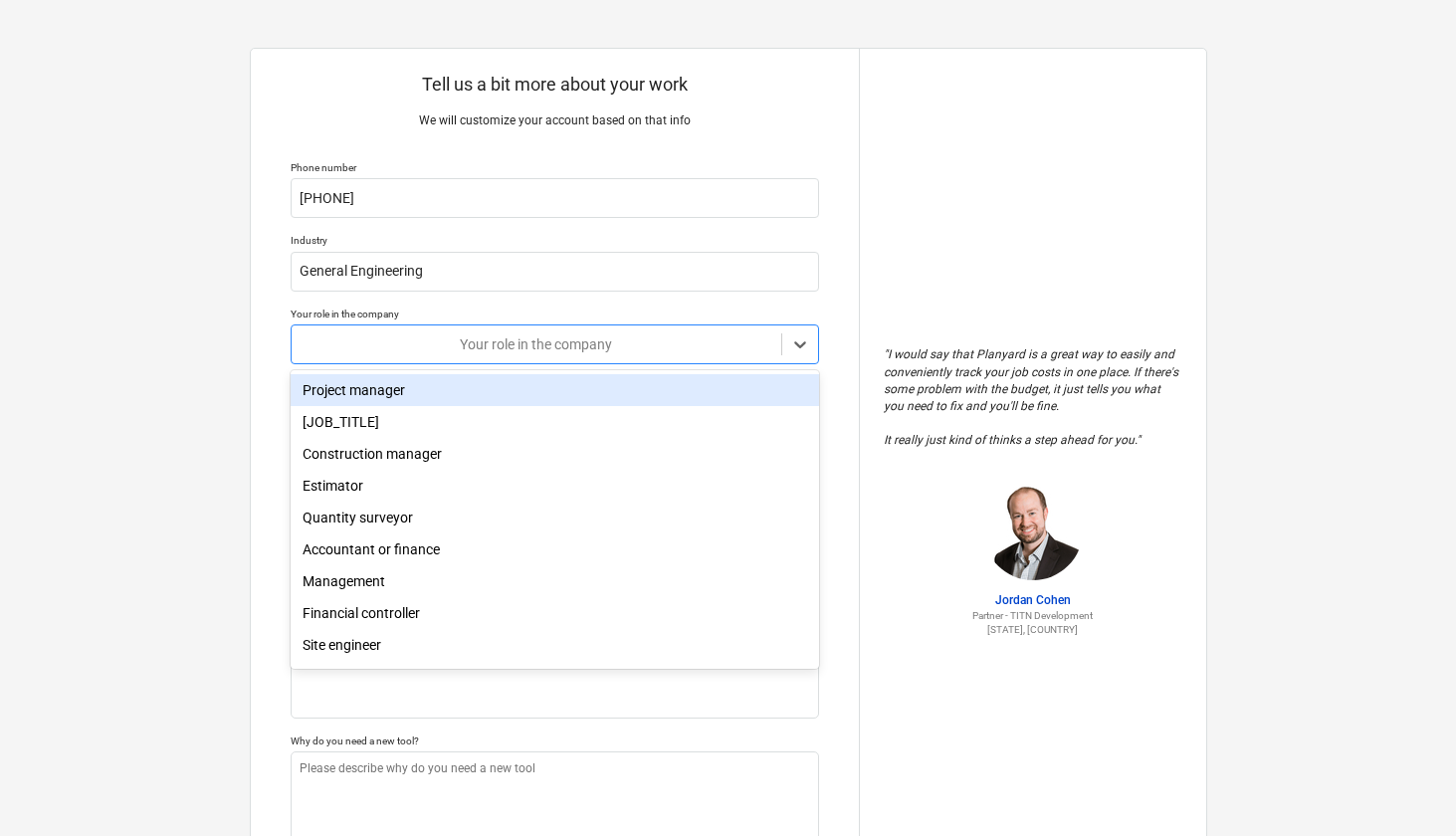 click on "Your role in the company" at bounding box center (536, 344) 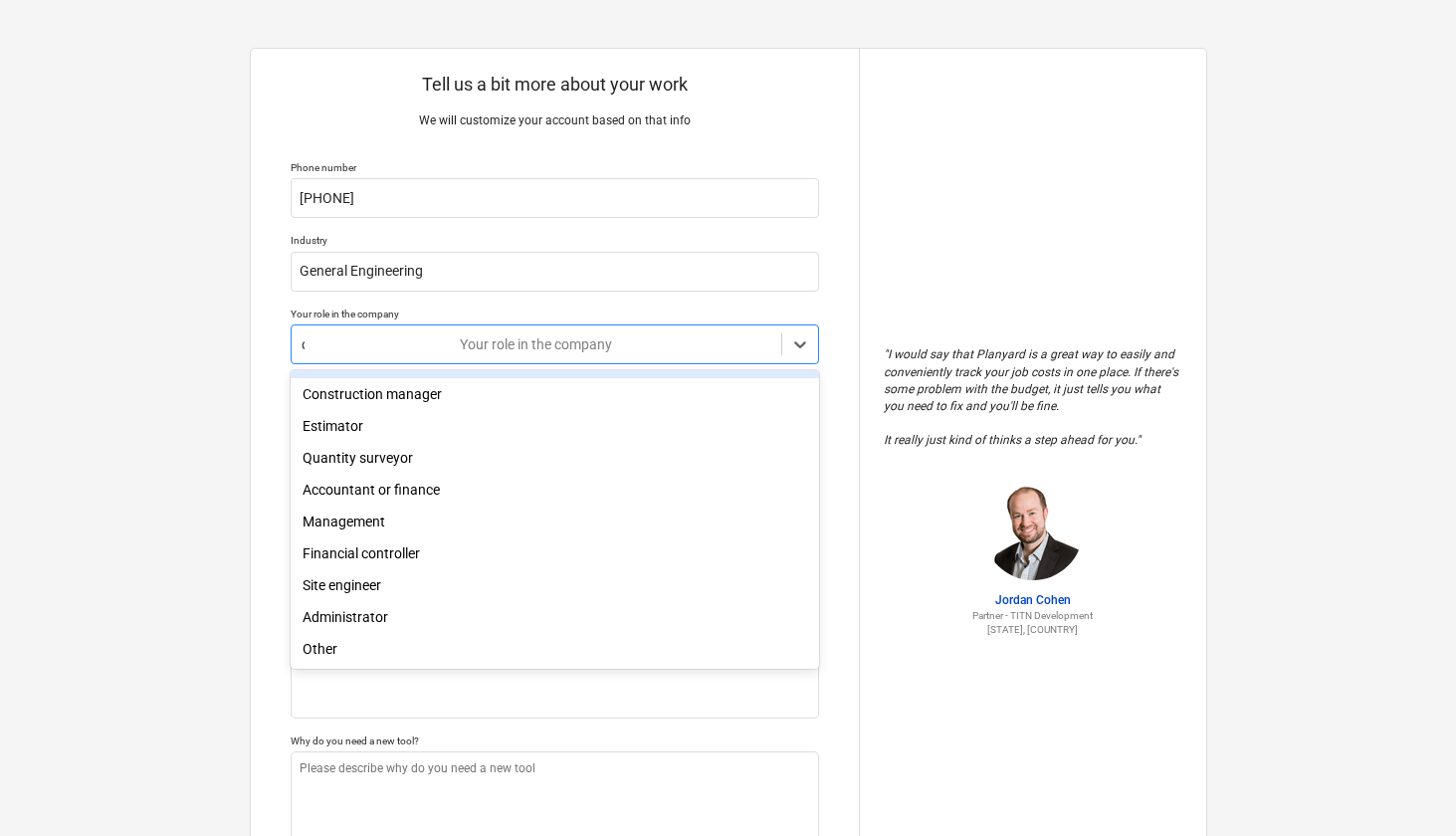 scroll, scrollTop: 0, scrollLeft: 0, axis: both 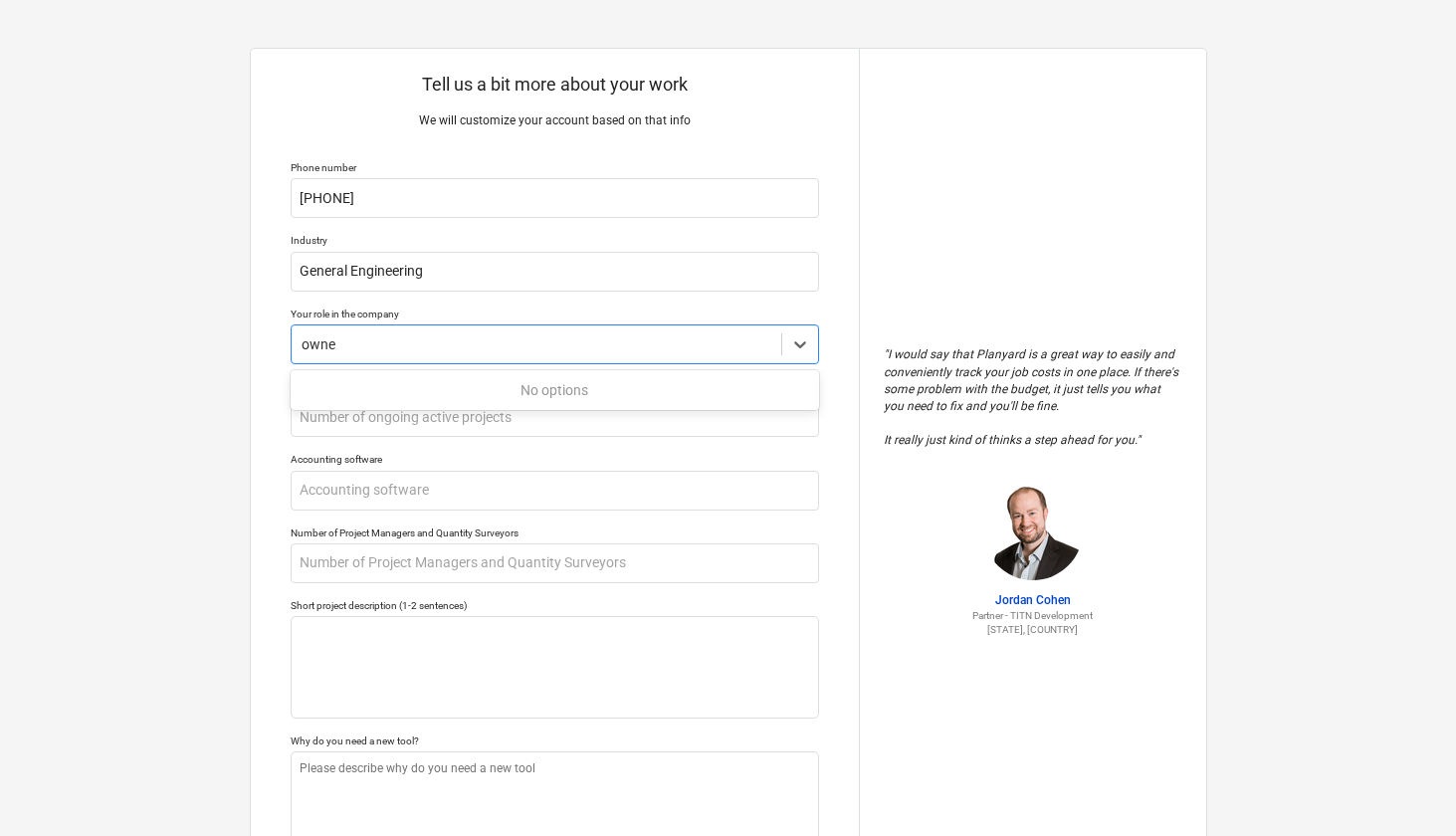 type on "owner" 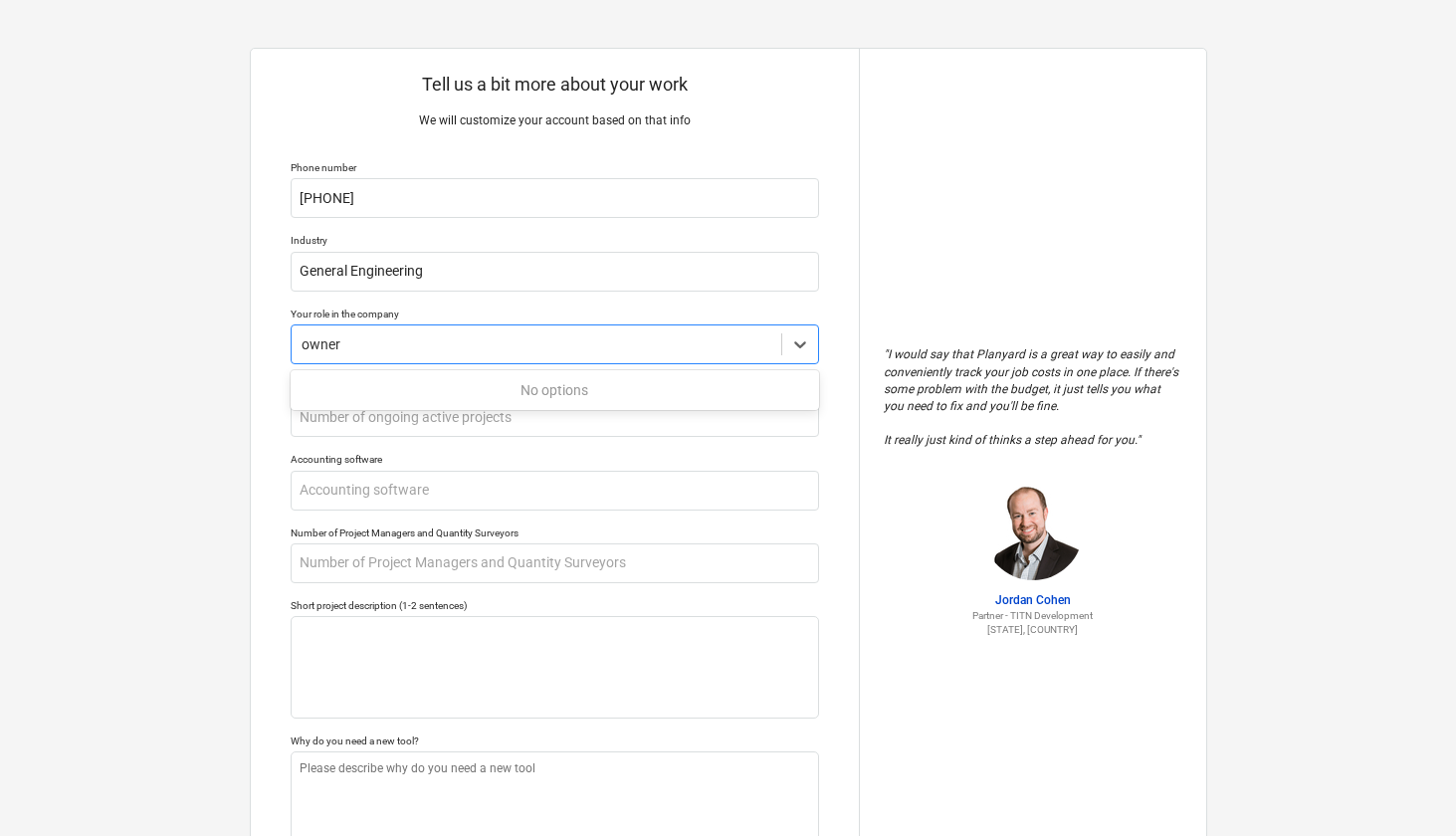 click on "No options" at bounding box center [554, 390] 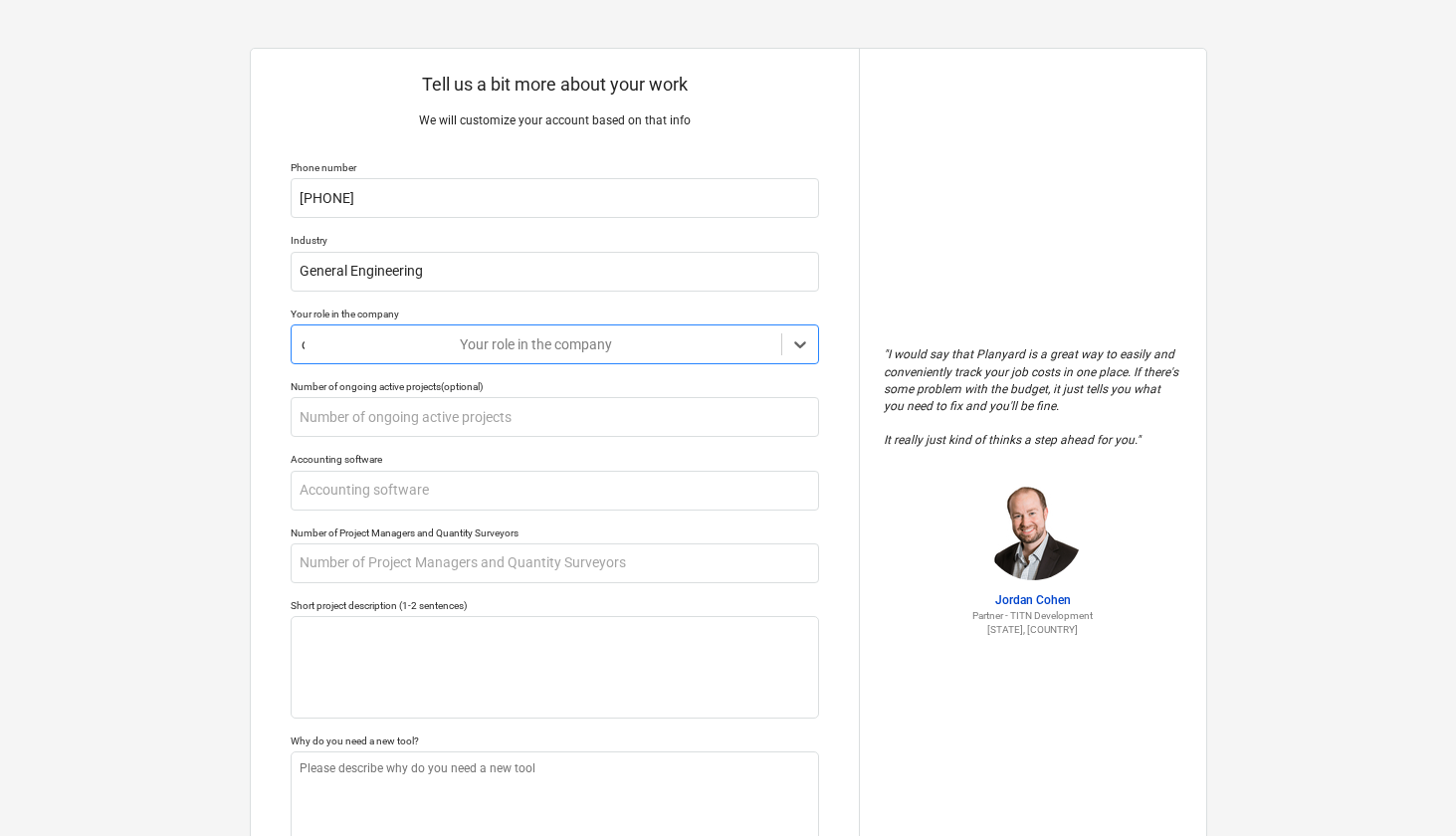 type 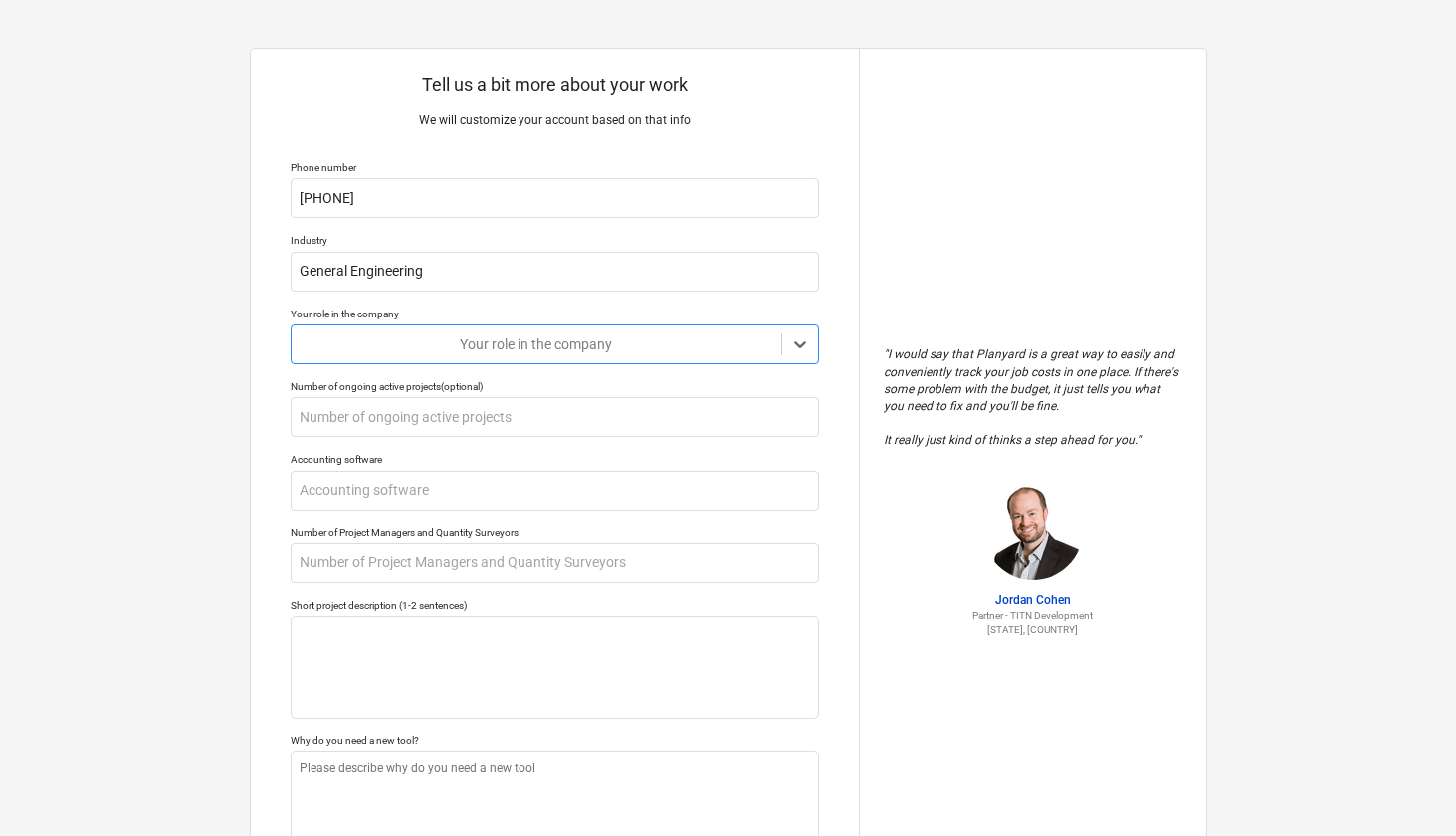 click on "Your role in the company" at bounding box center [536, 344] 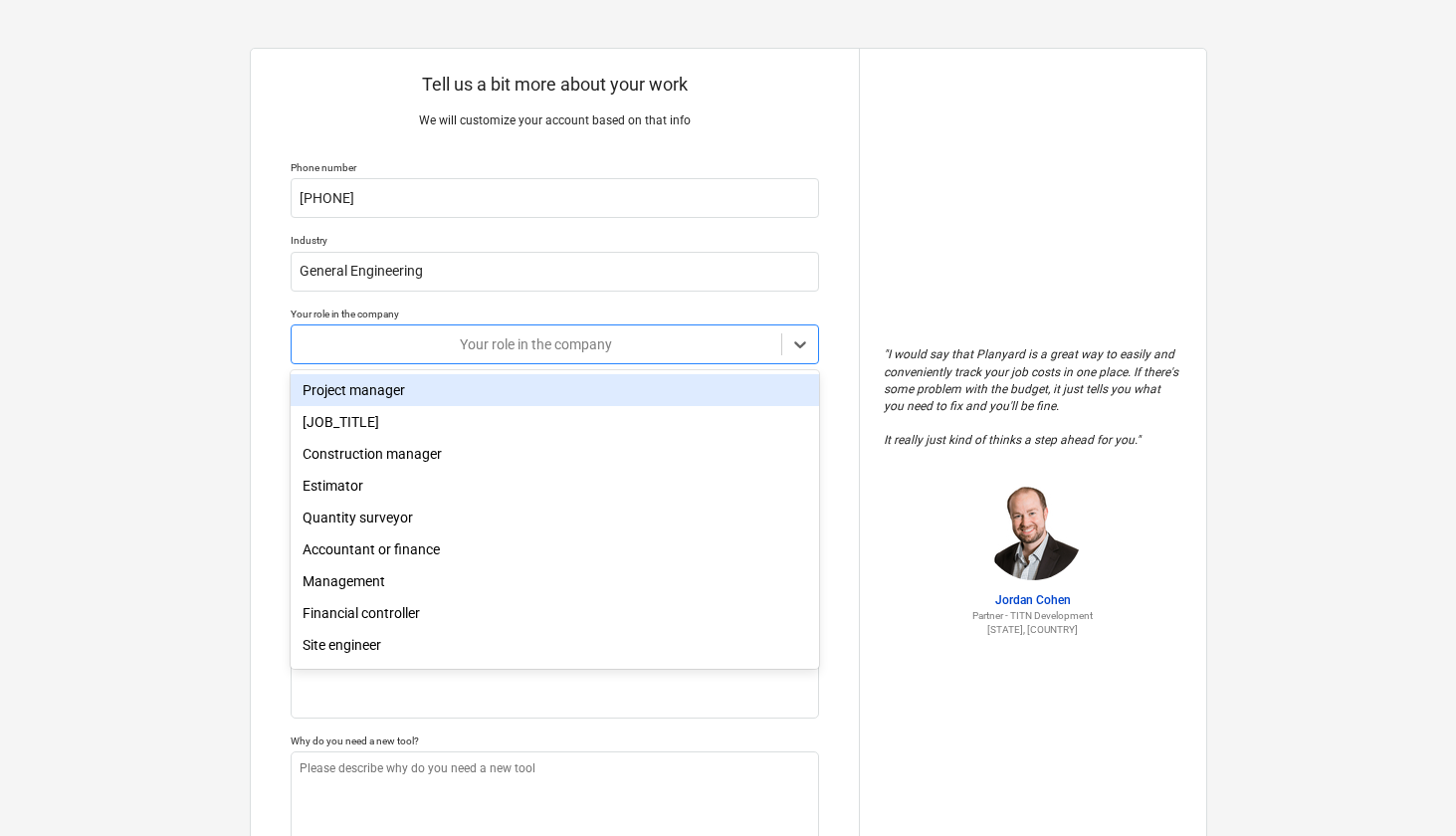 click on "Your role in the company" at bounding box center (536, 344) 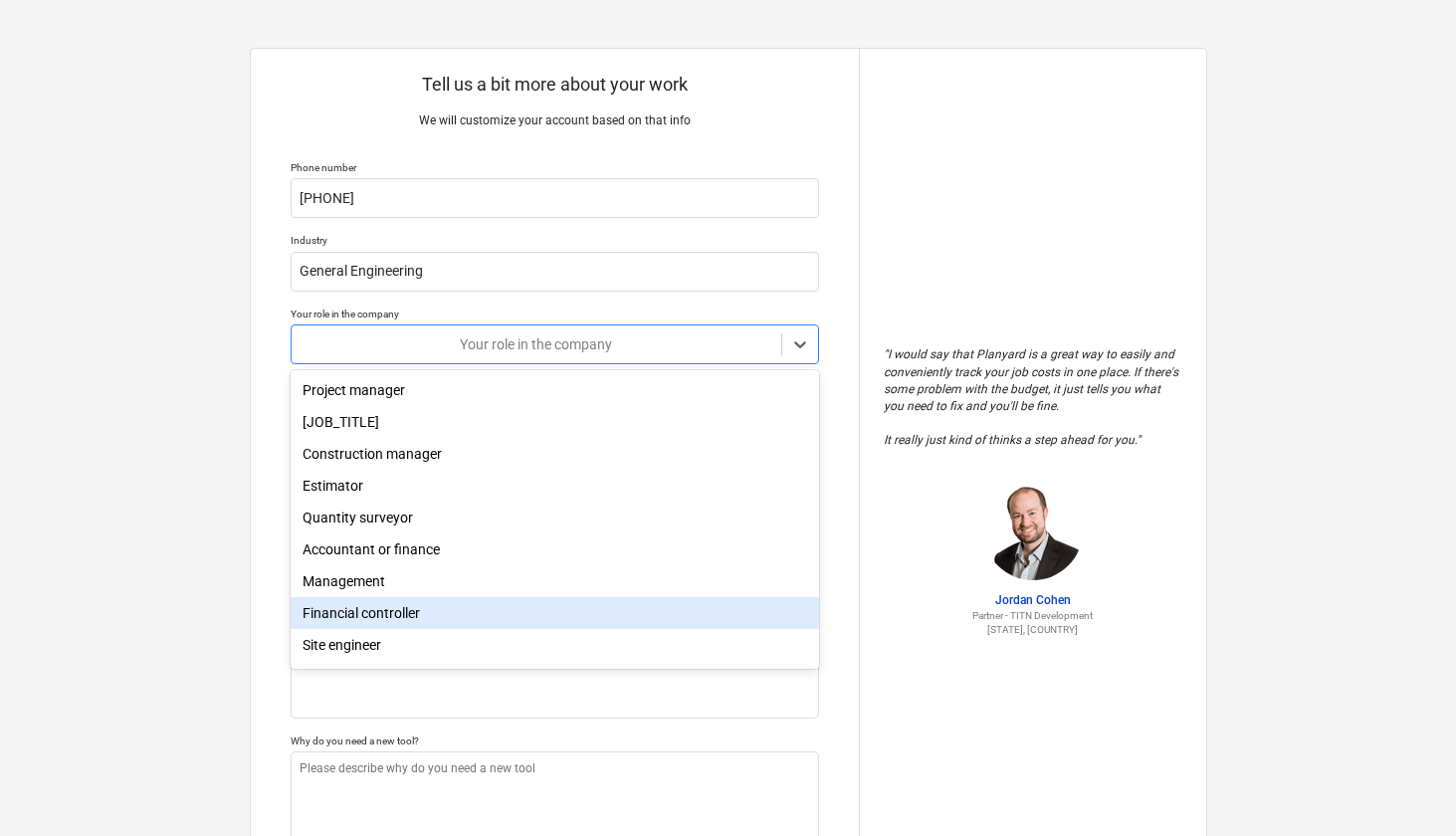 scroll, scrollTop: 60, scrollLeft: 0, axis: vertical 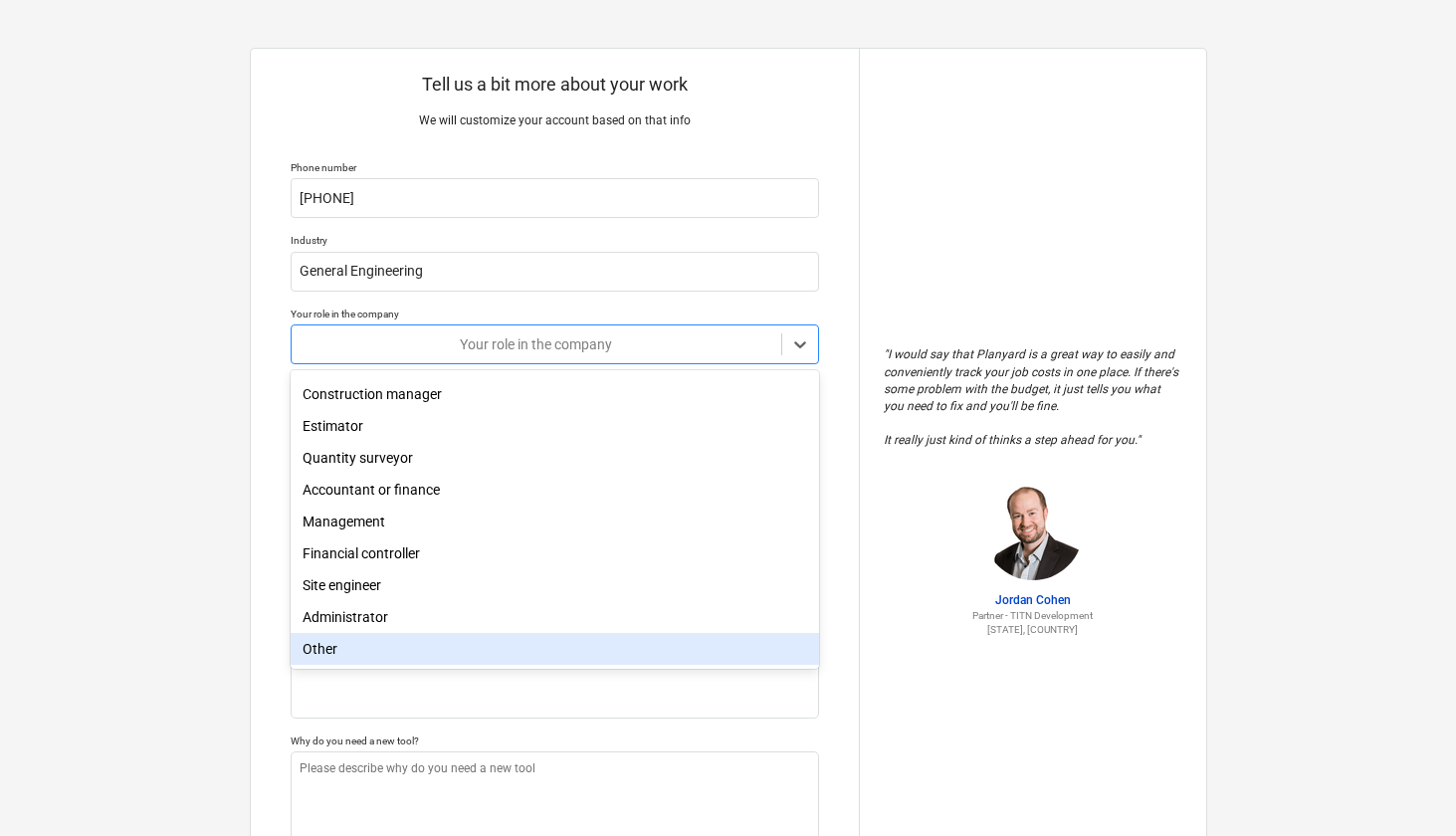 click on "Other" at bounding box center [554, 649] 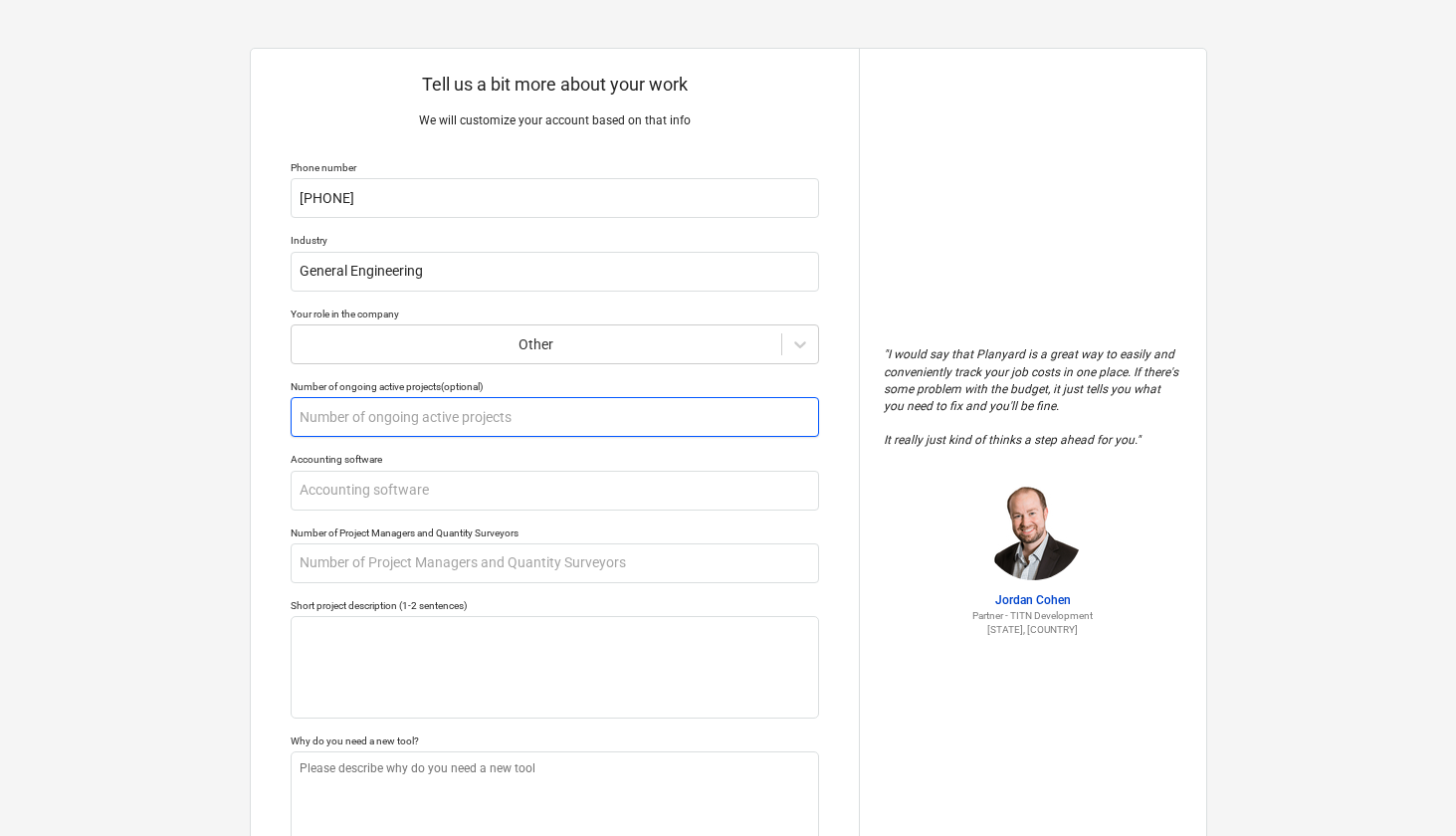click at bounding box center (554, 417) 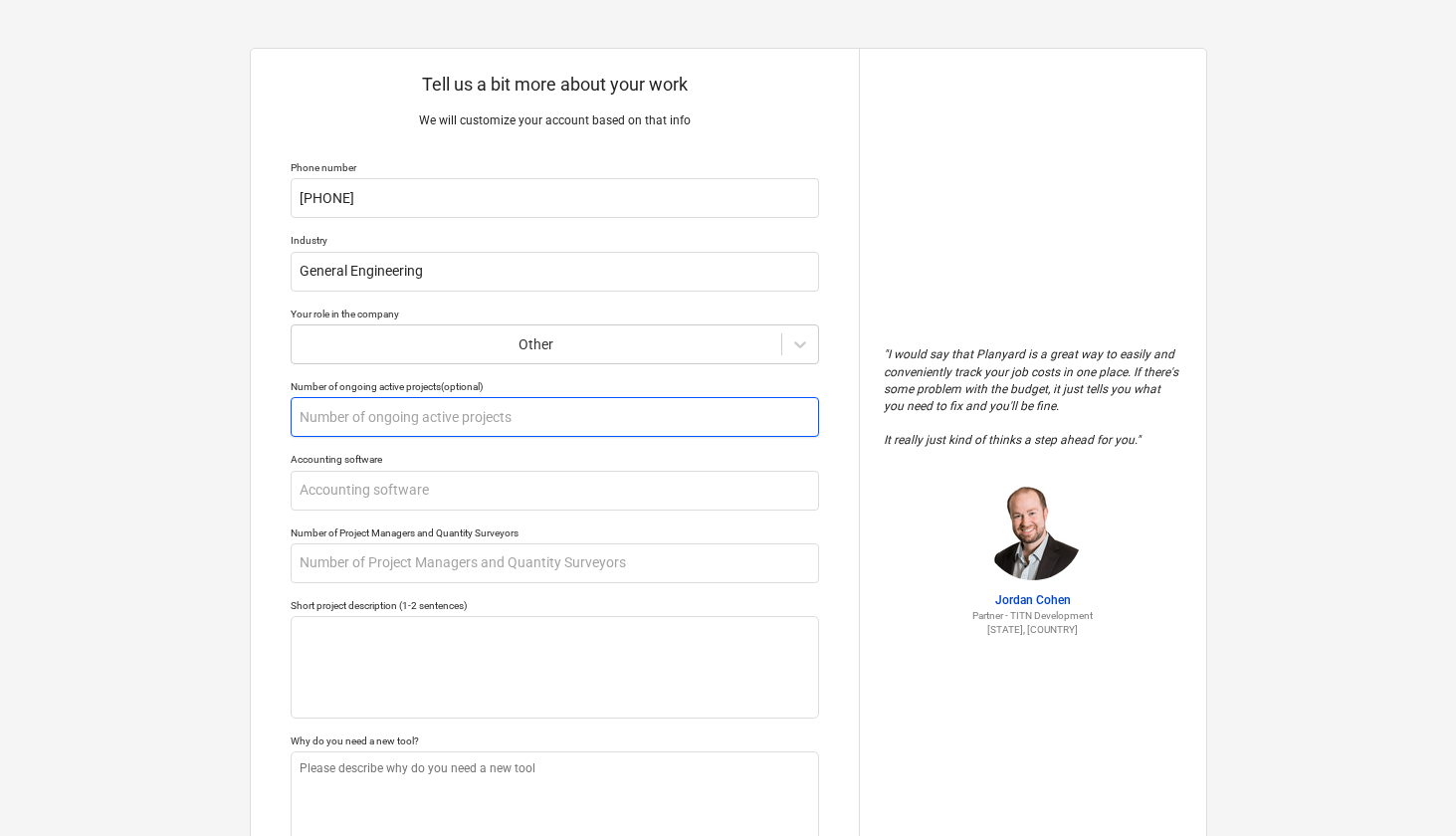 type on "x" 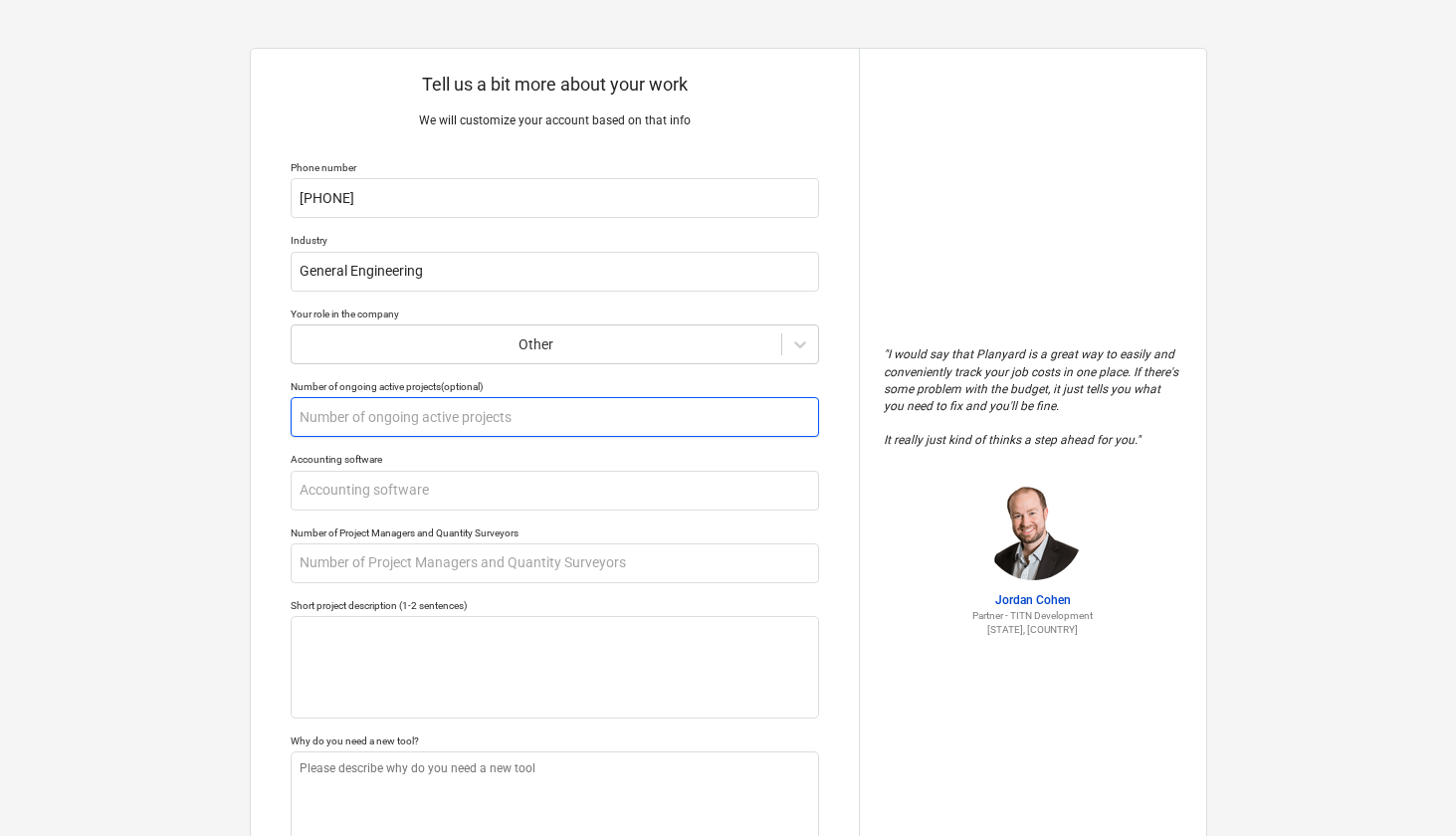 type on "1" 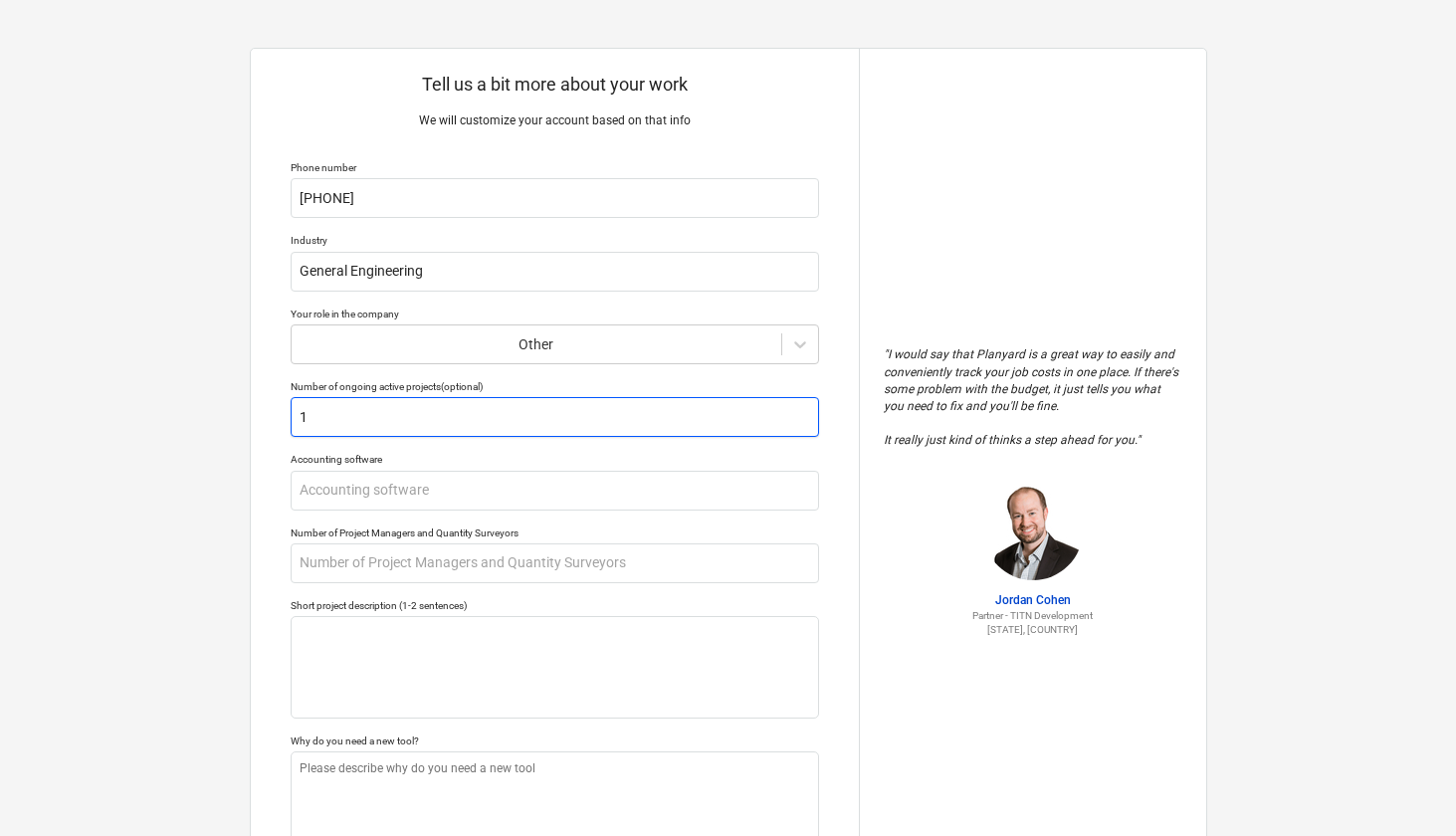 type on "x" 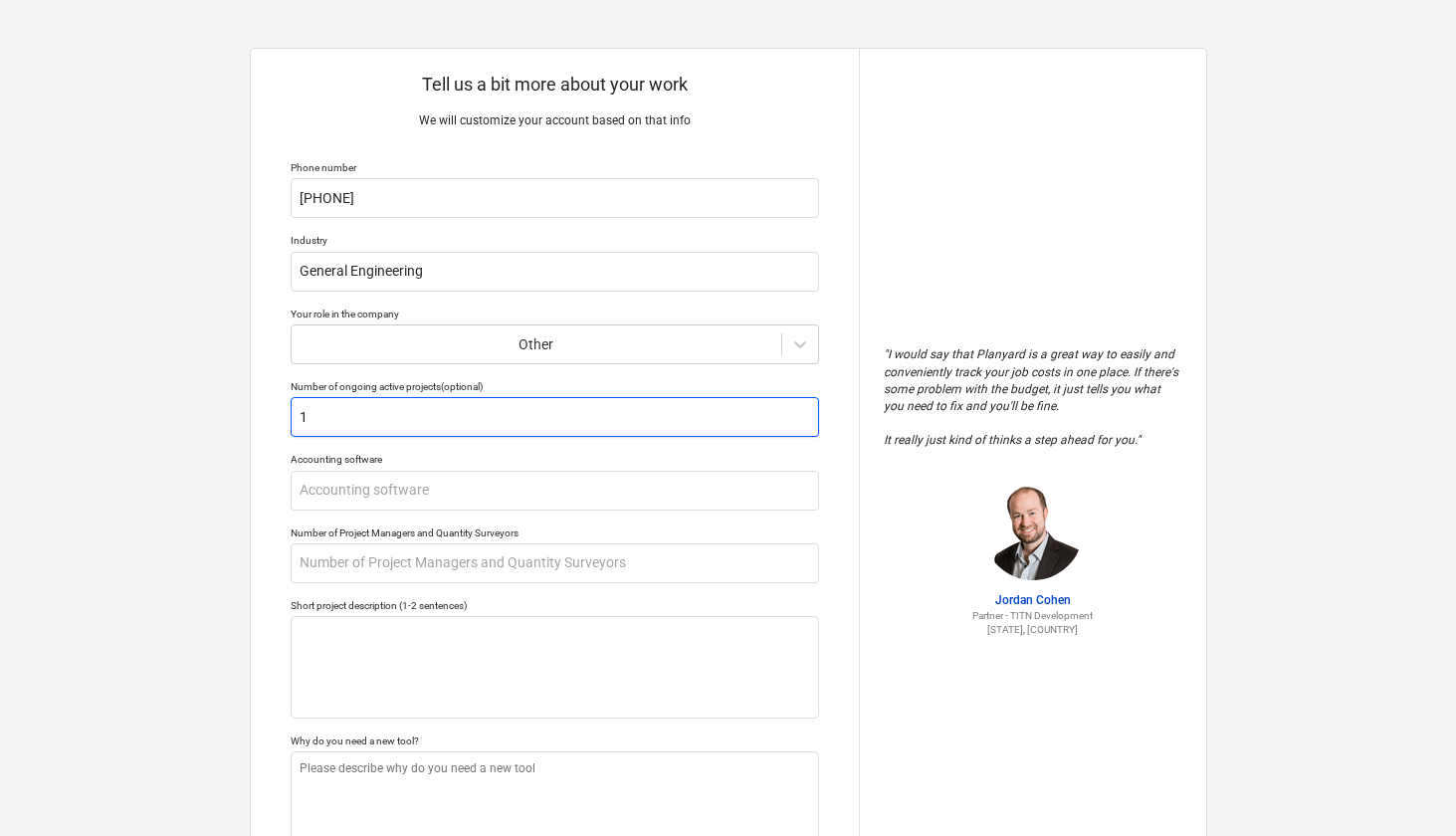 type 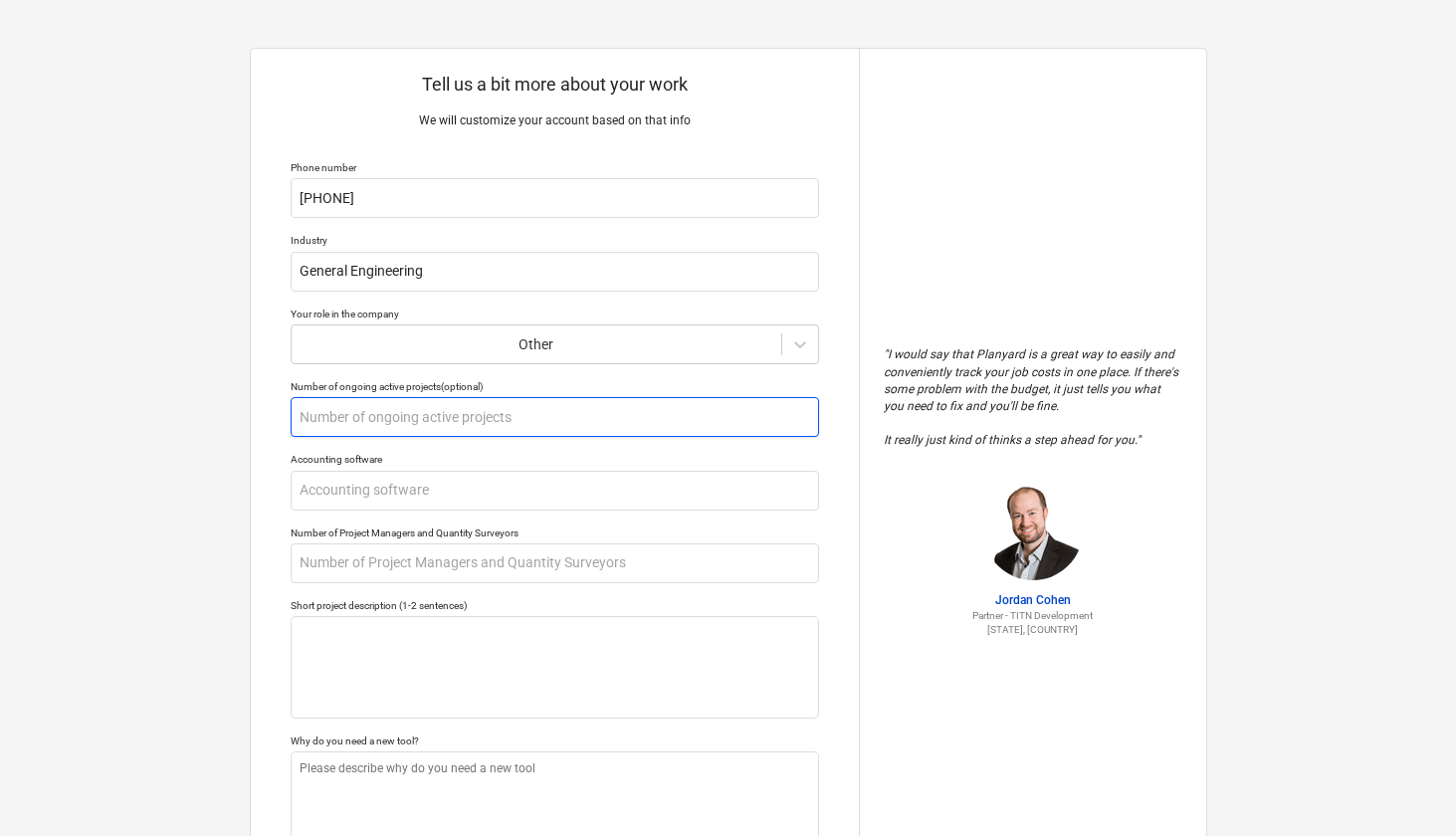 type on "x" 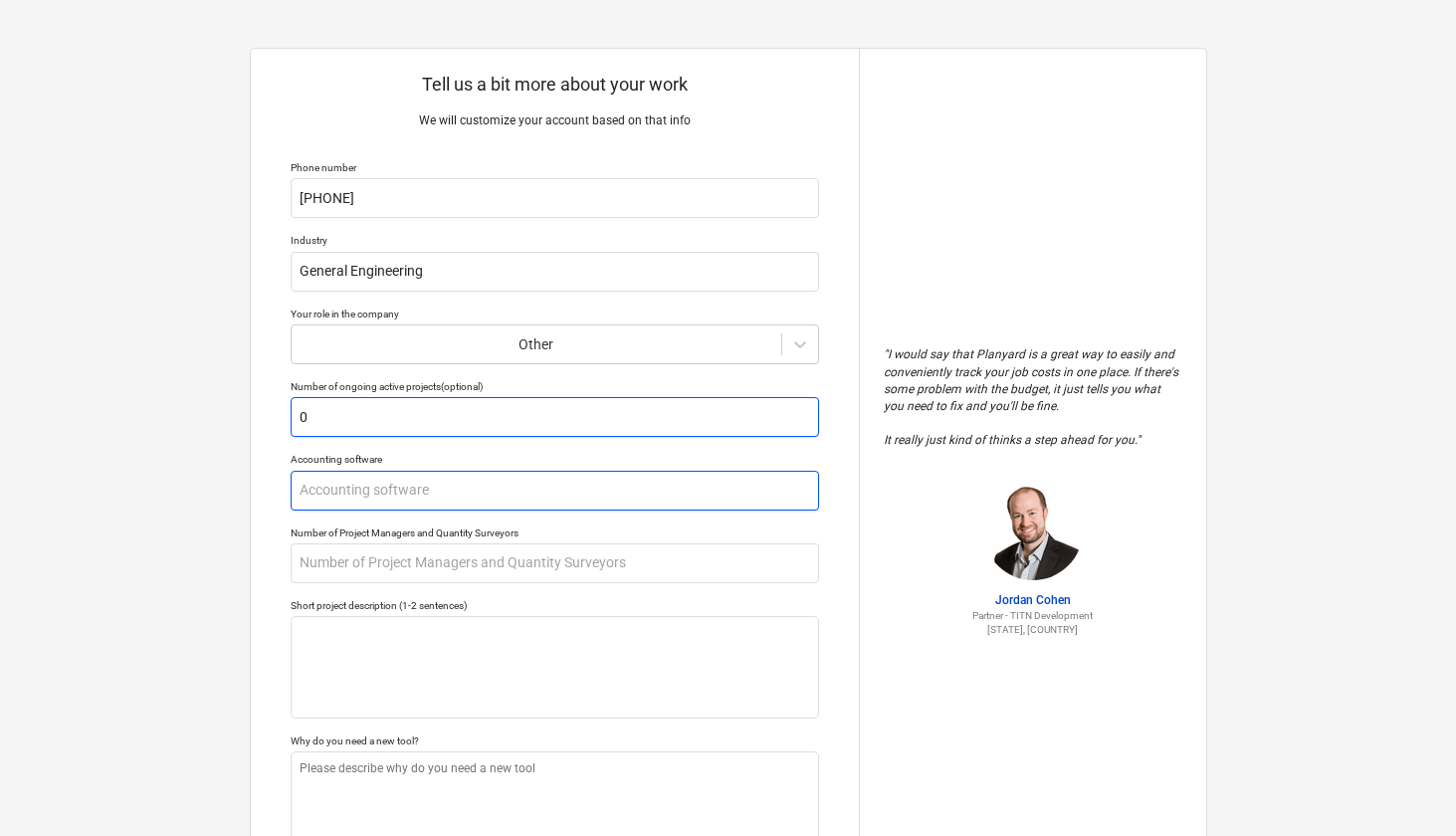 type on "0" 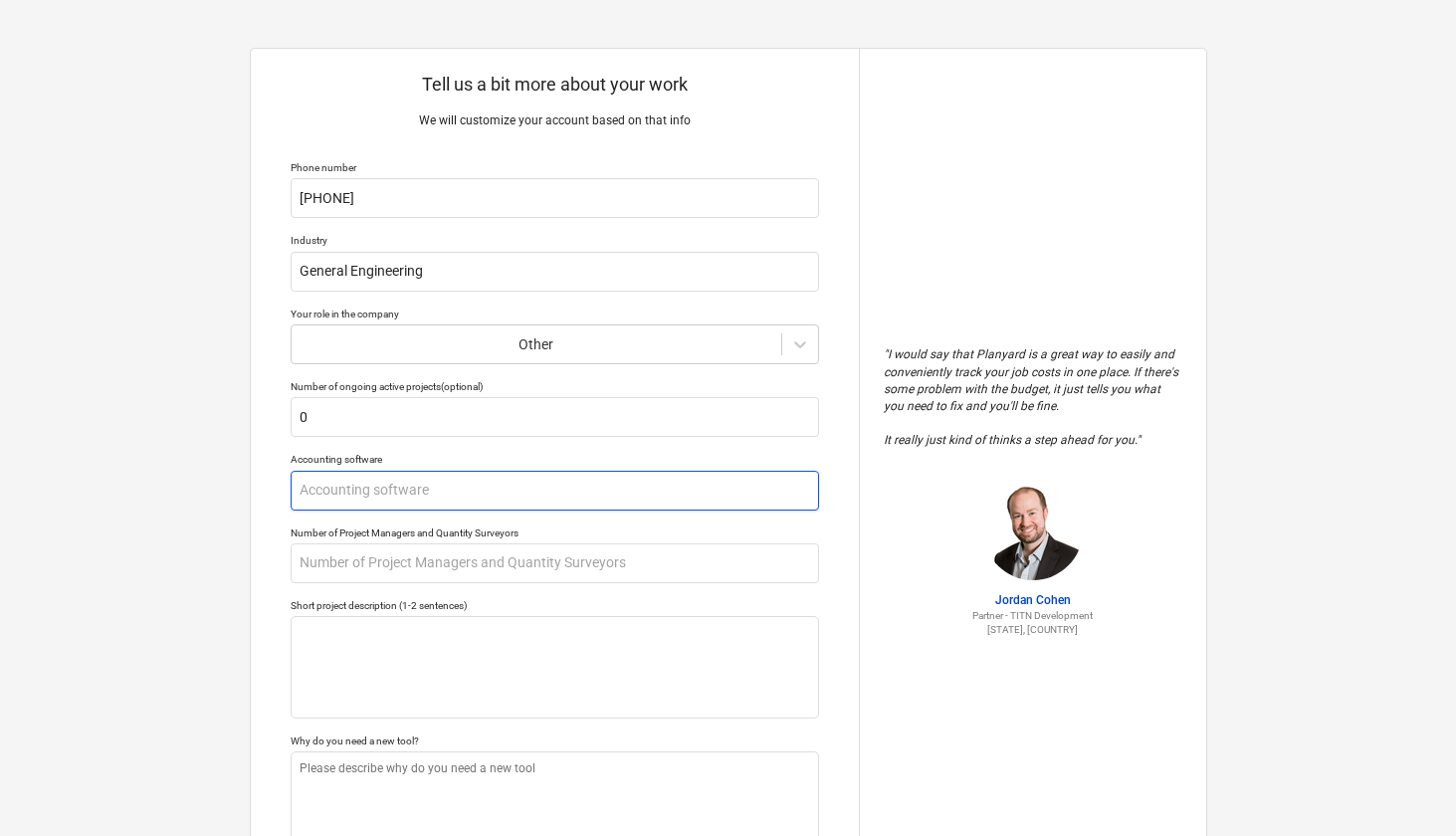 click at bounding box center [554, 491] 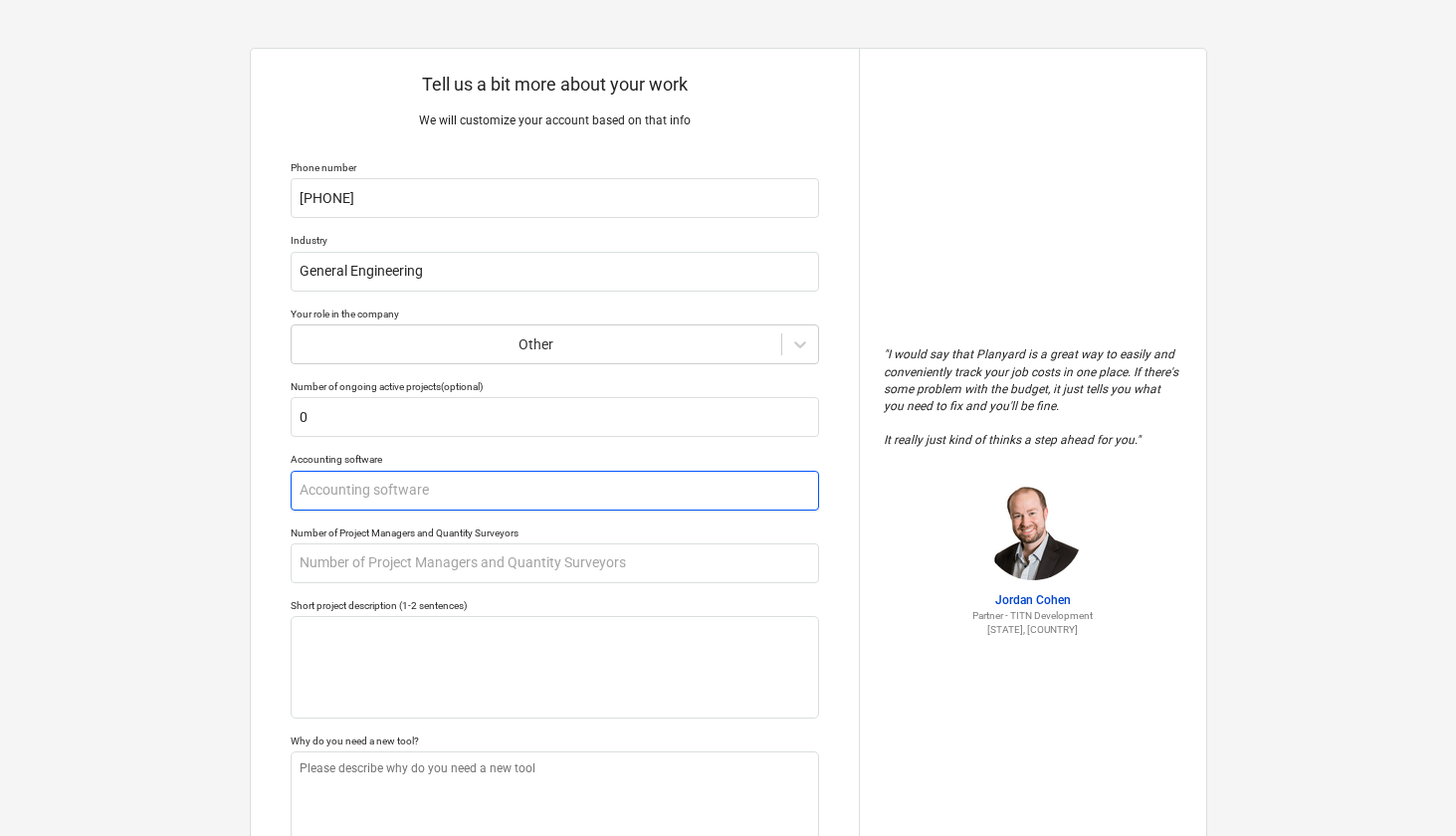 type on "x" 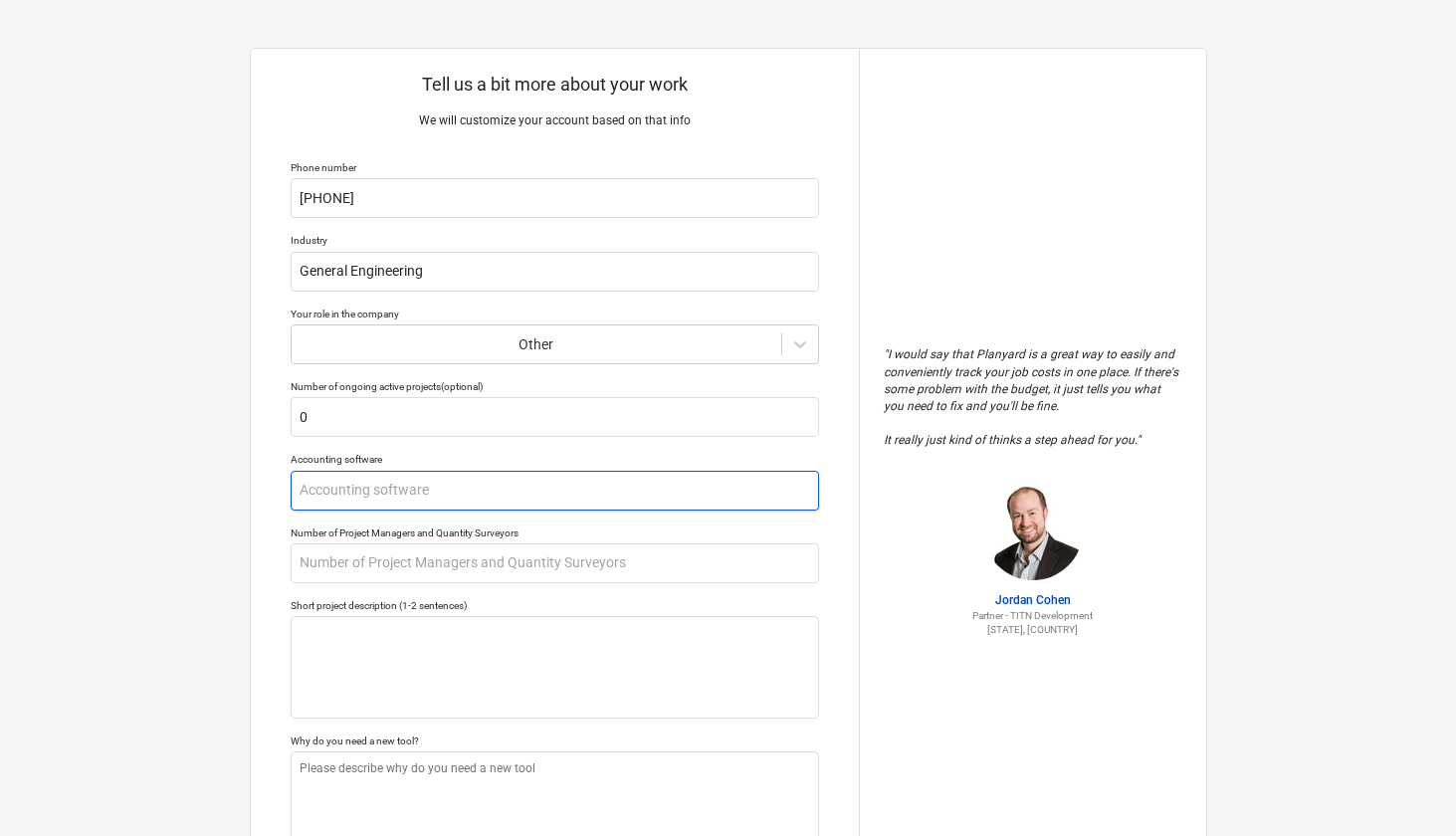 type on "Q" 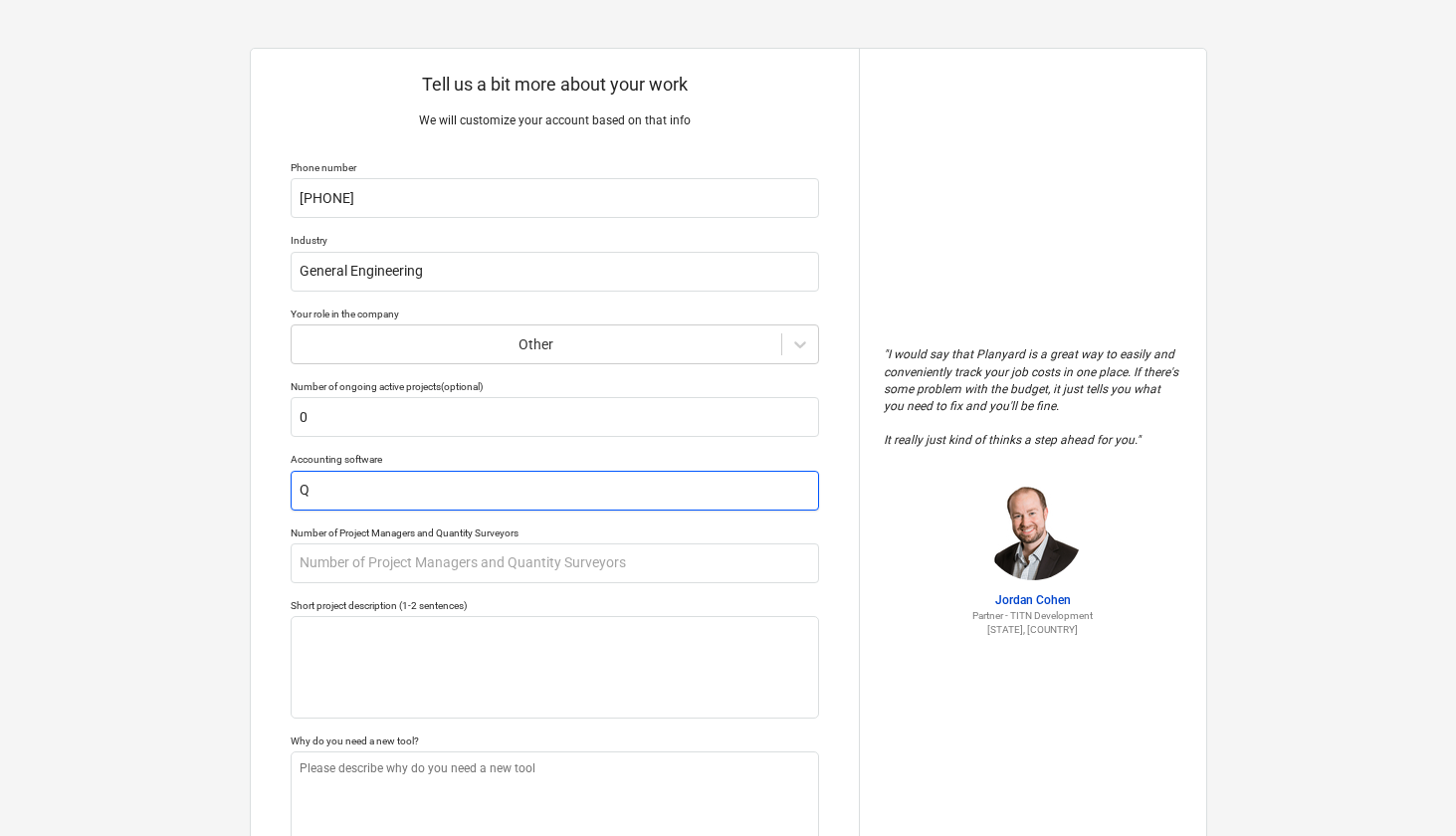 type on "x" 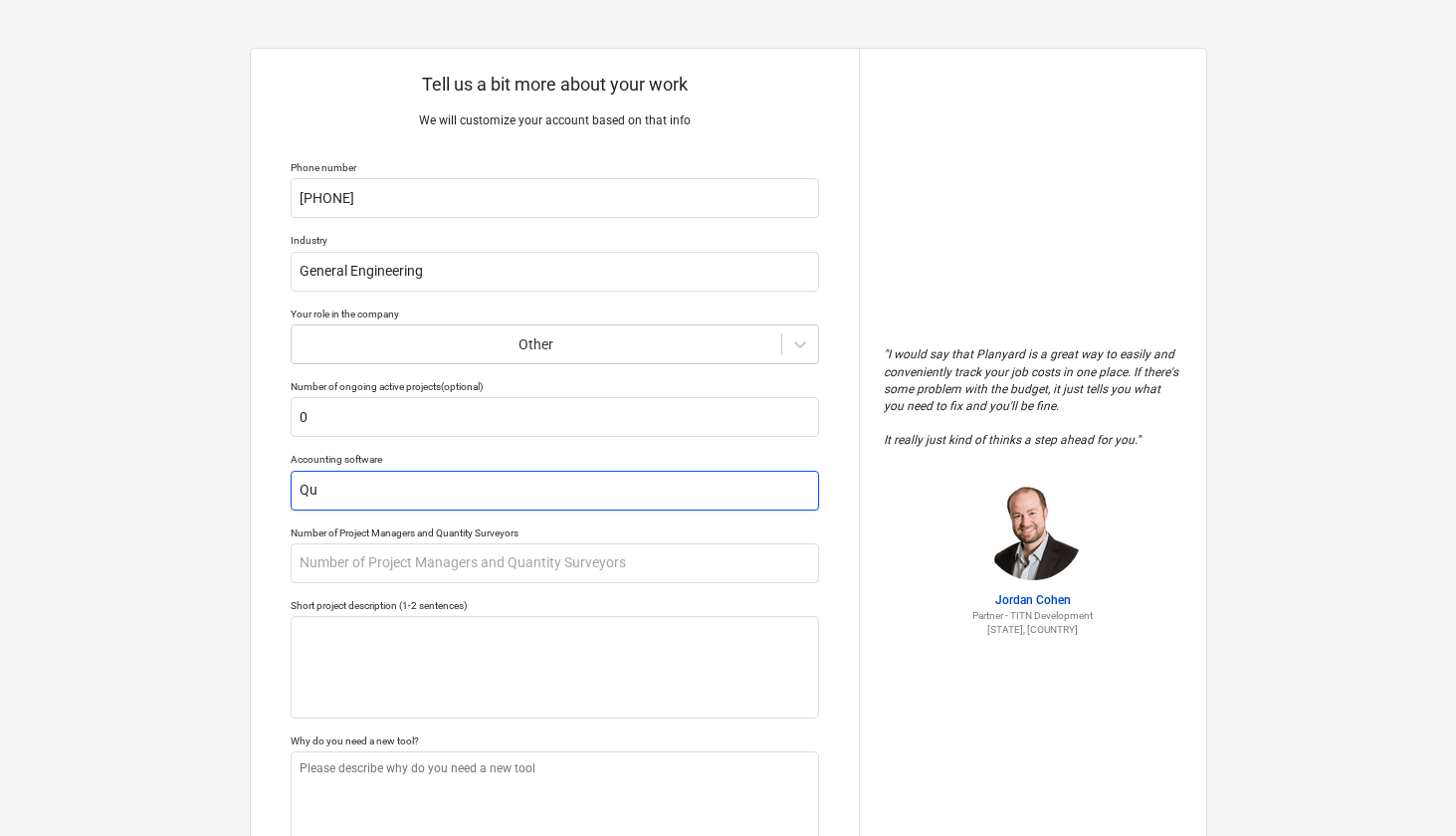 type on "x" 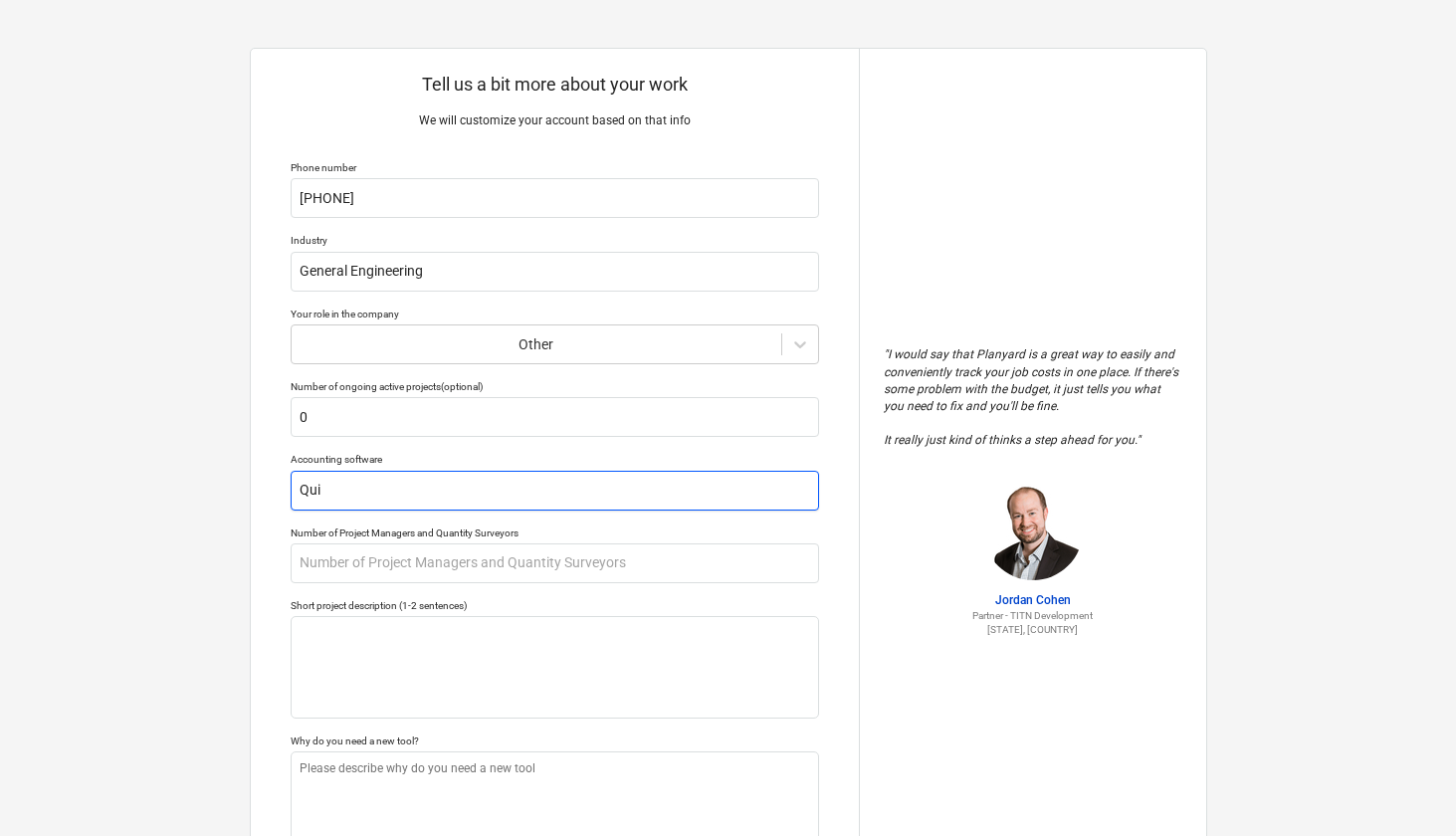 type on "x" 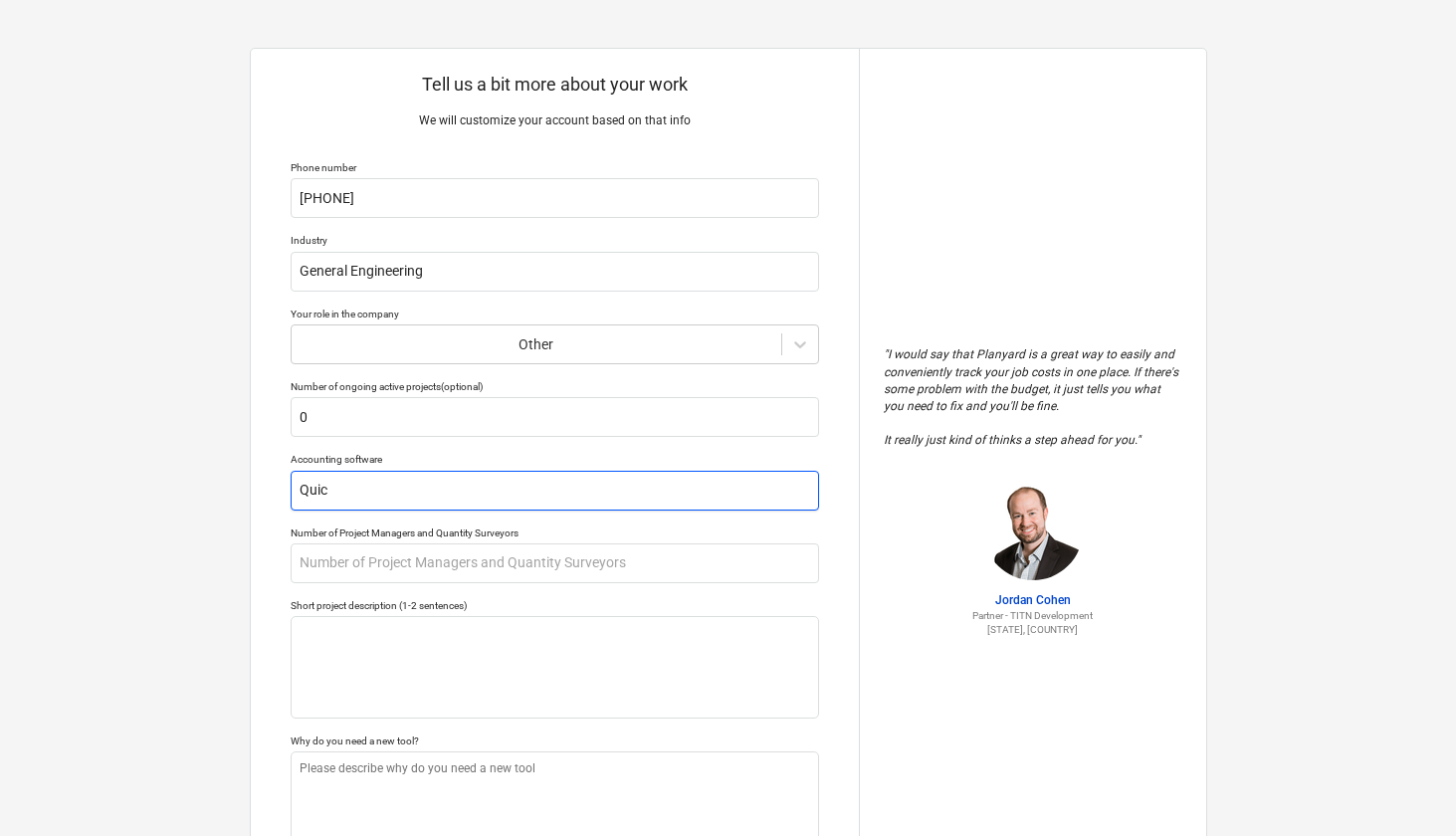 type on "x" 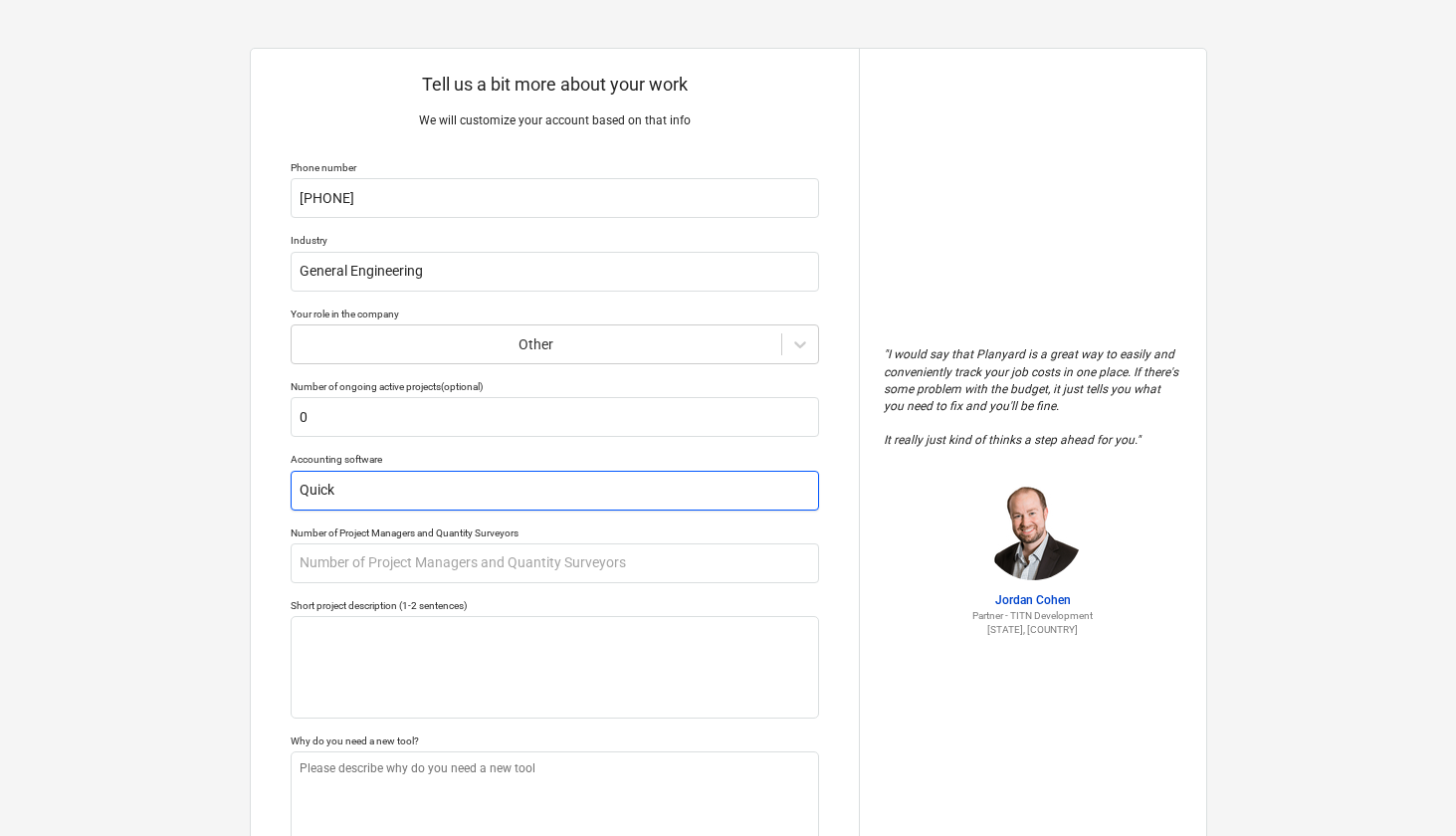 type on "x" 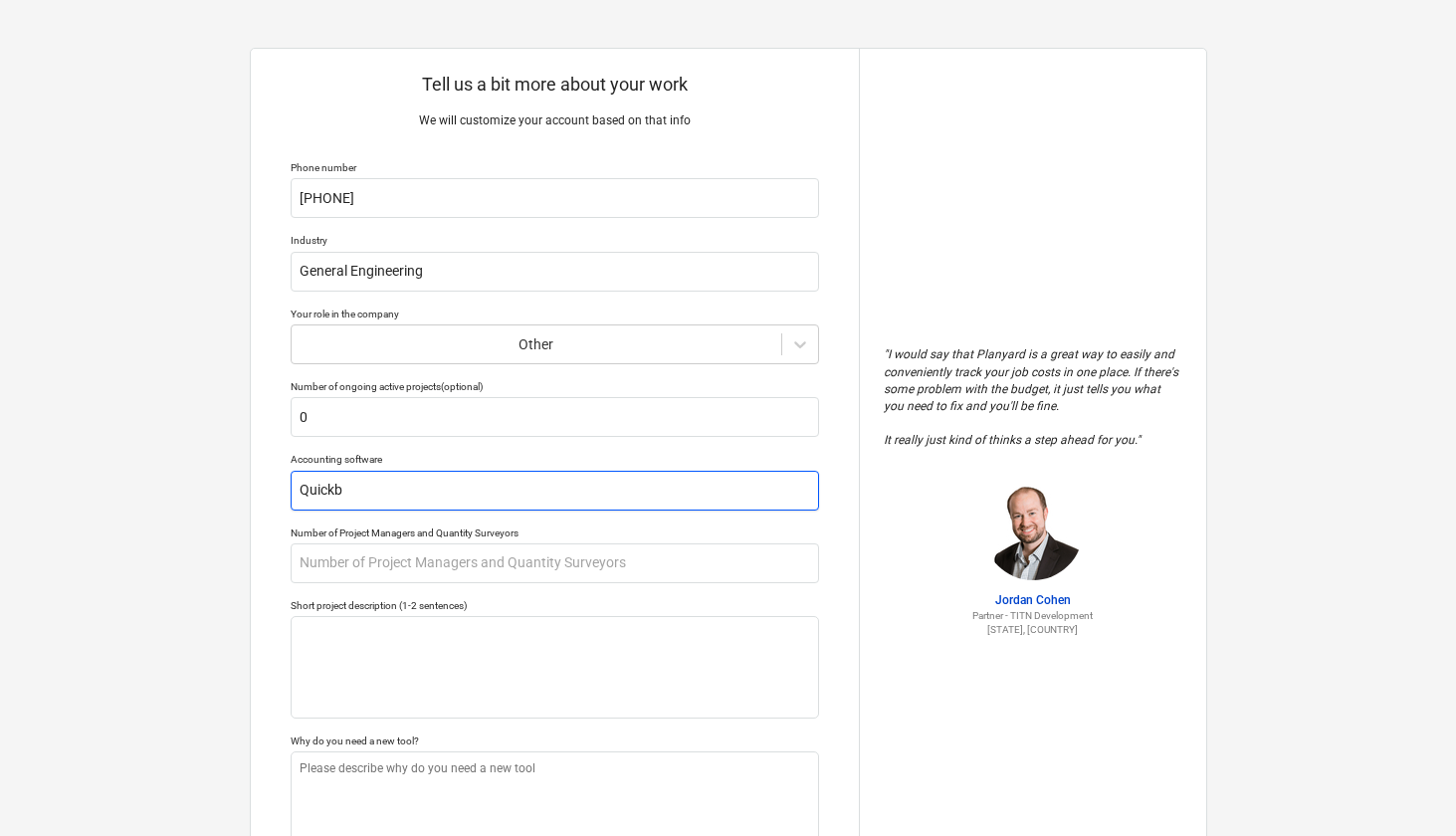 type on "x" 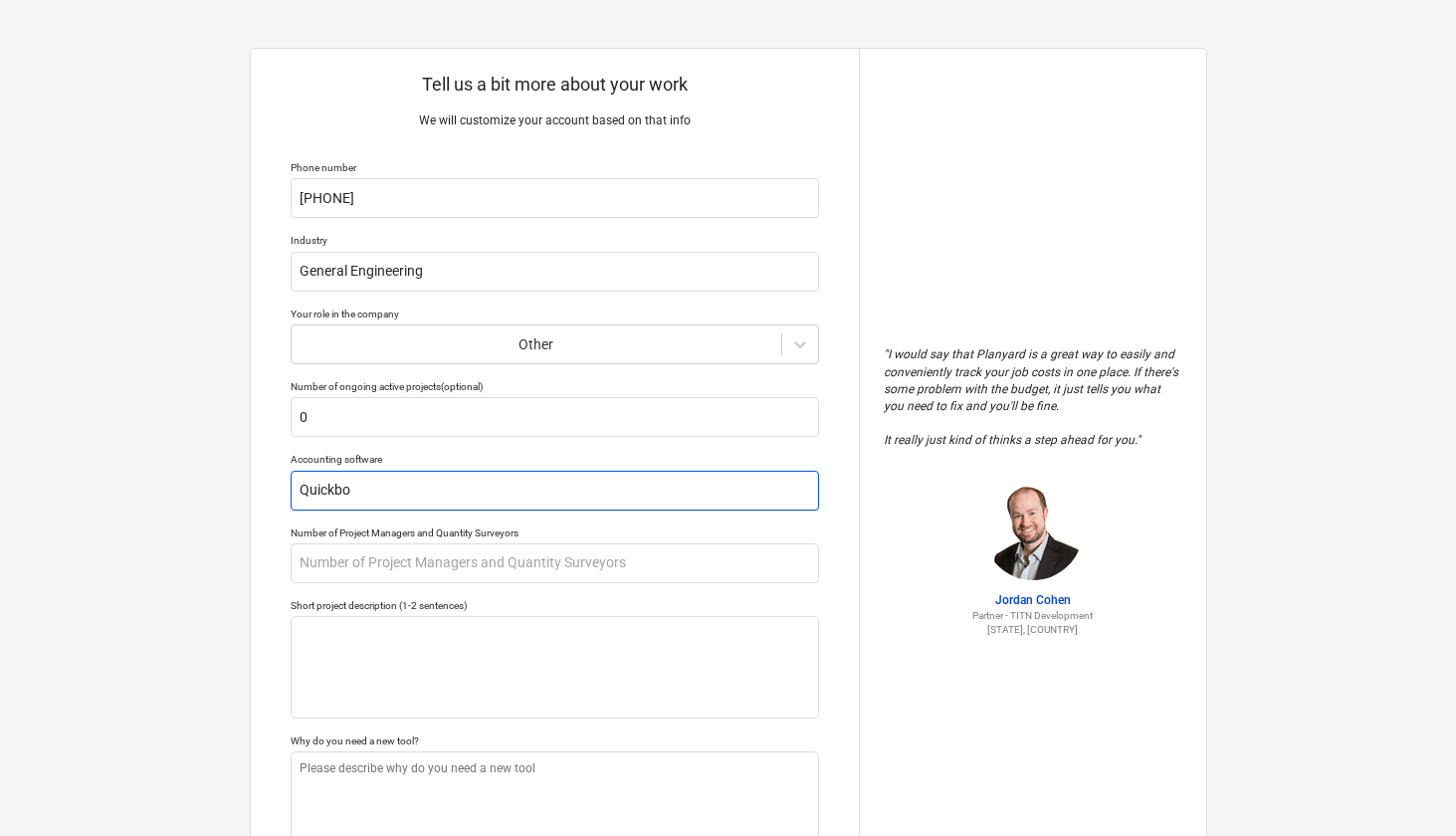 type on "x" 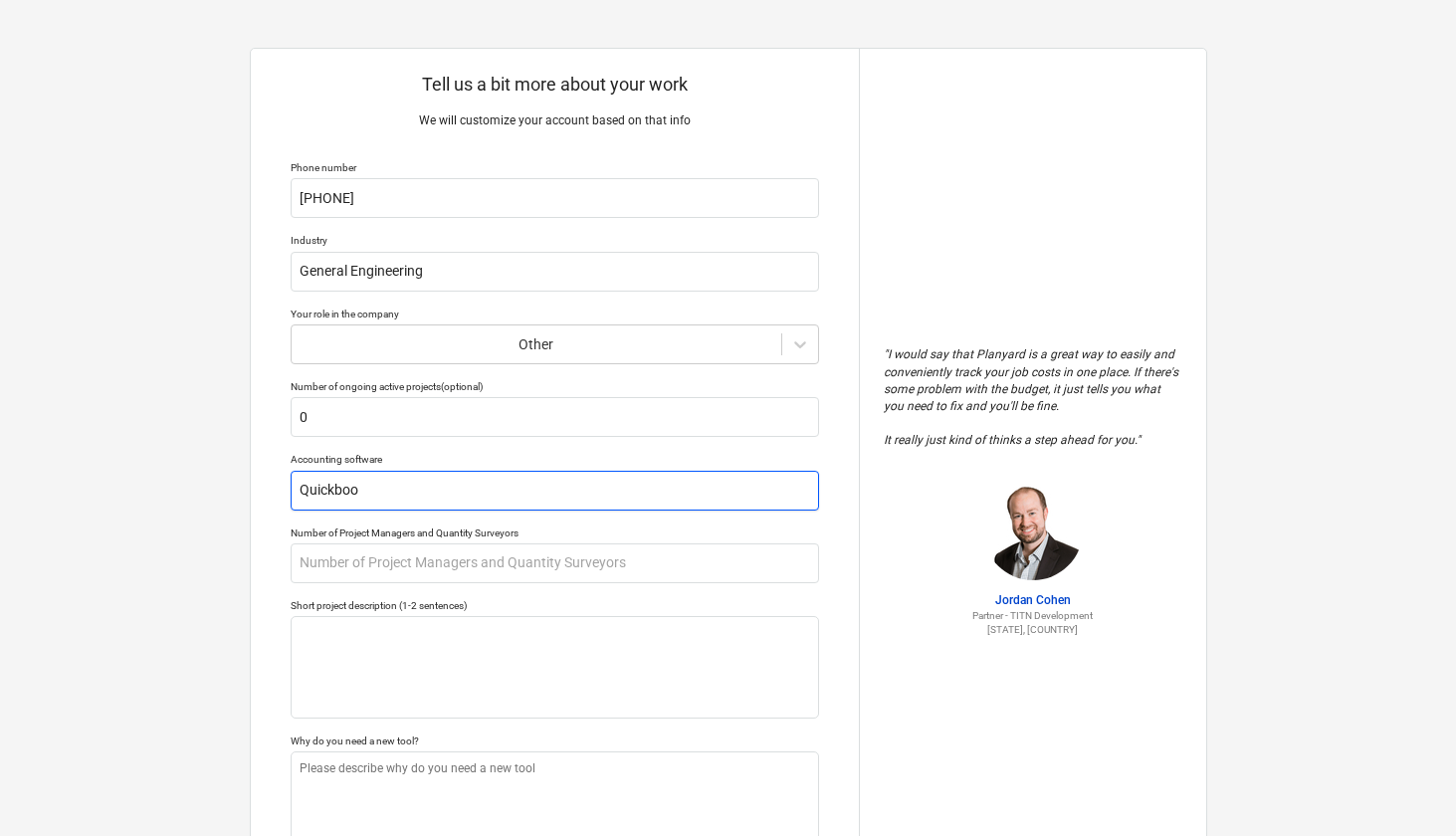 type on "x" 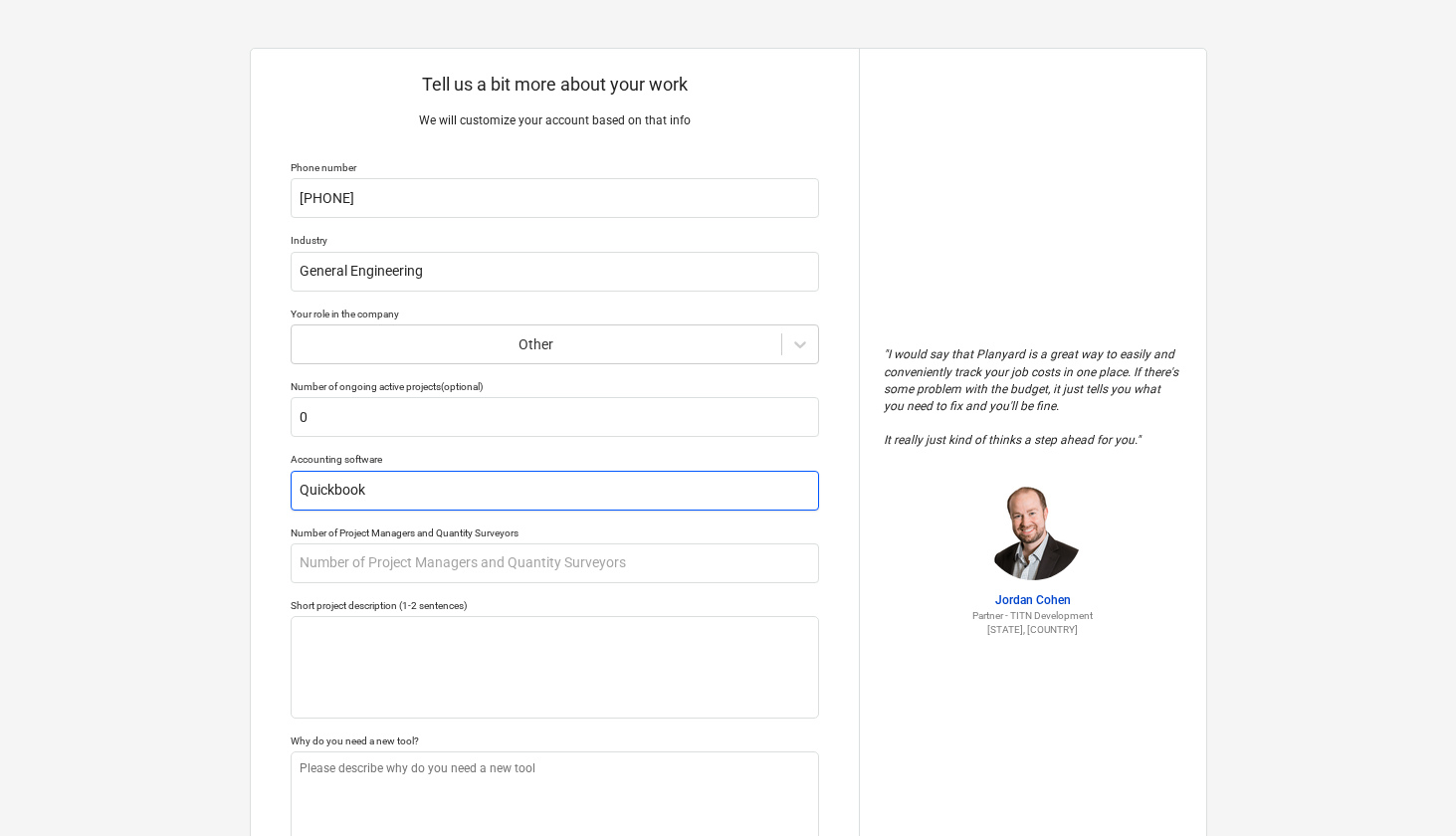 type on "x" 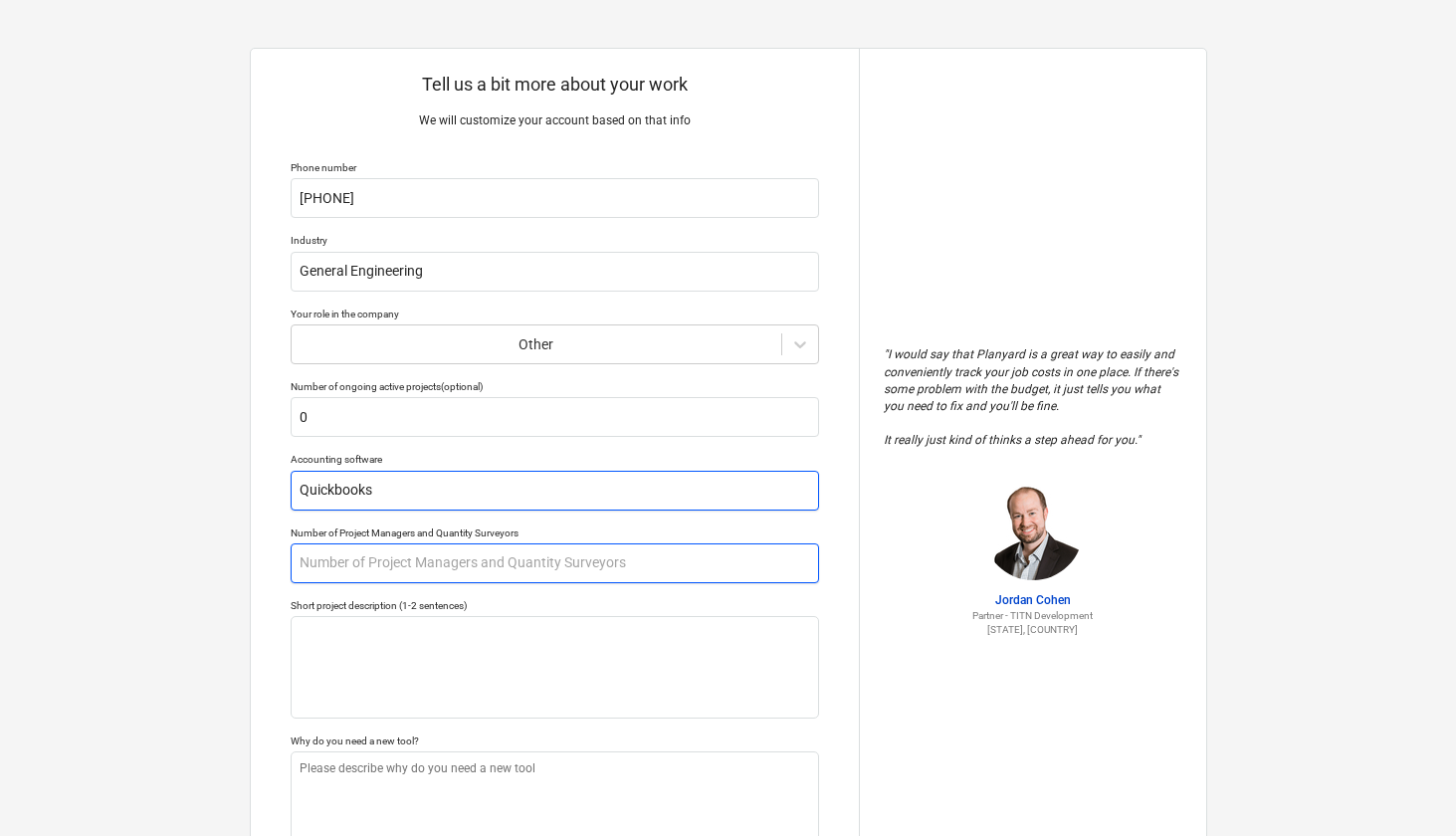 type on "Quickbooks" 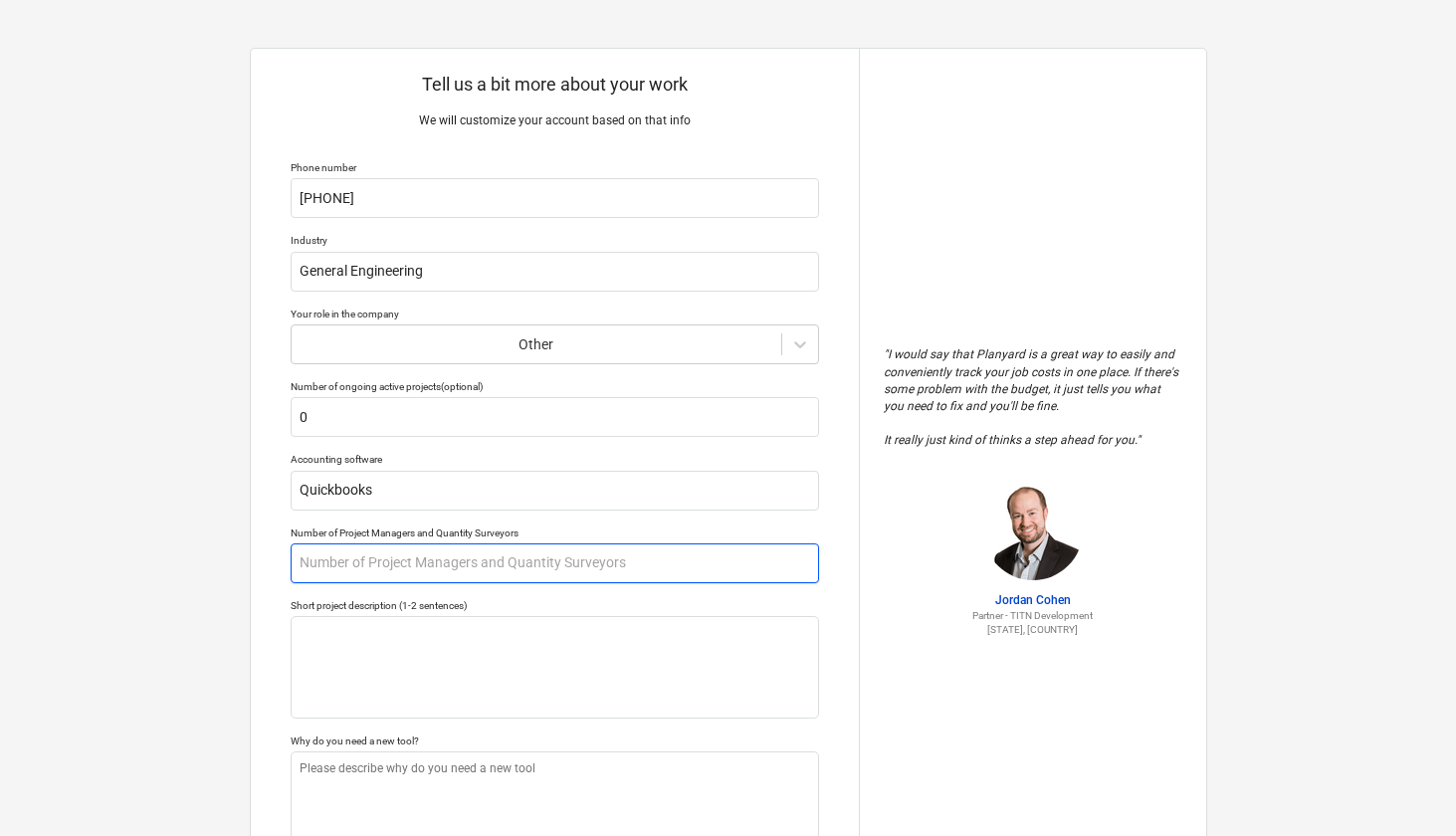 click at bounding box center [554, 563] 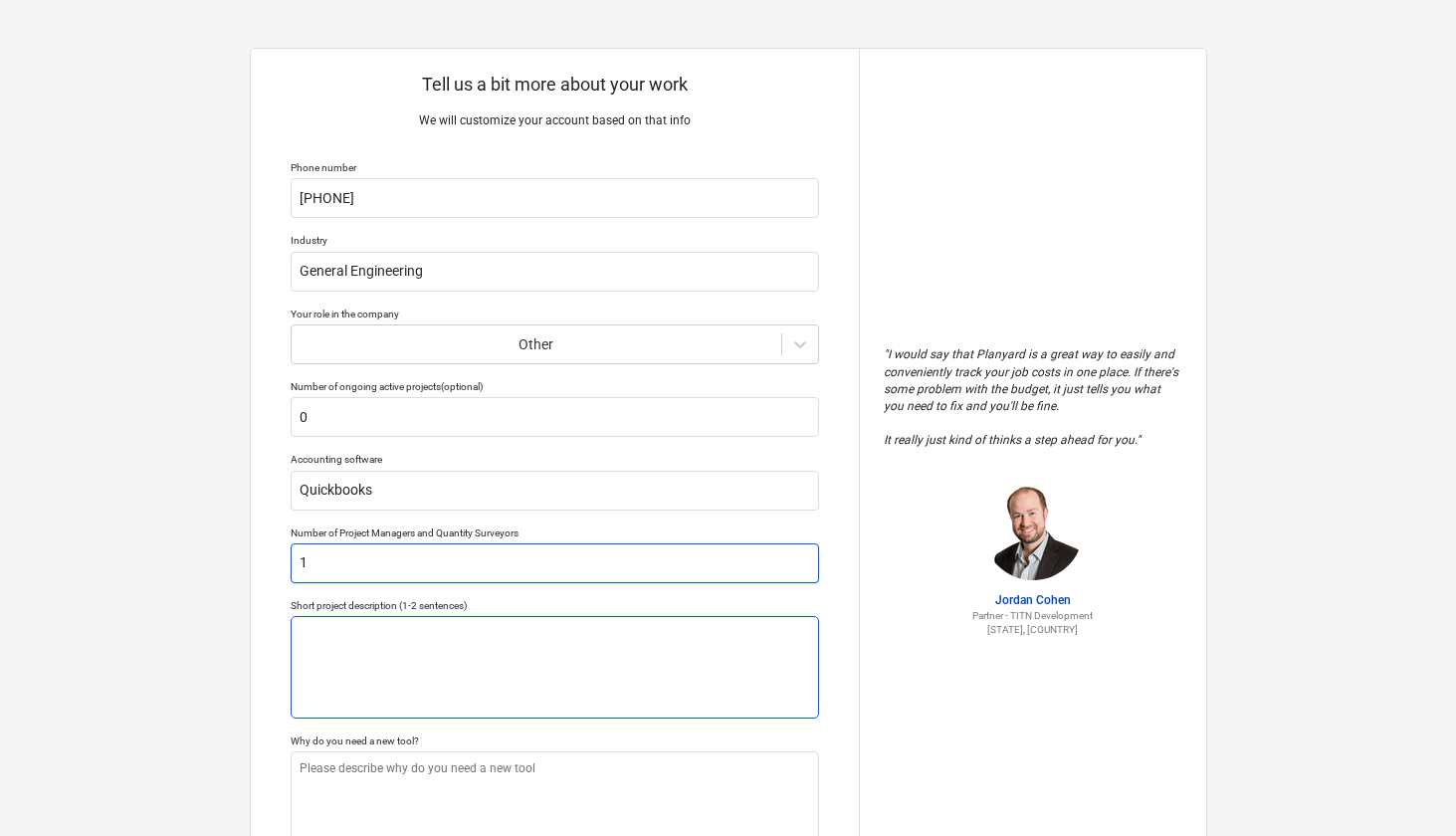 type on "1" 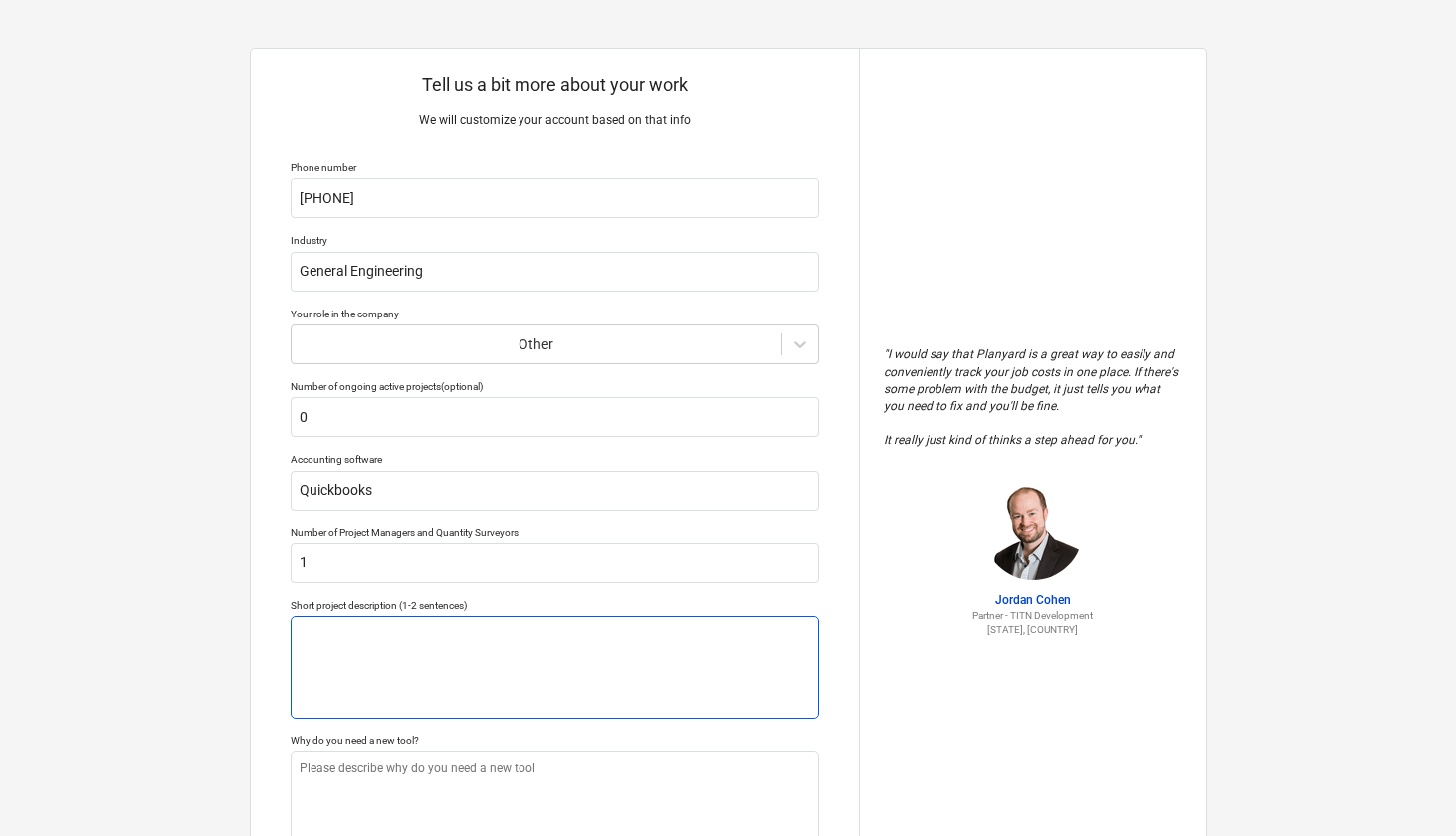 click at bounding box center (554, 667) 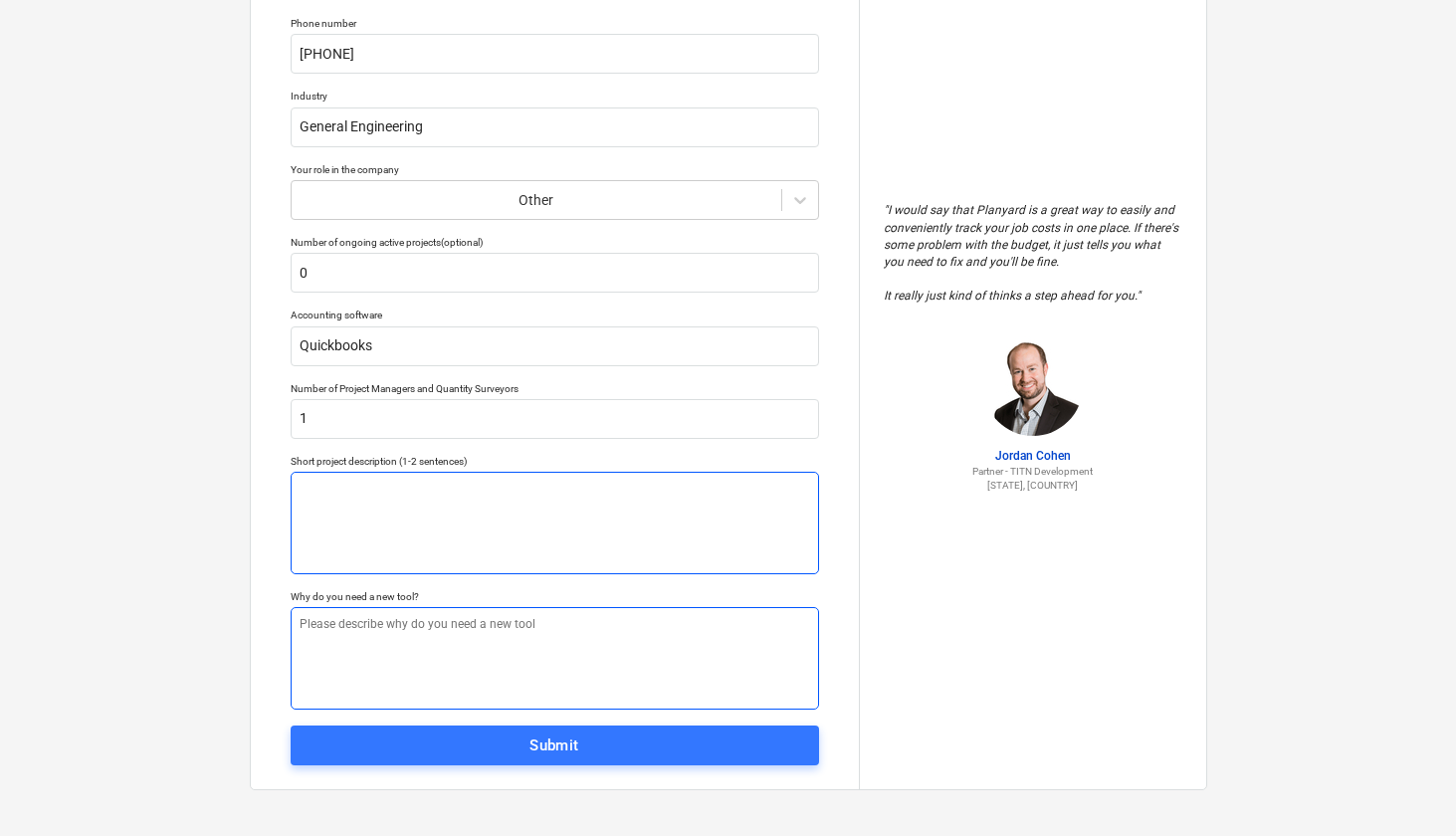 scroll, scrollTop: 143, scrollLeft: 0, axis: vertical 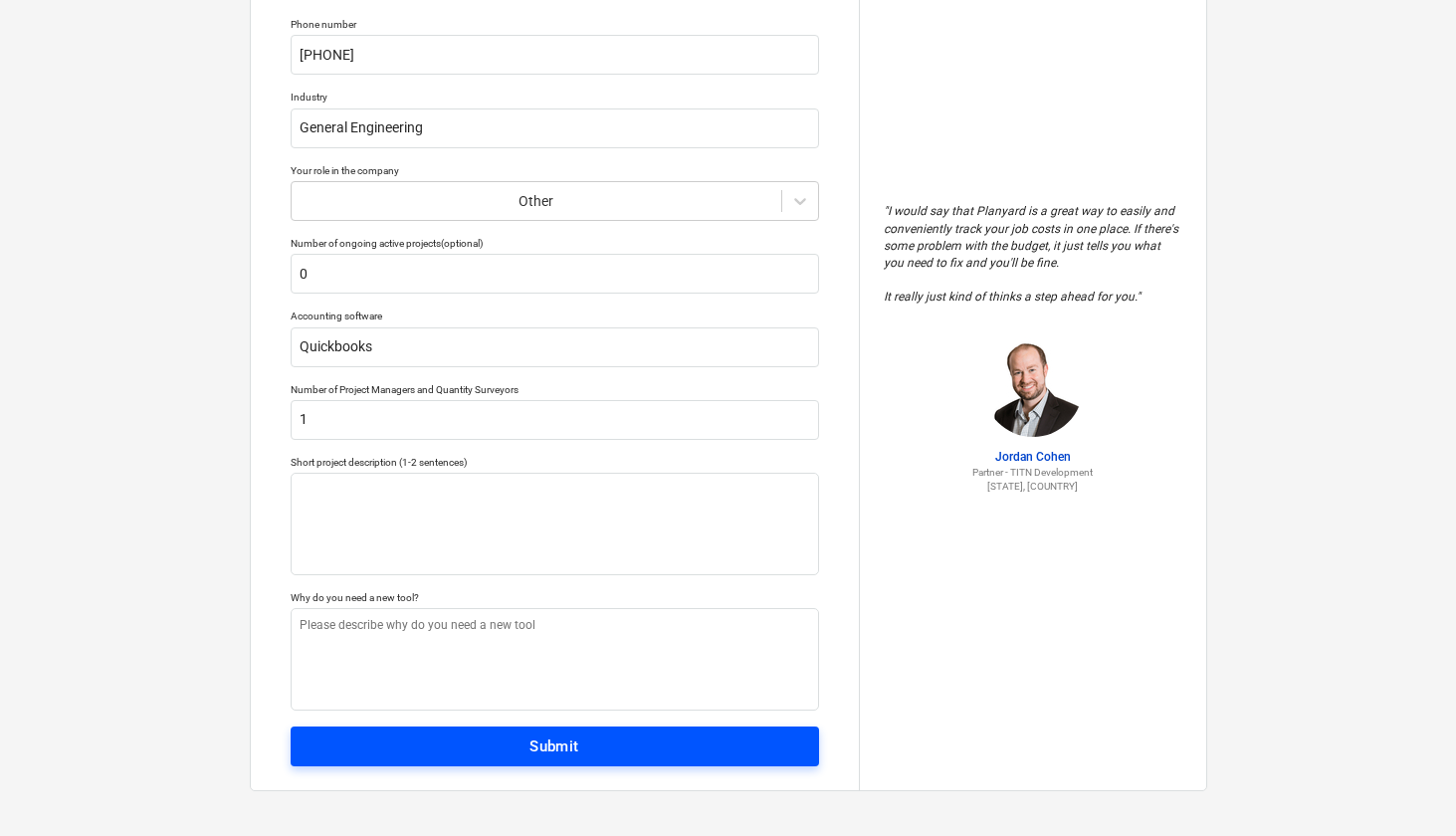 click on "Submit" at bounding box center (554, 746) 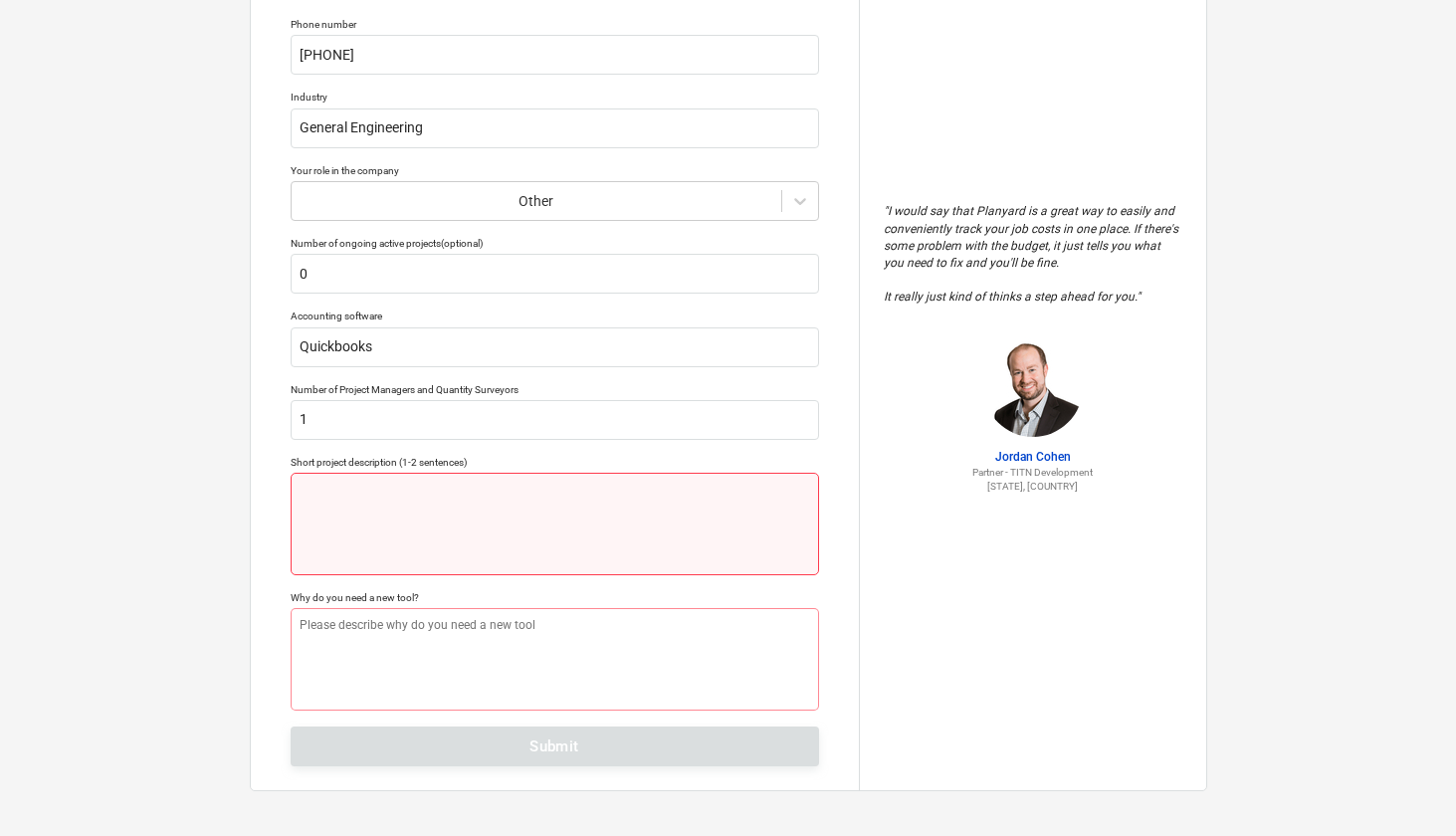 click at bounding box center (554, 523) 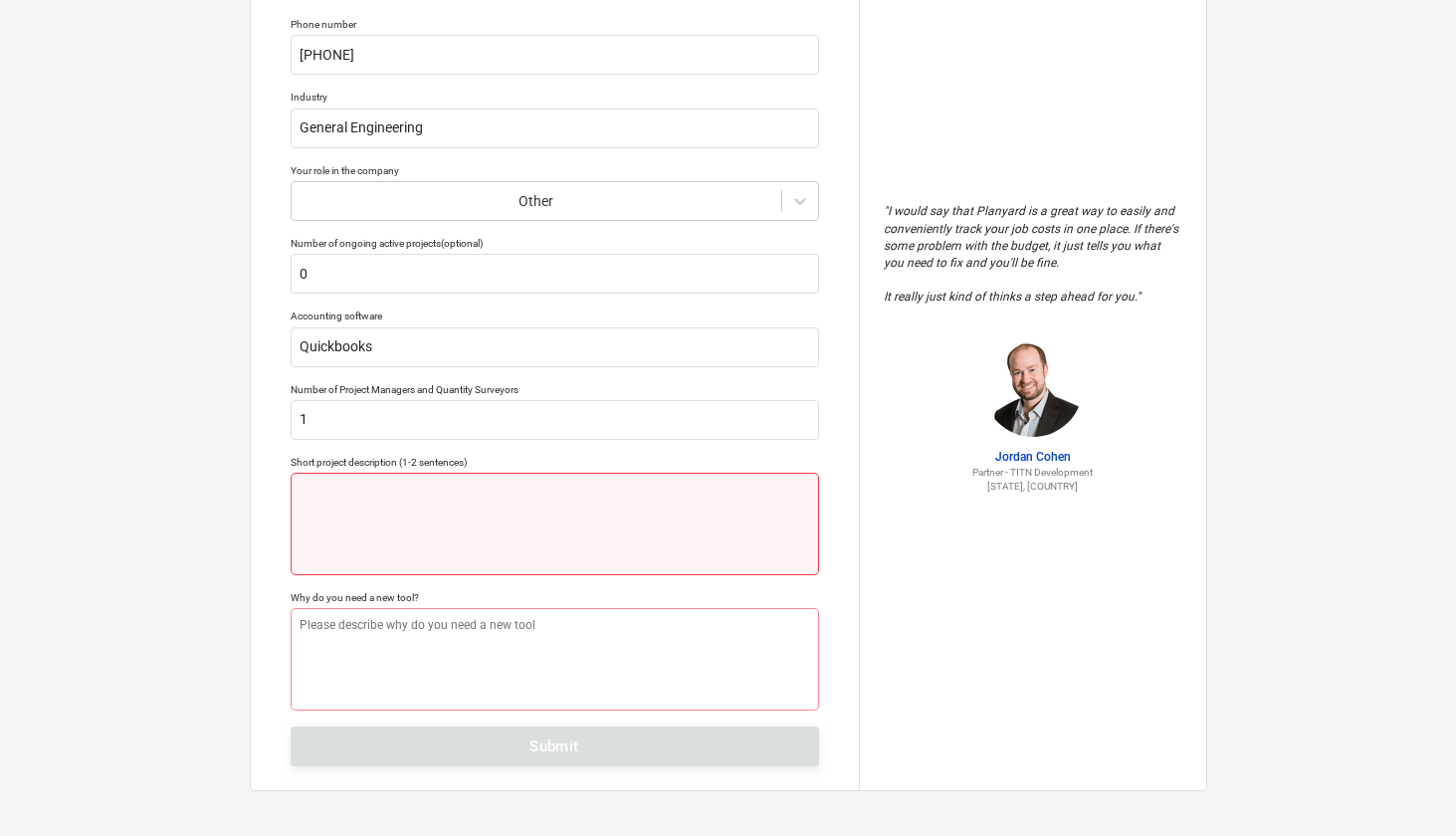 type on "x" 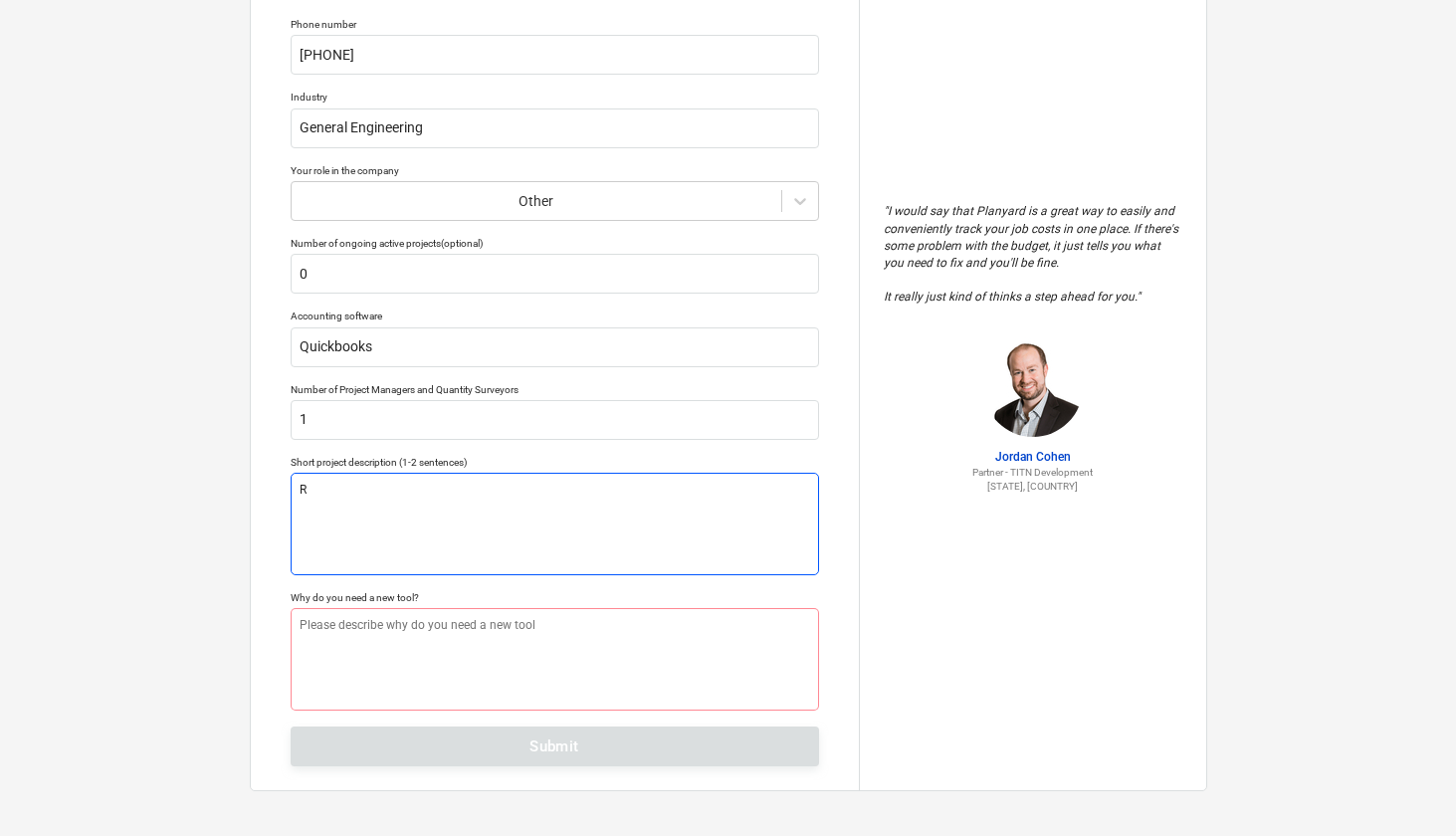 type on "x" 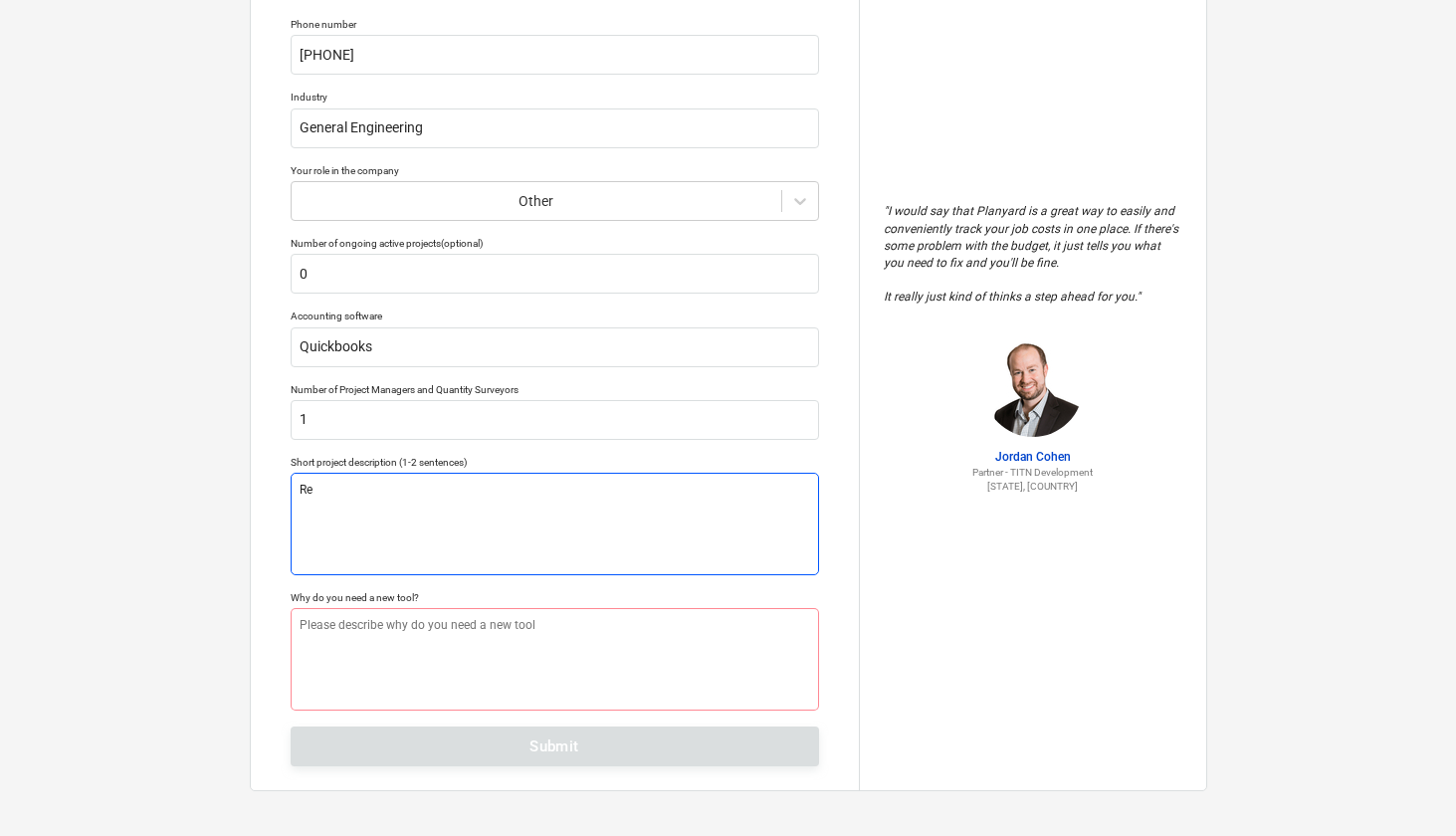 type on "x" 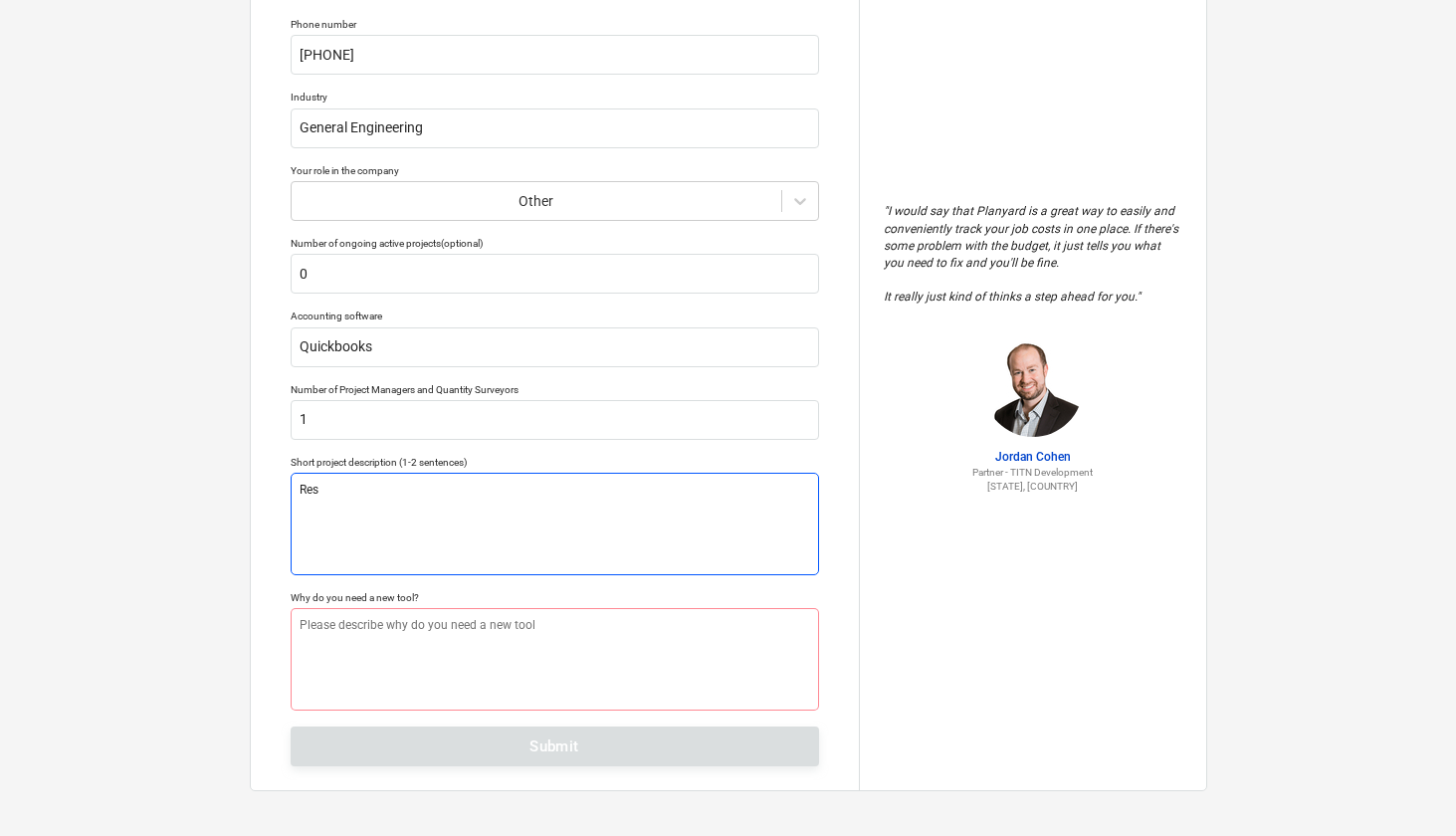 type on "x" 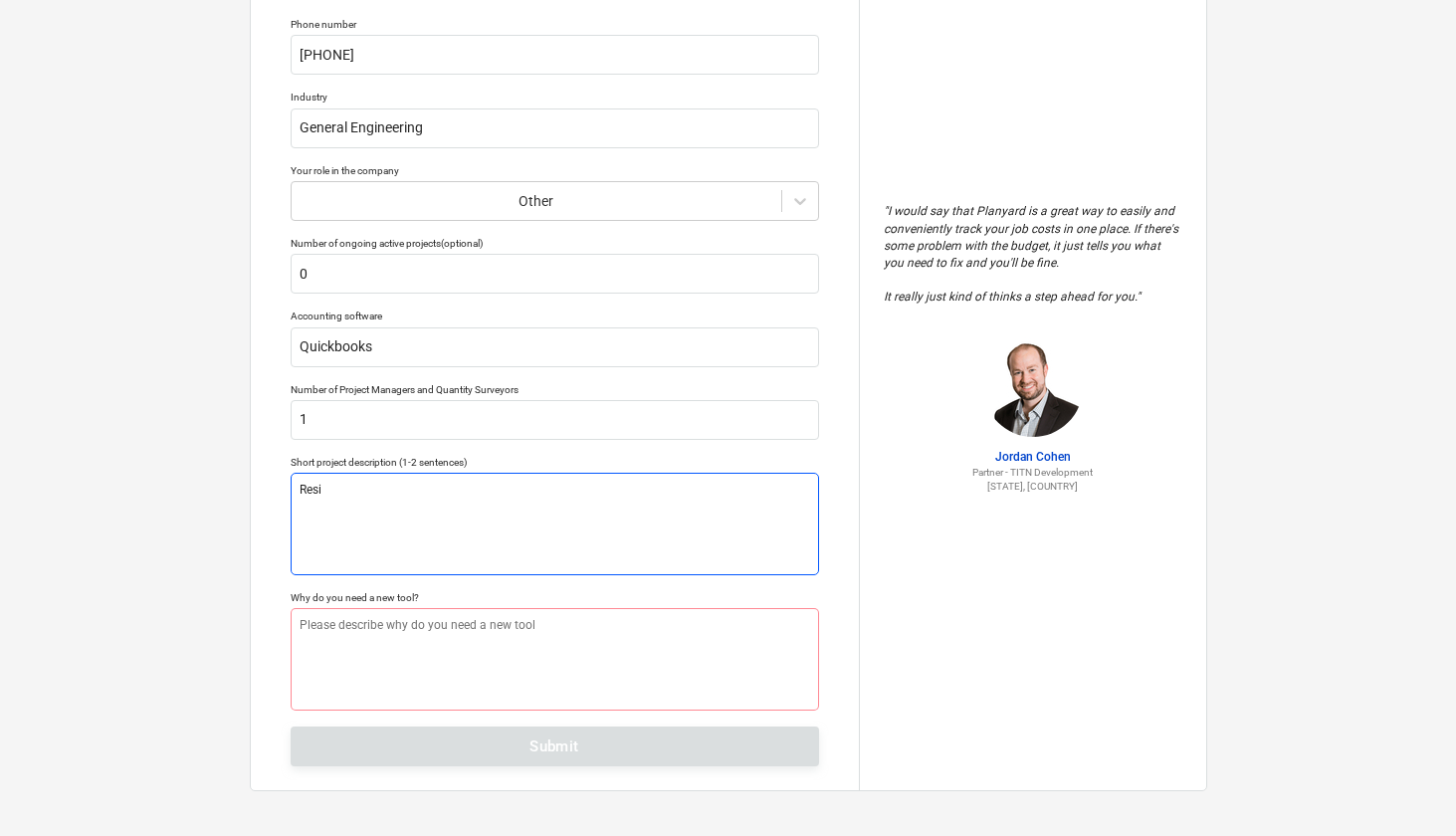 type on "x" 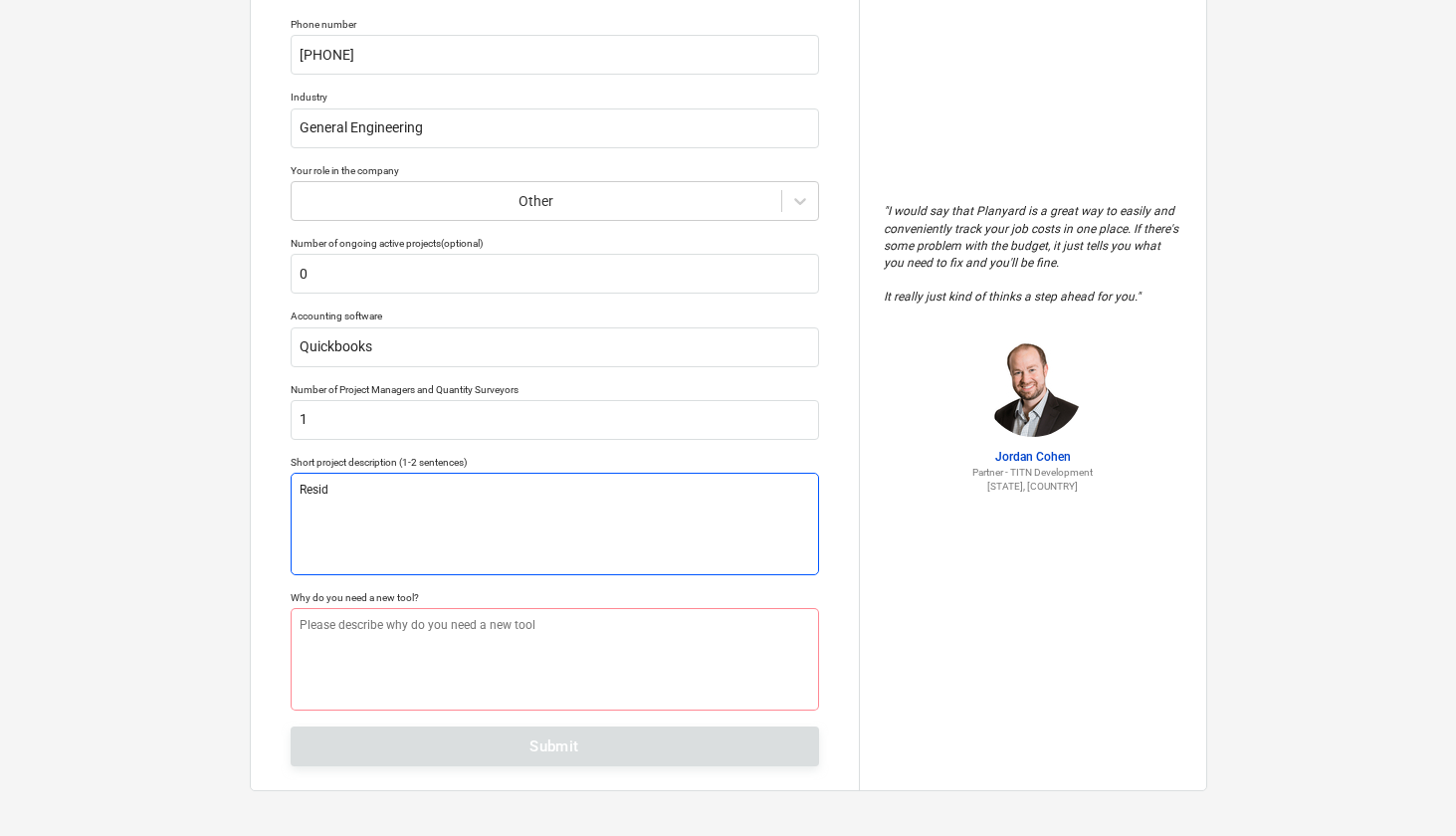type on "x" 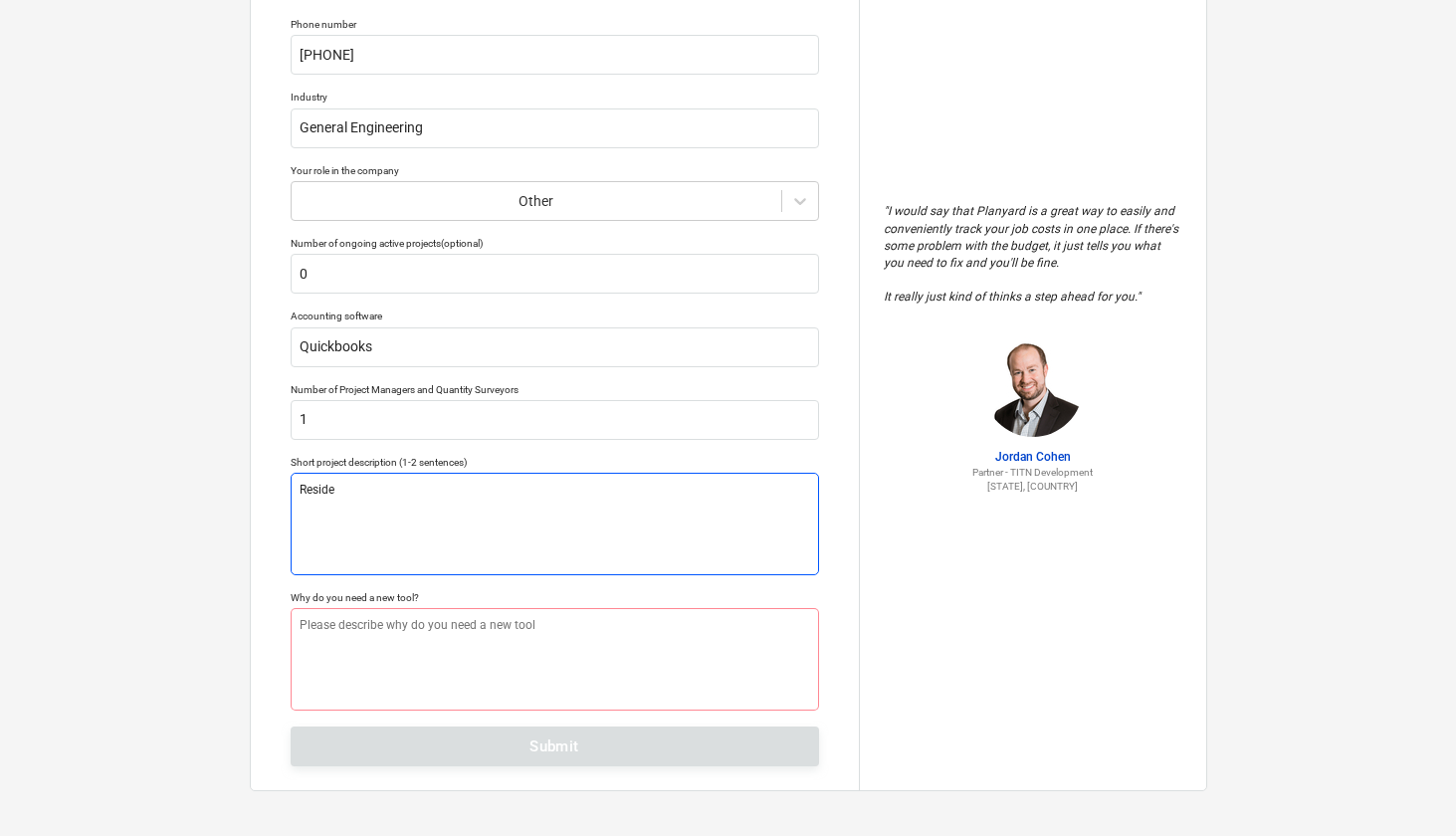 type on "x" 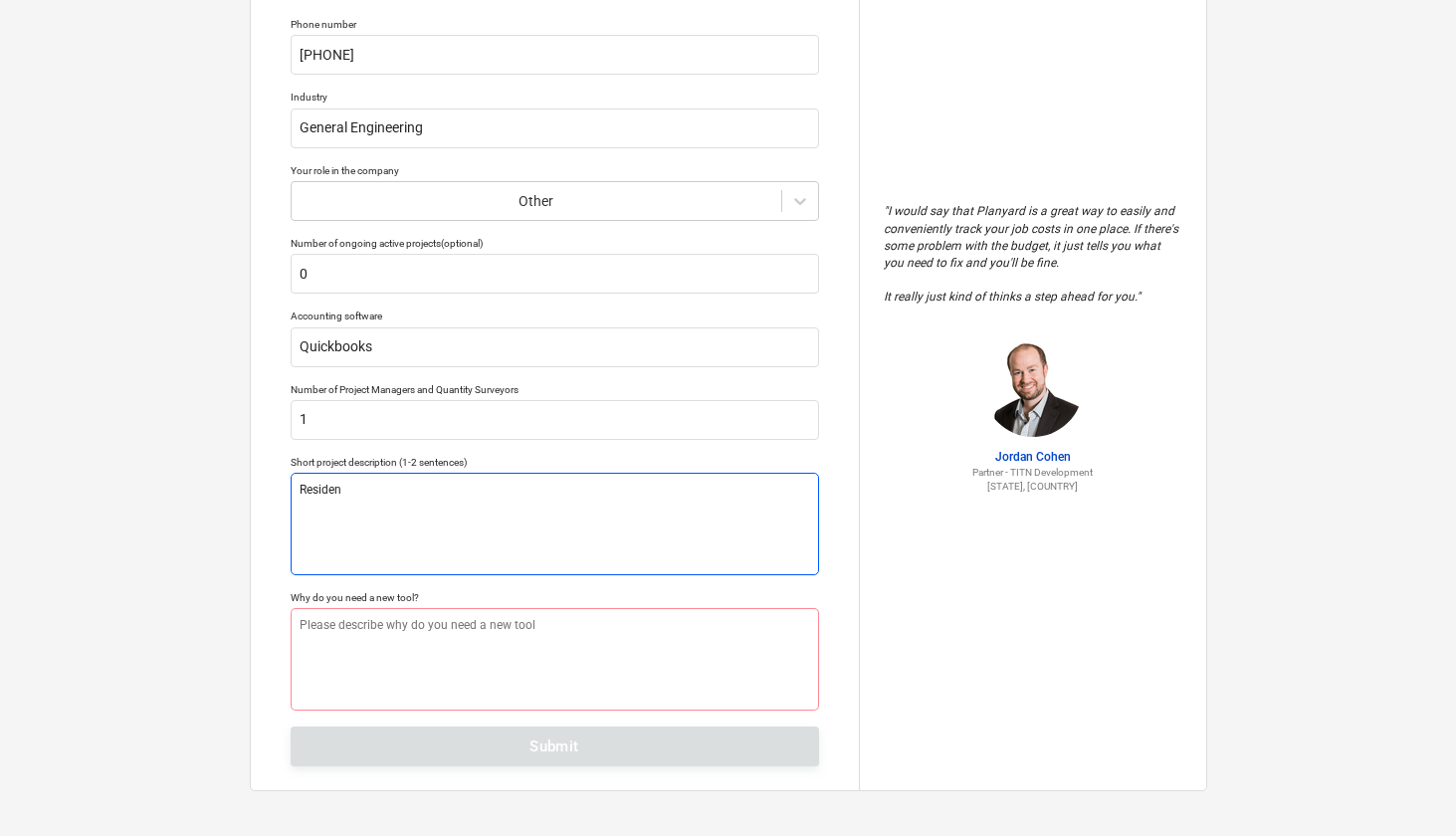 type on "x" 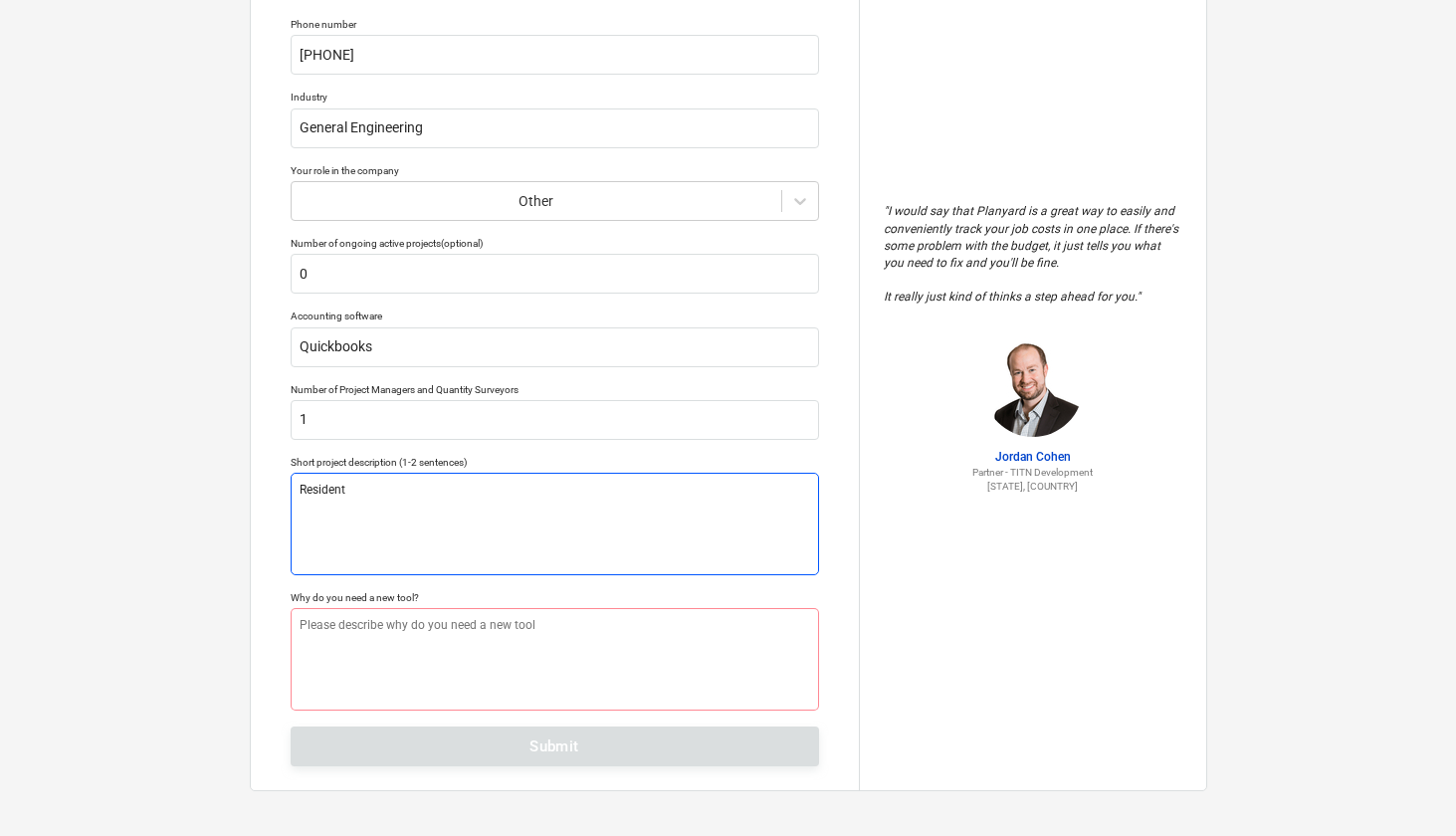 type on "x" 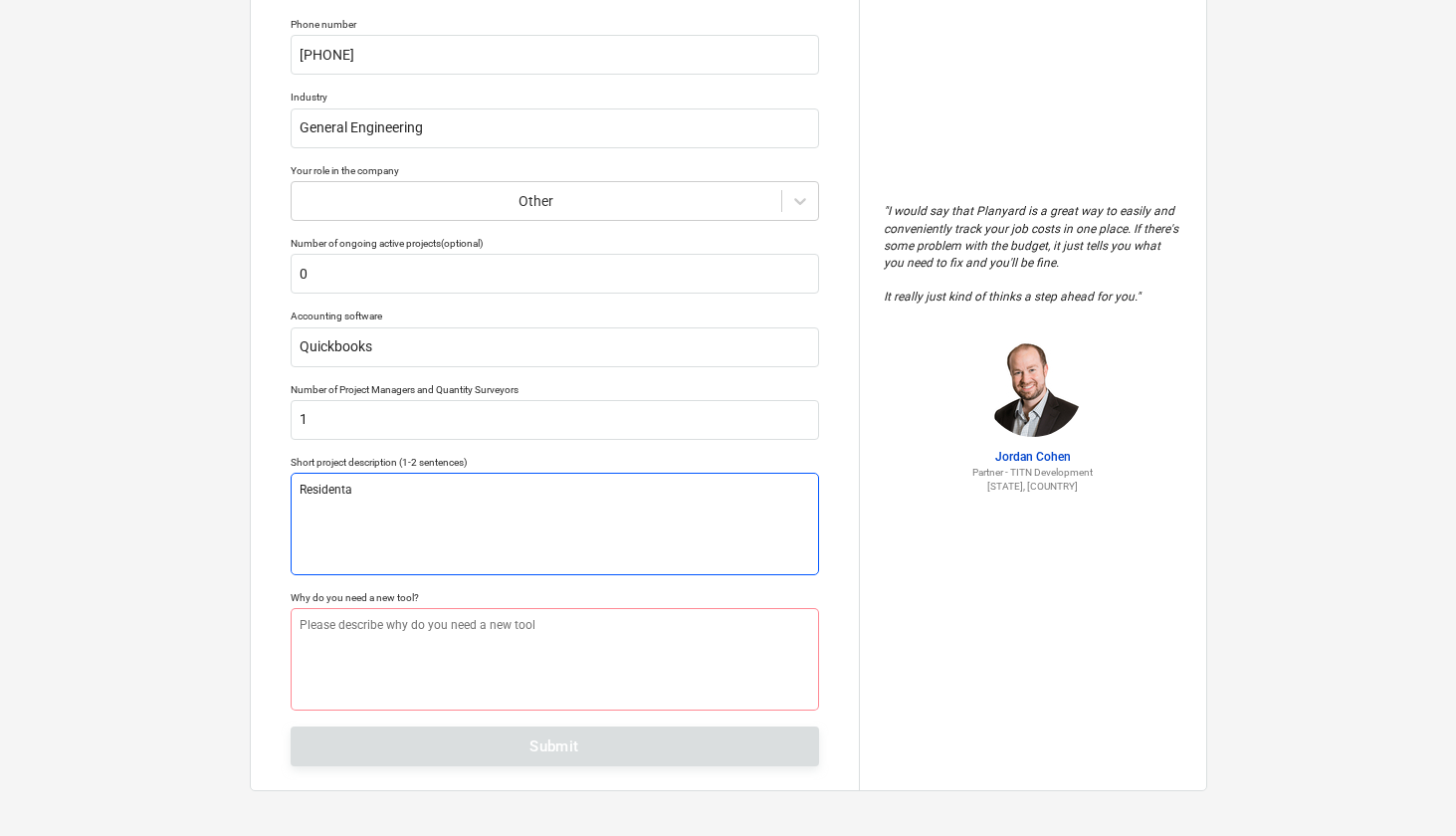 type on "x" 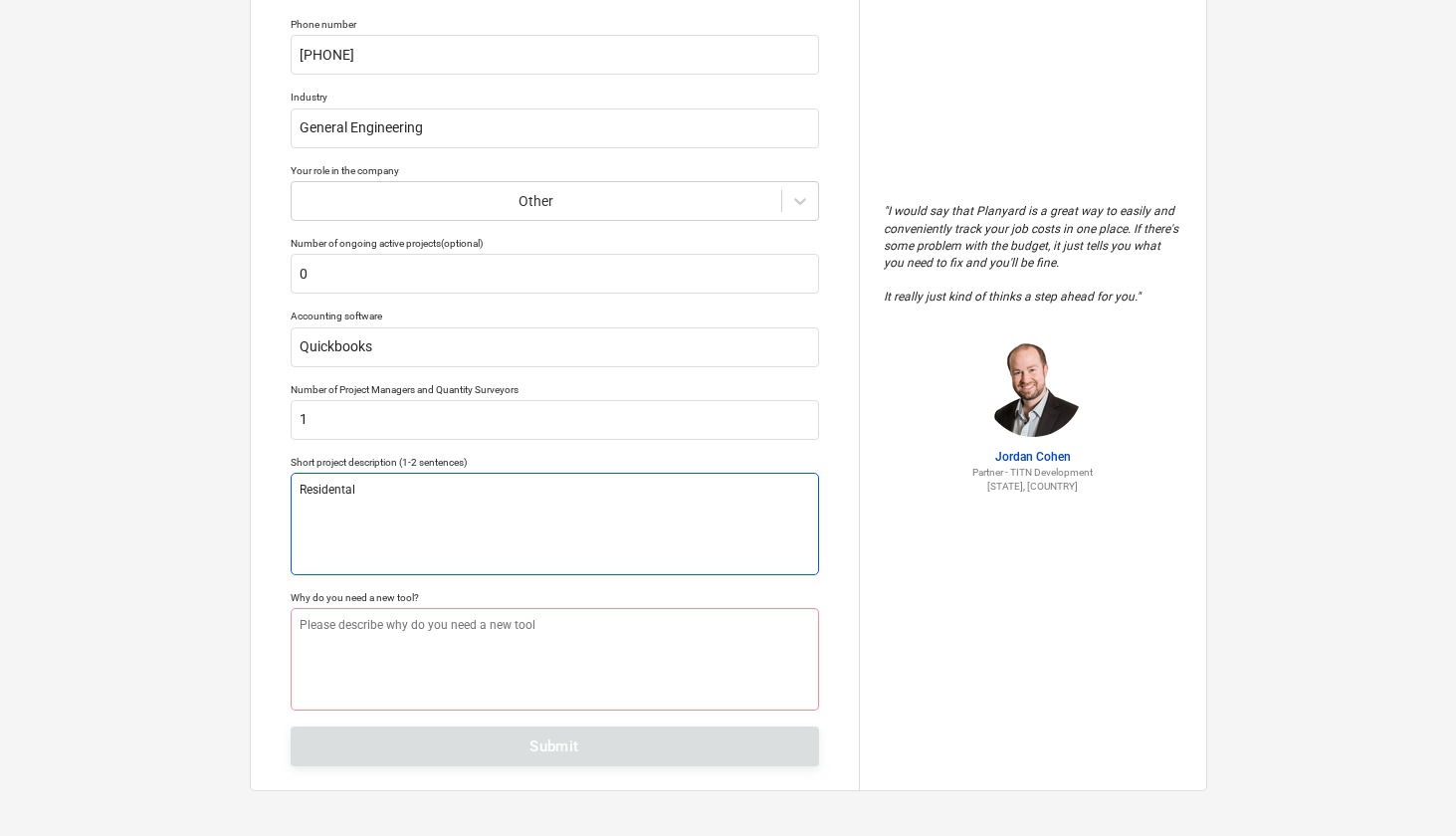 type on "x" 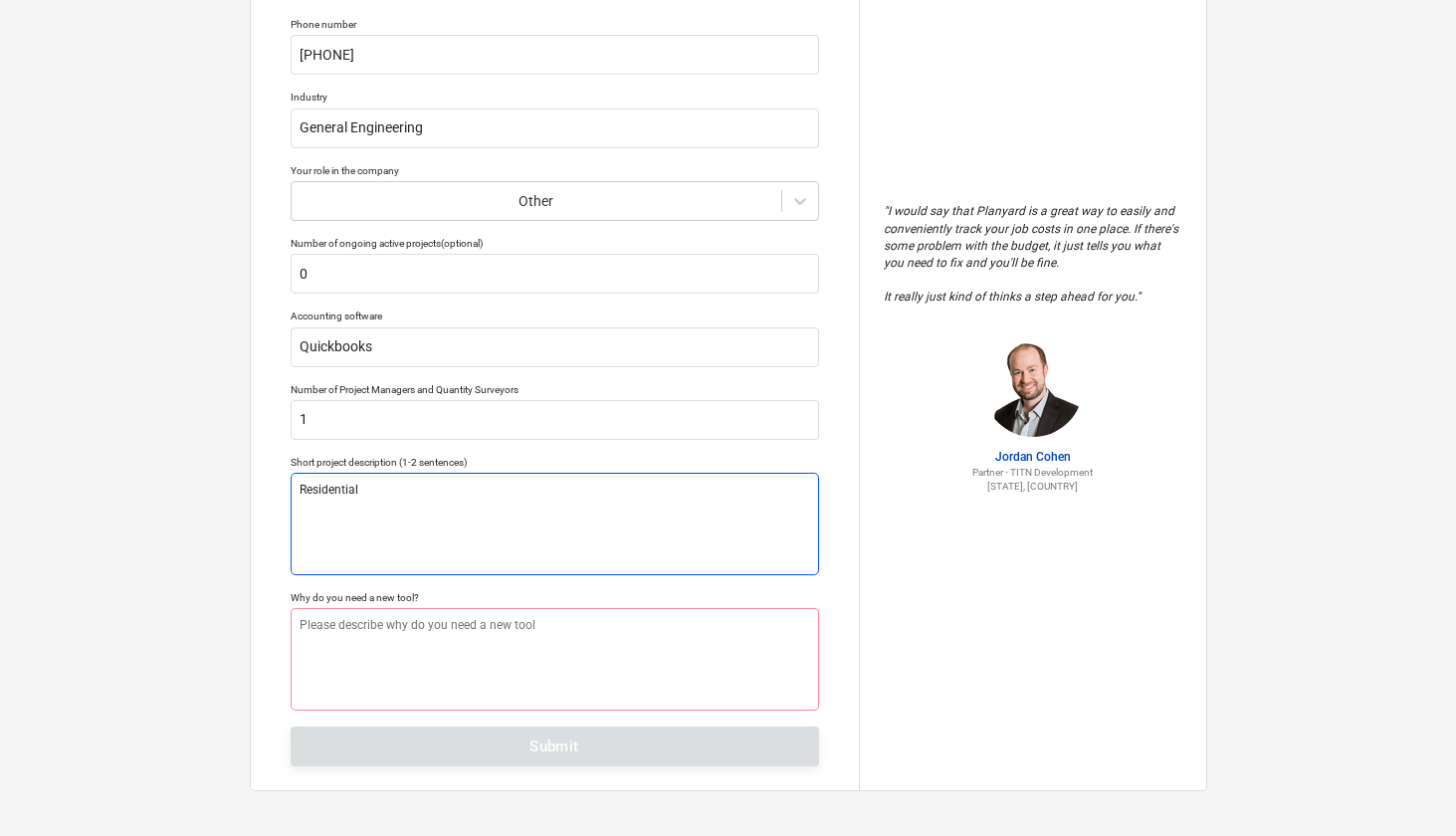 type on "x" 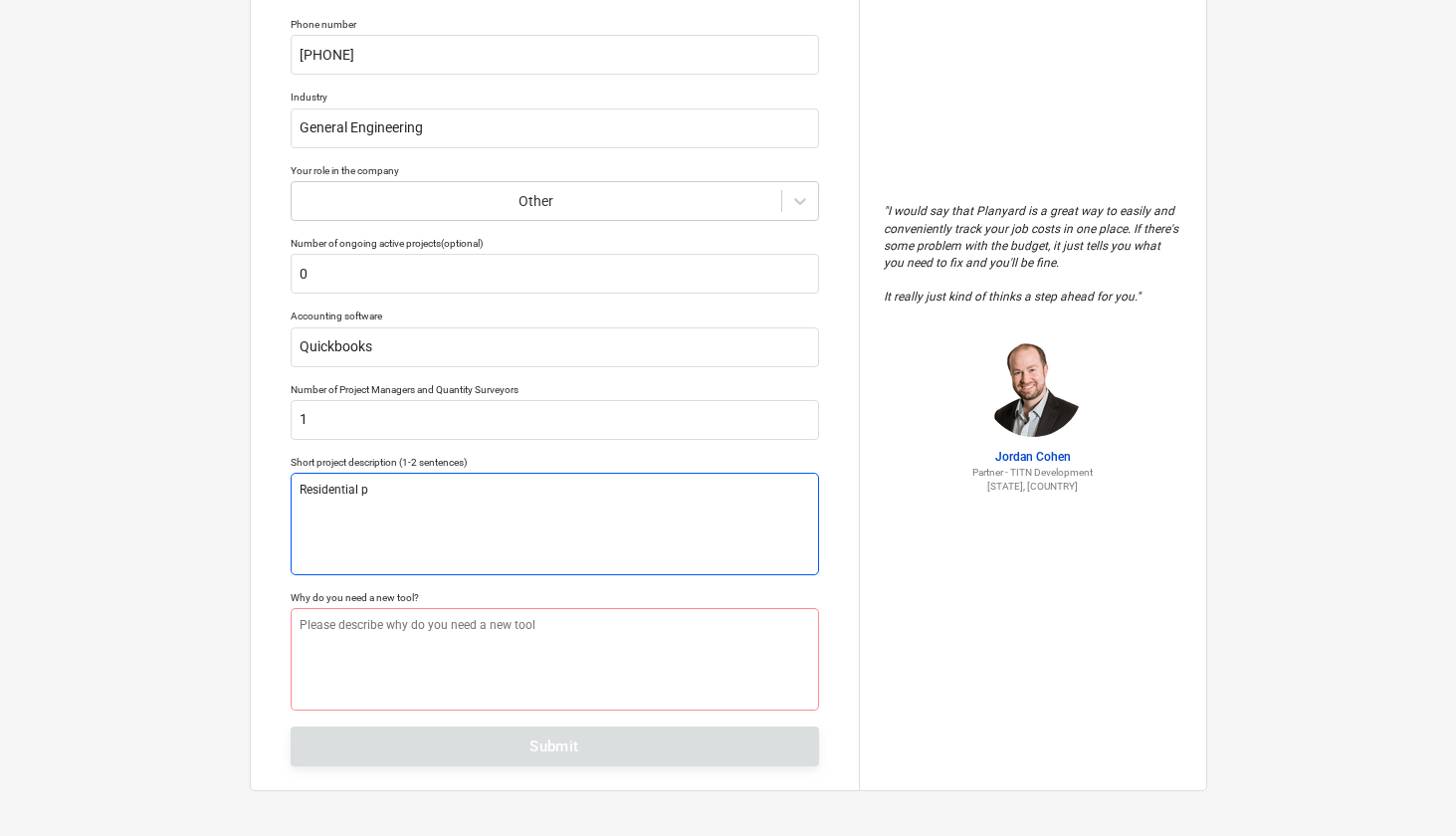 type on "x" 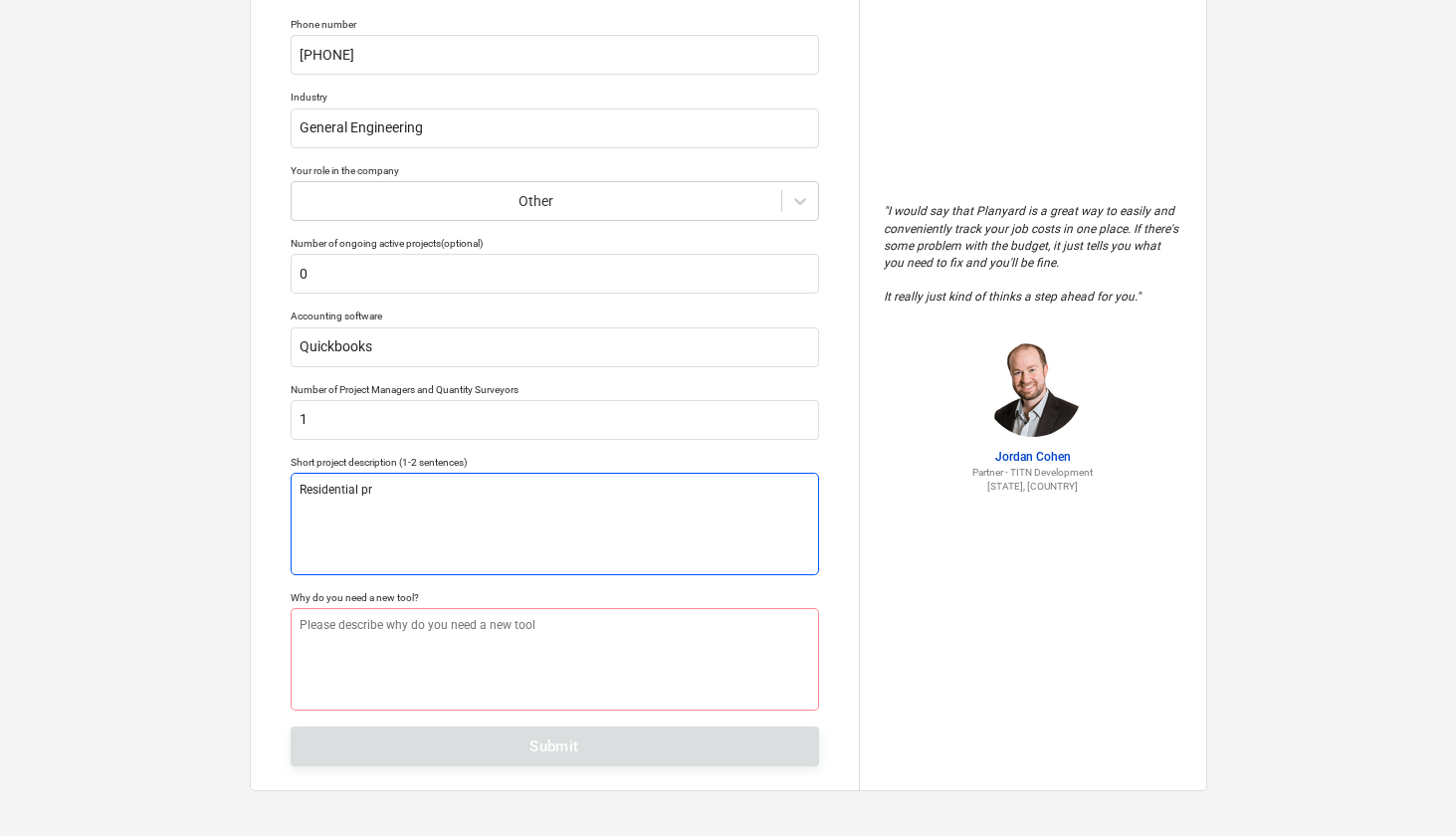 type on "x" 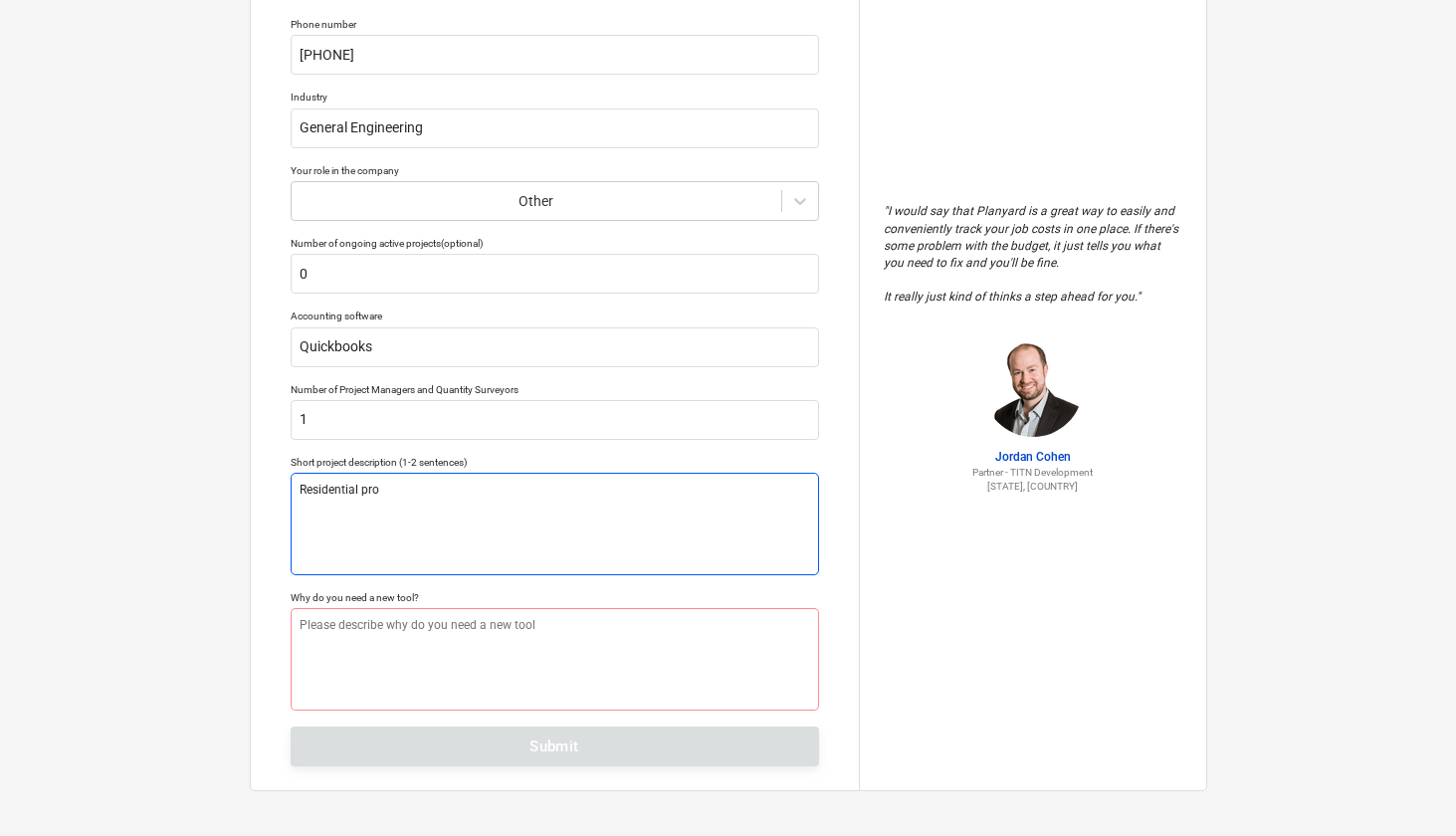 type on "x" 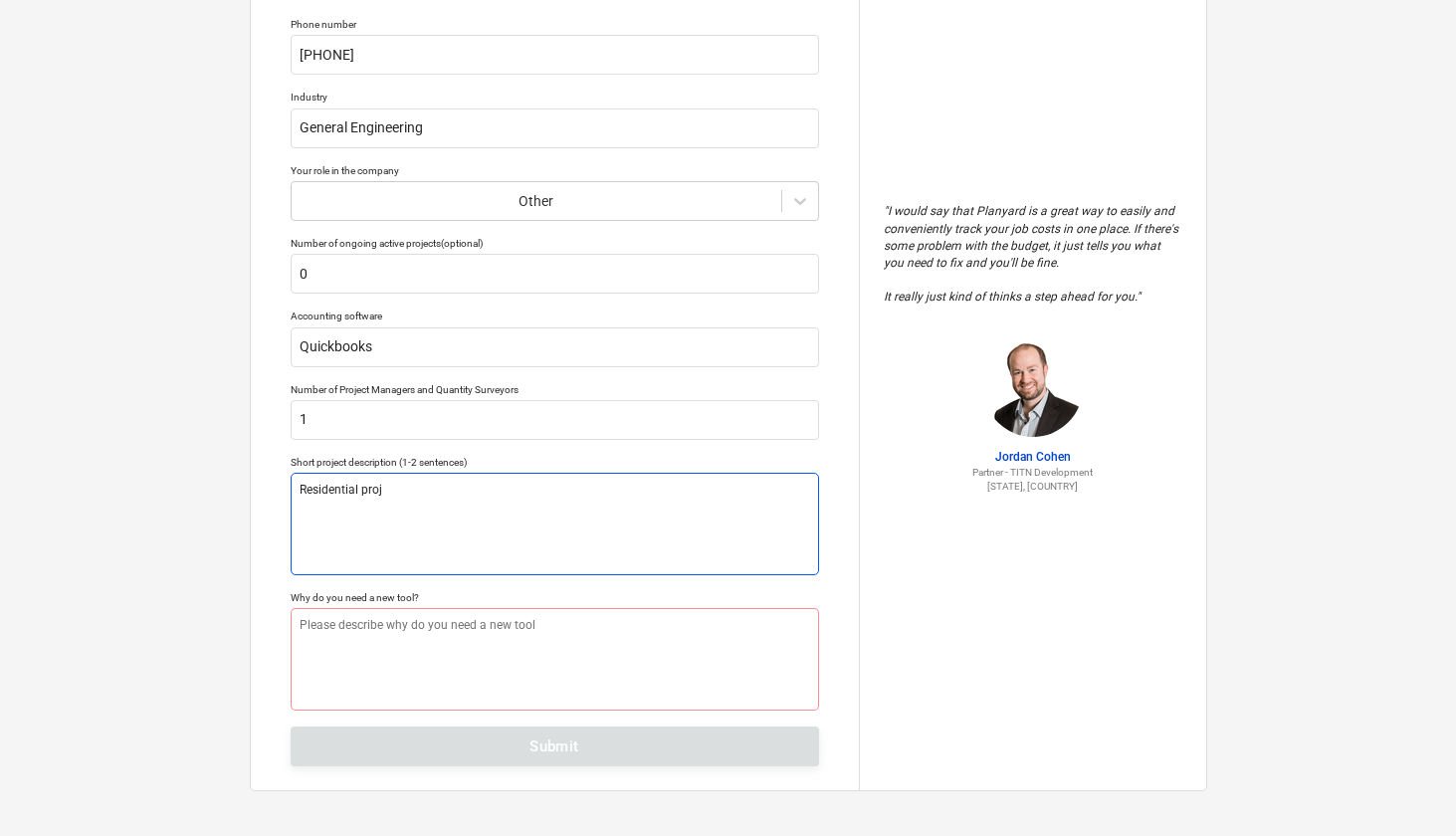 type on "x" 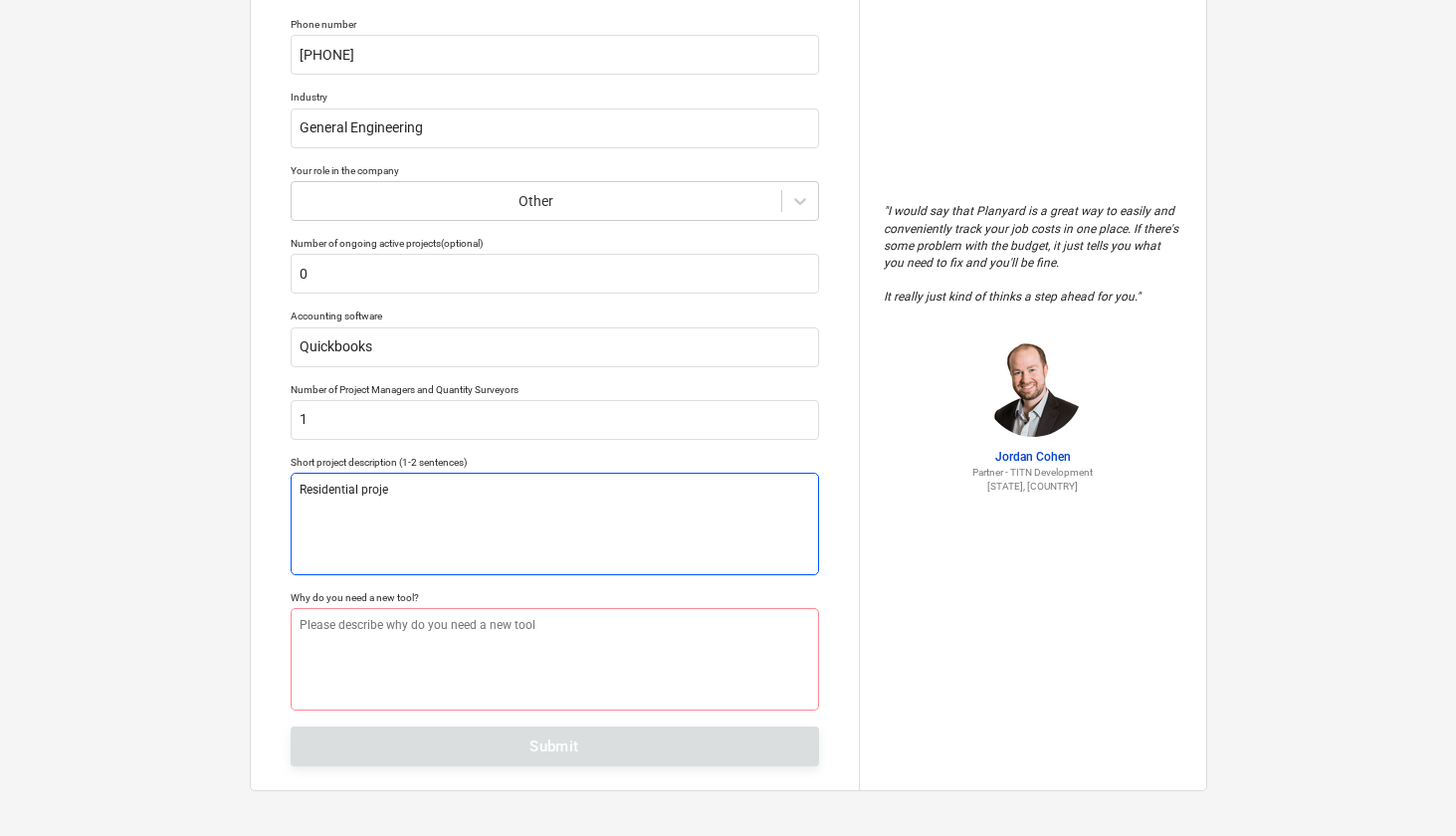 type on "x" 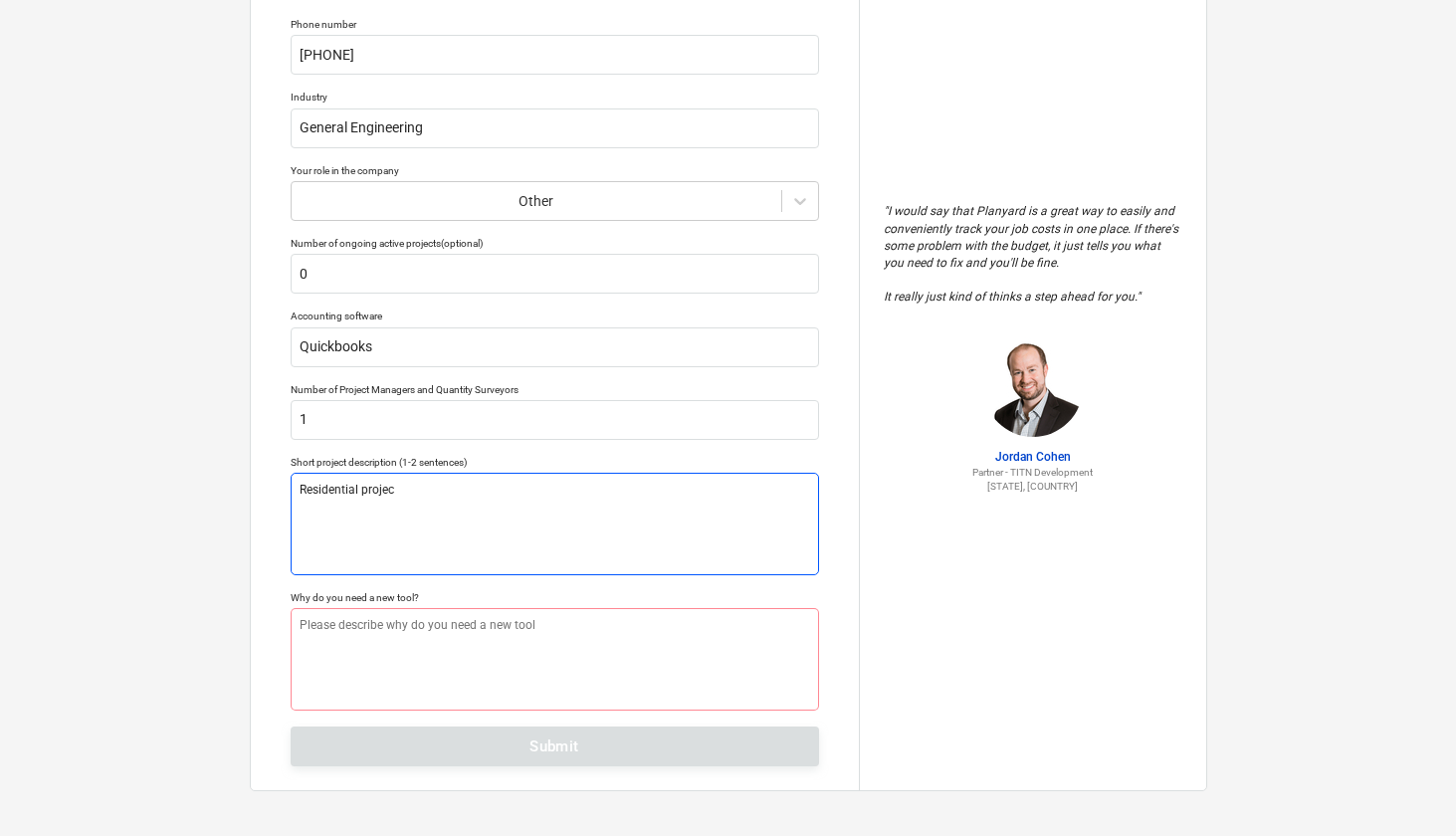 type on "x" 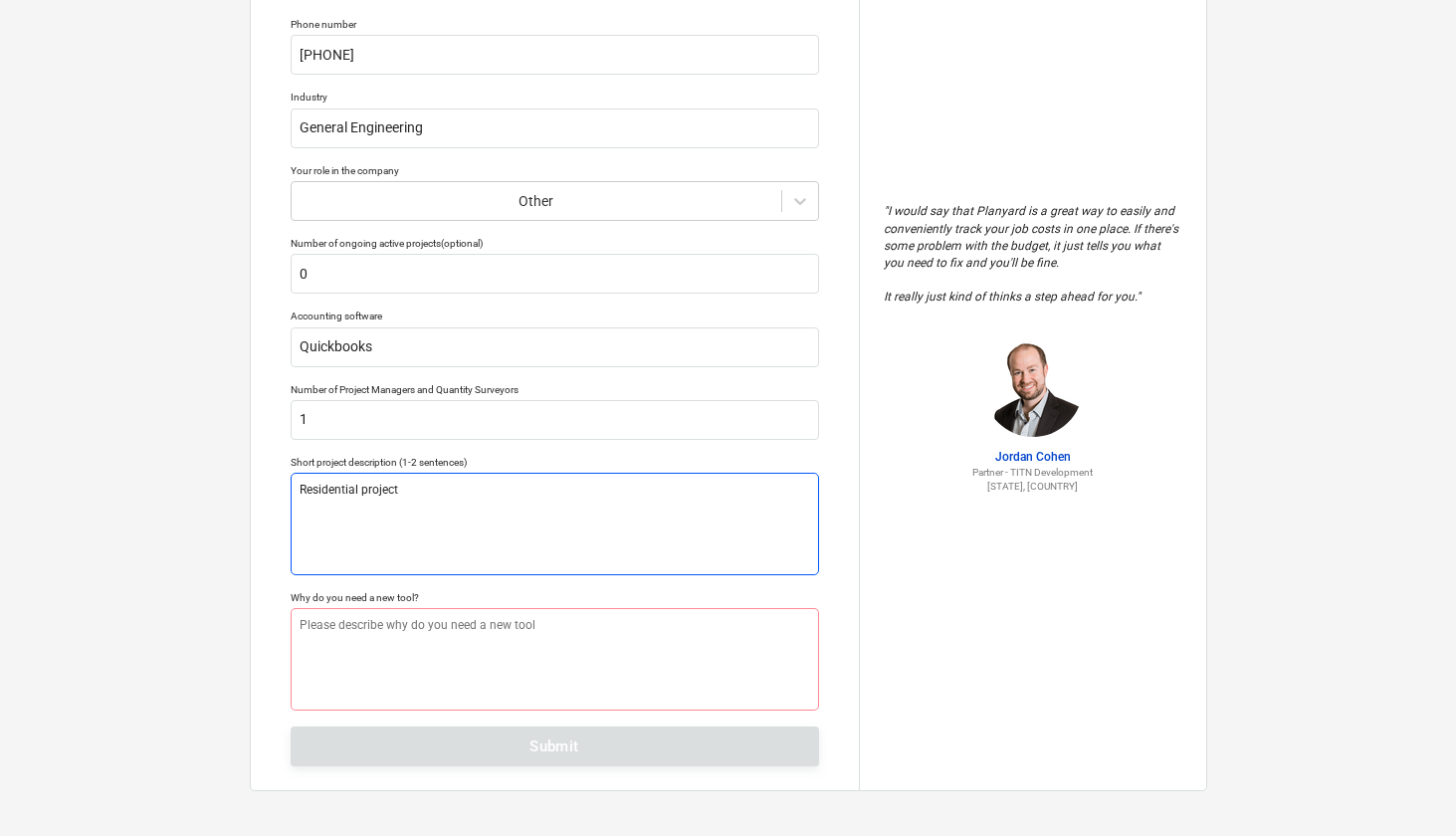 type on "x" 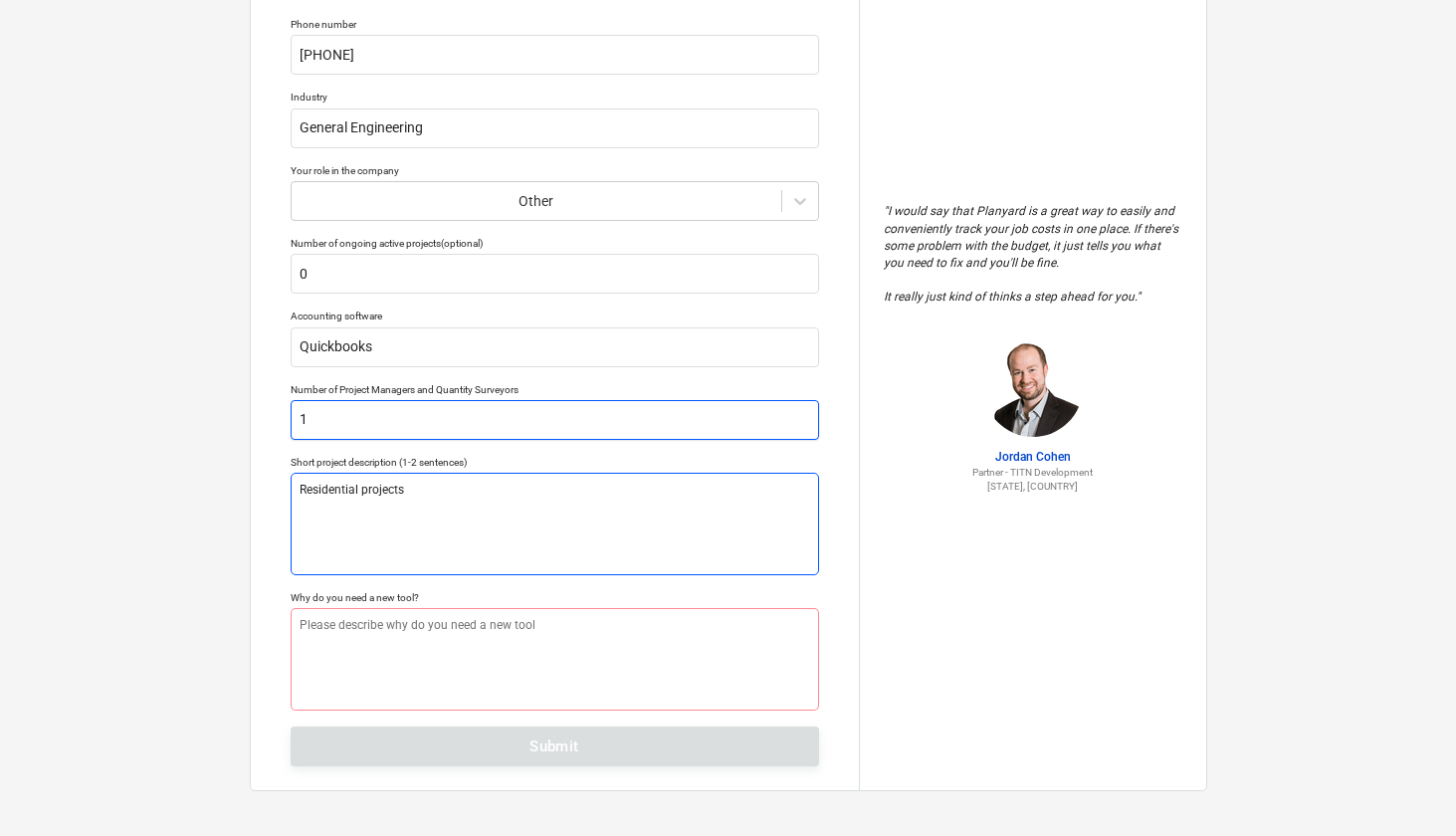 type on "Residential projects" 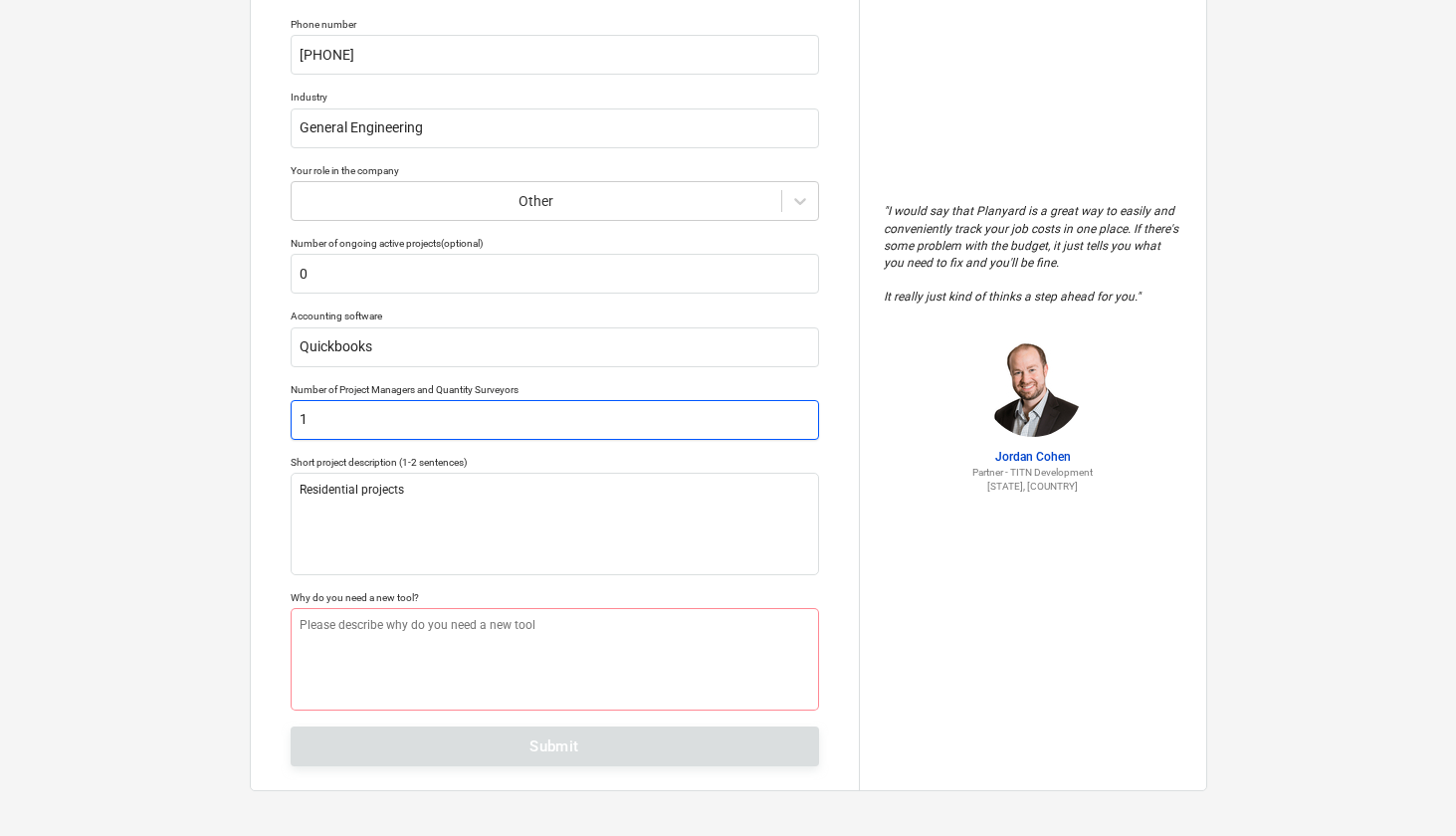 click on "1" at bounding box center [554, 420] 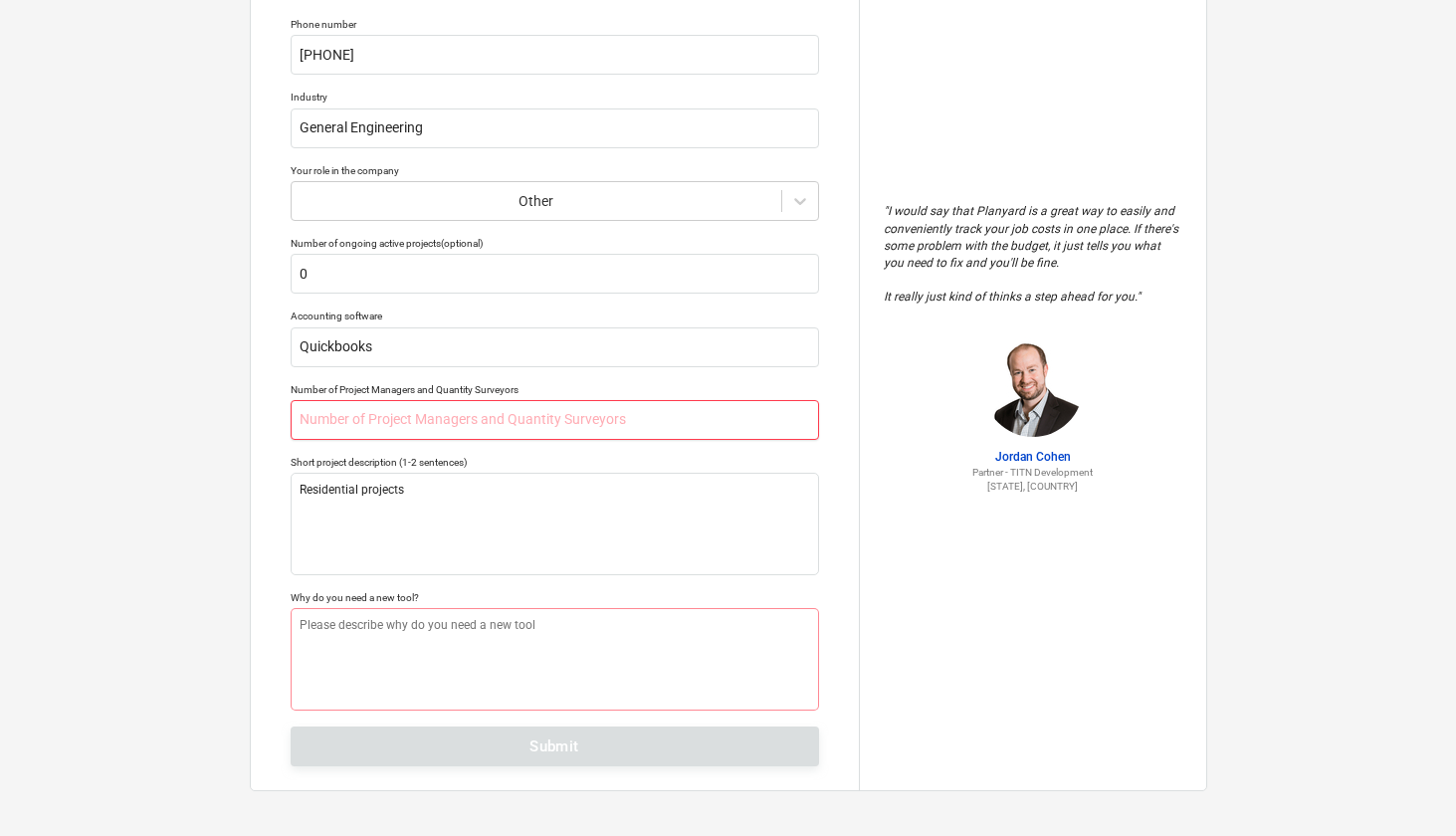 type on "x" 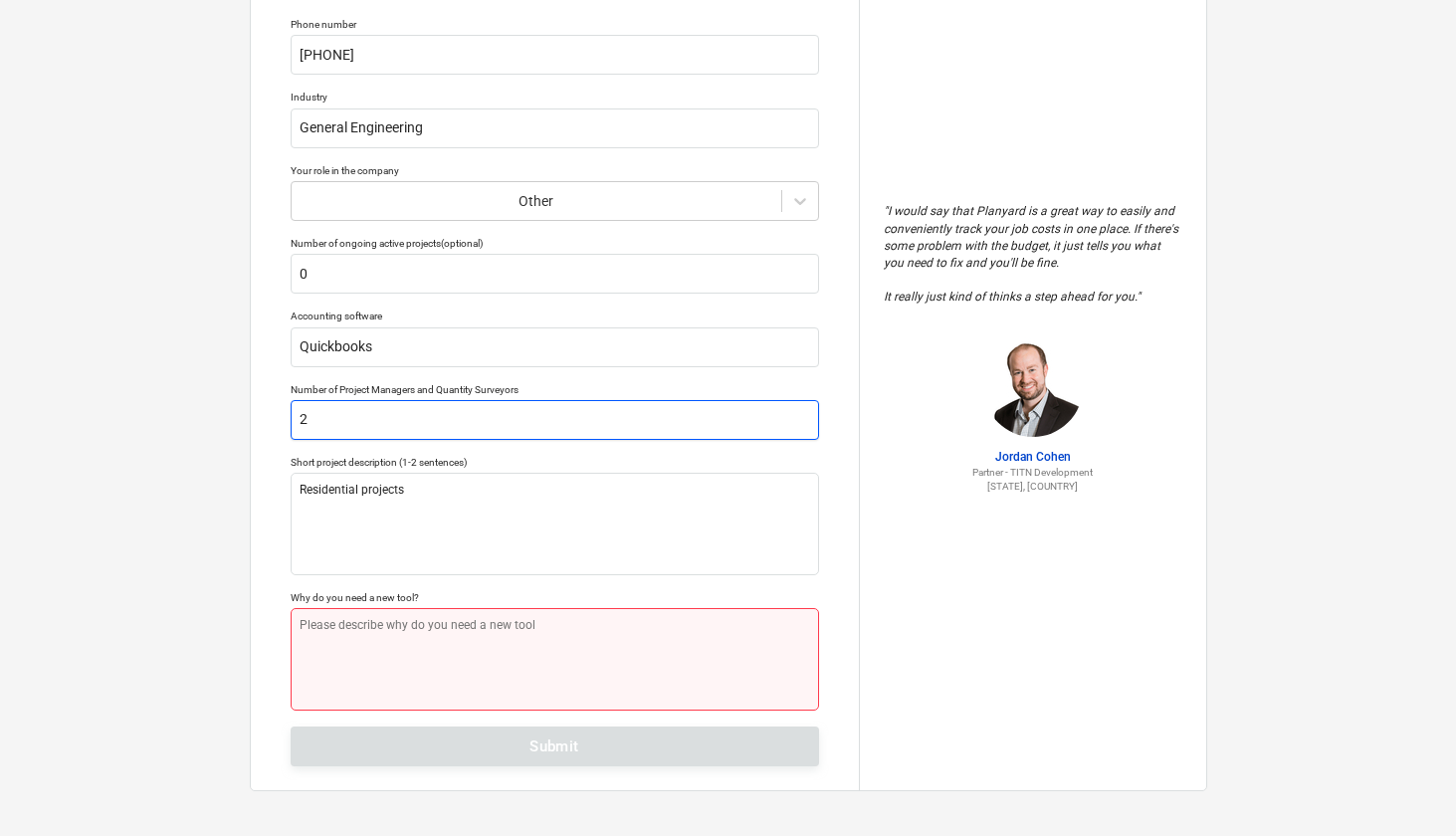 type on "2" 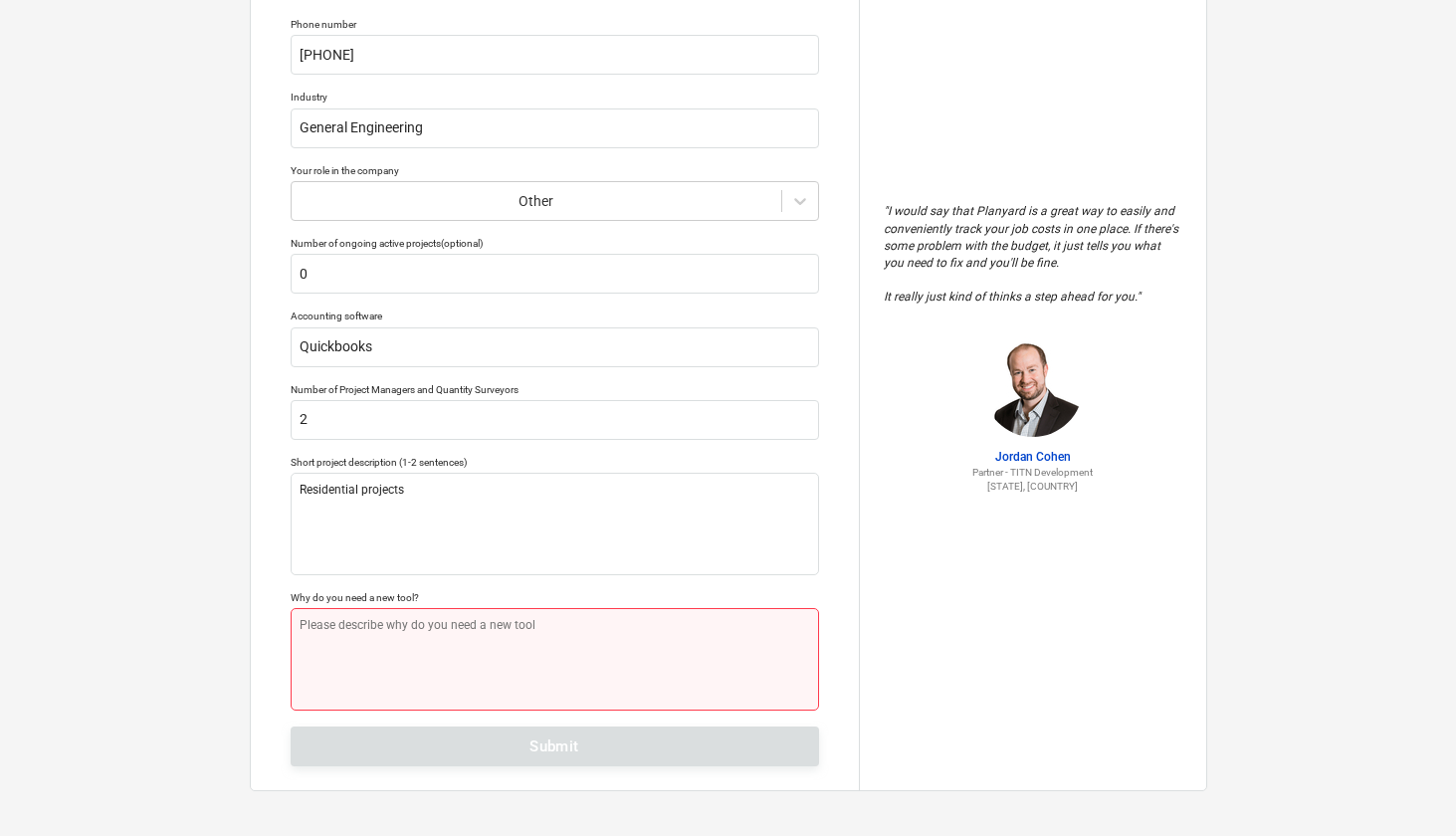 click at bounding box center [554, 659] 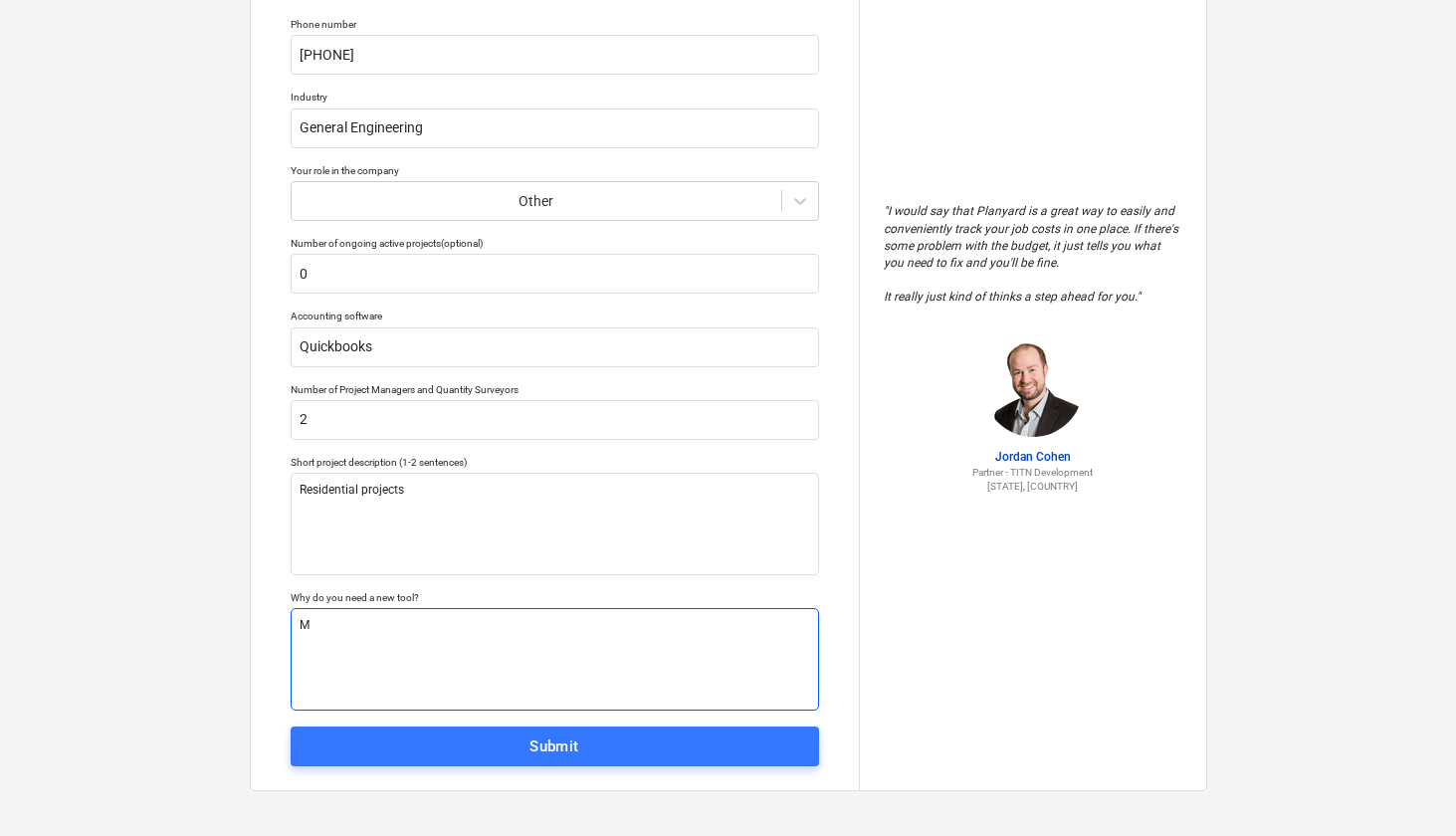 type on "x" 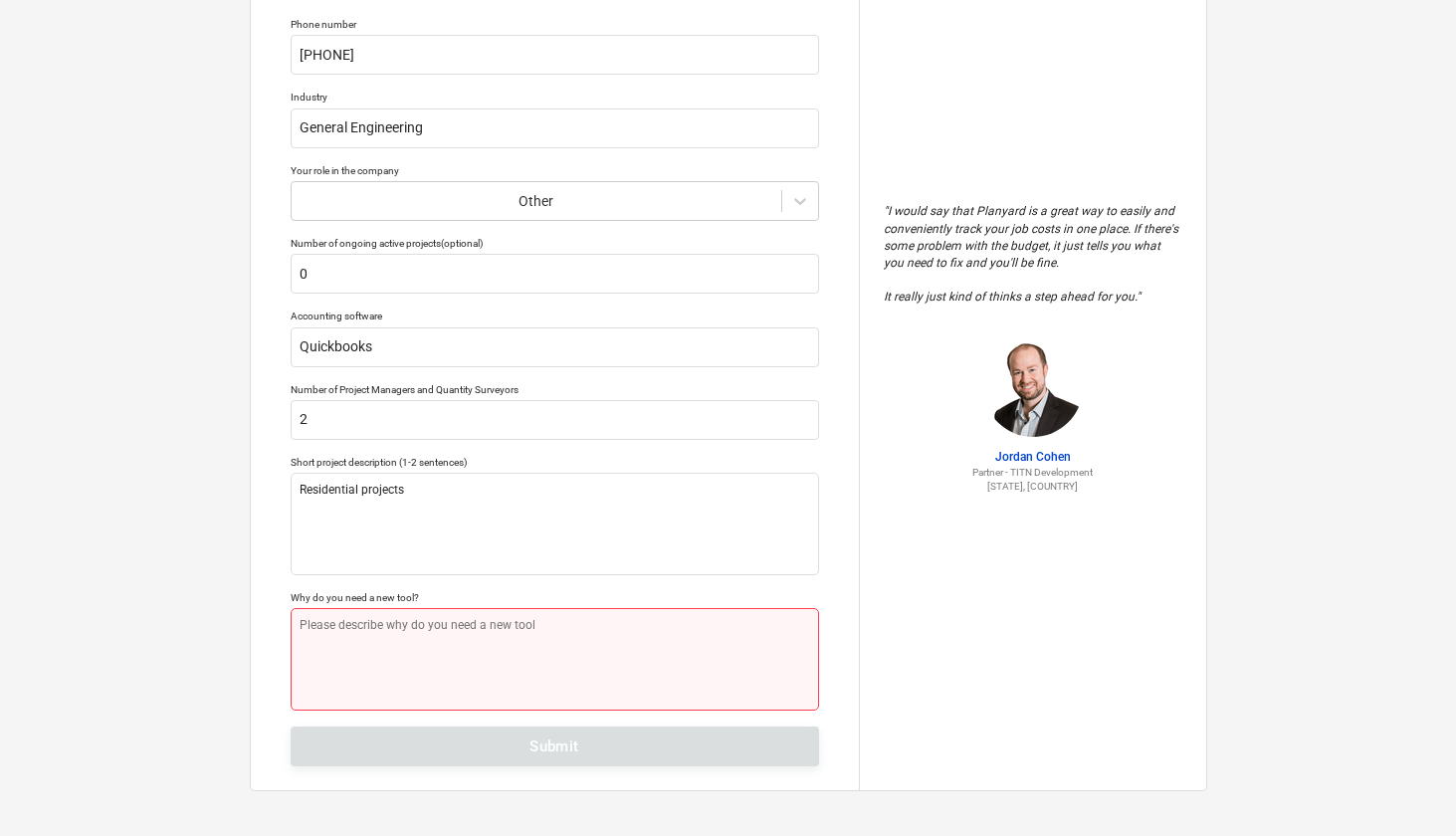 type on "x" 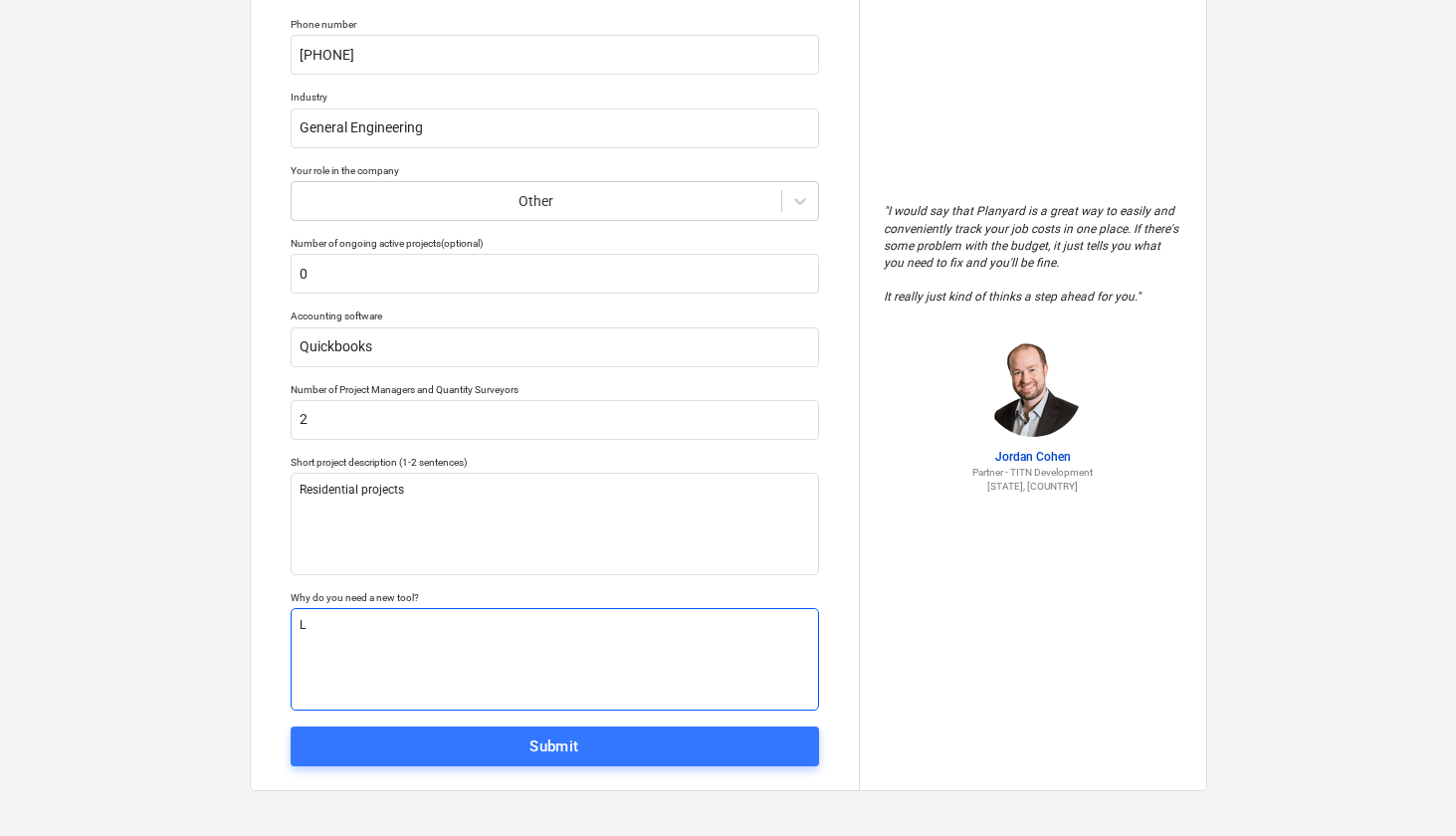 type on "x" 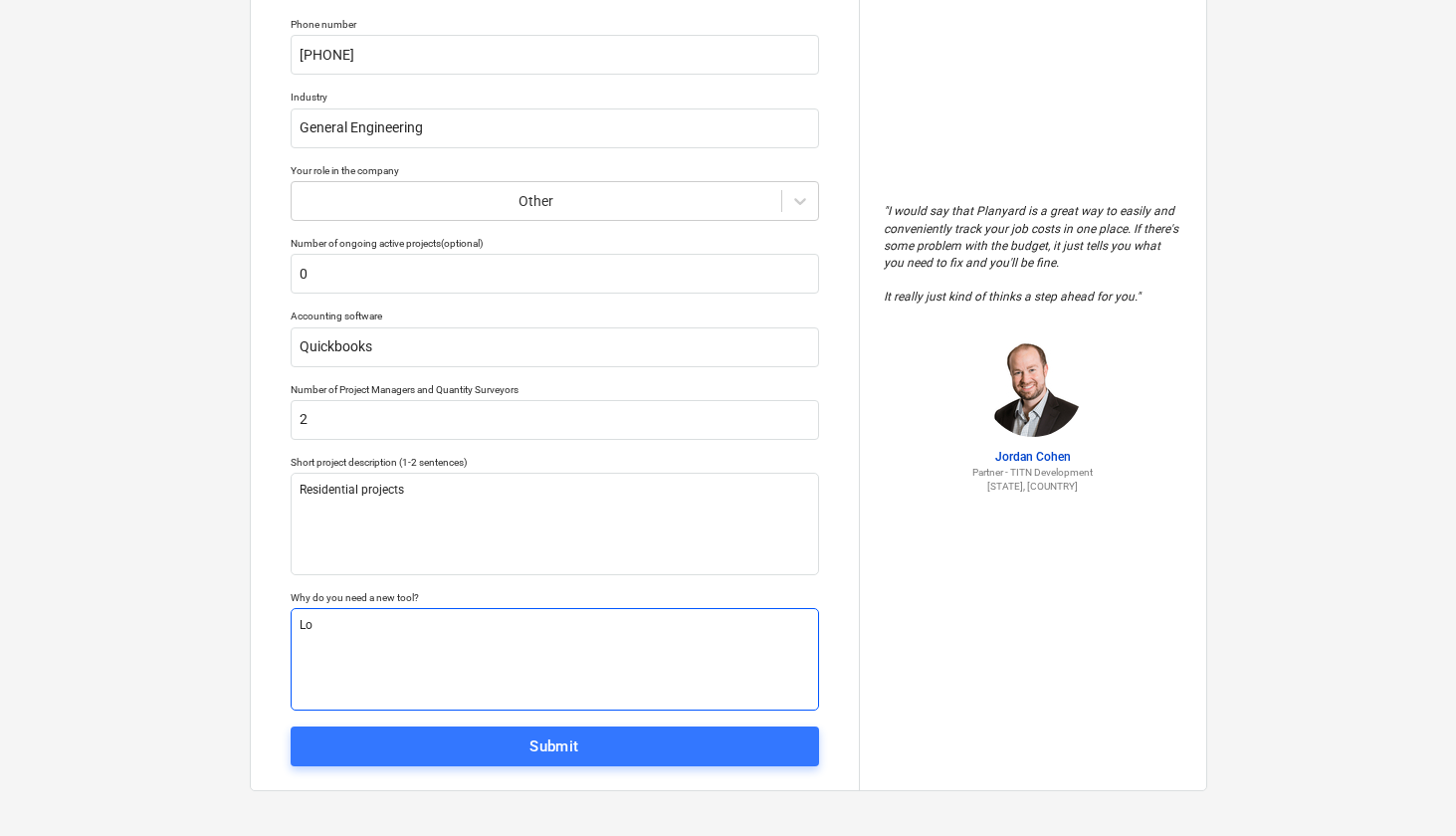 type on "x" 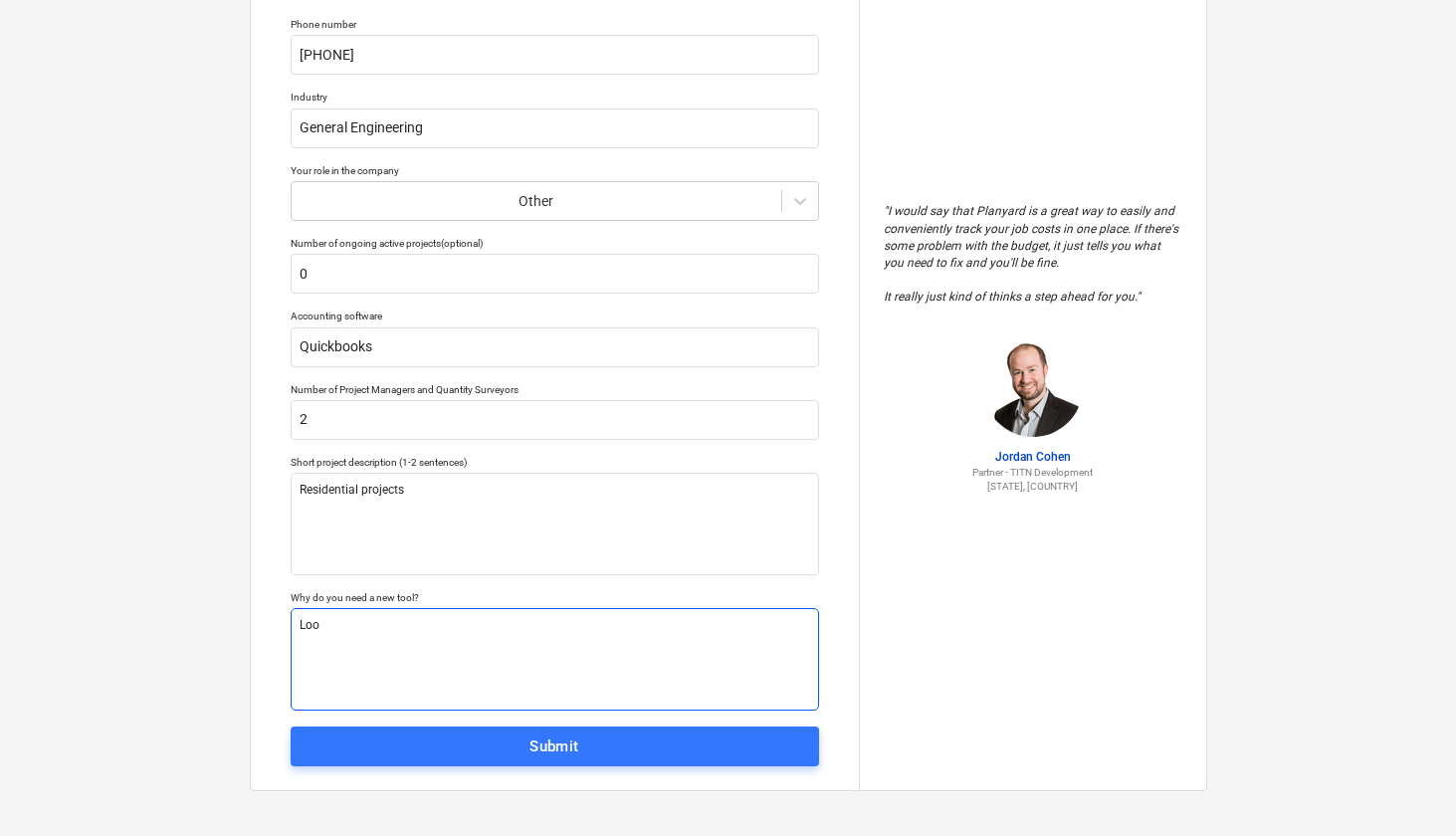 type on "x" 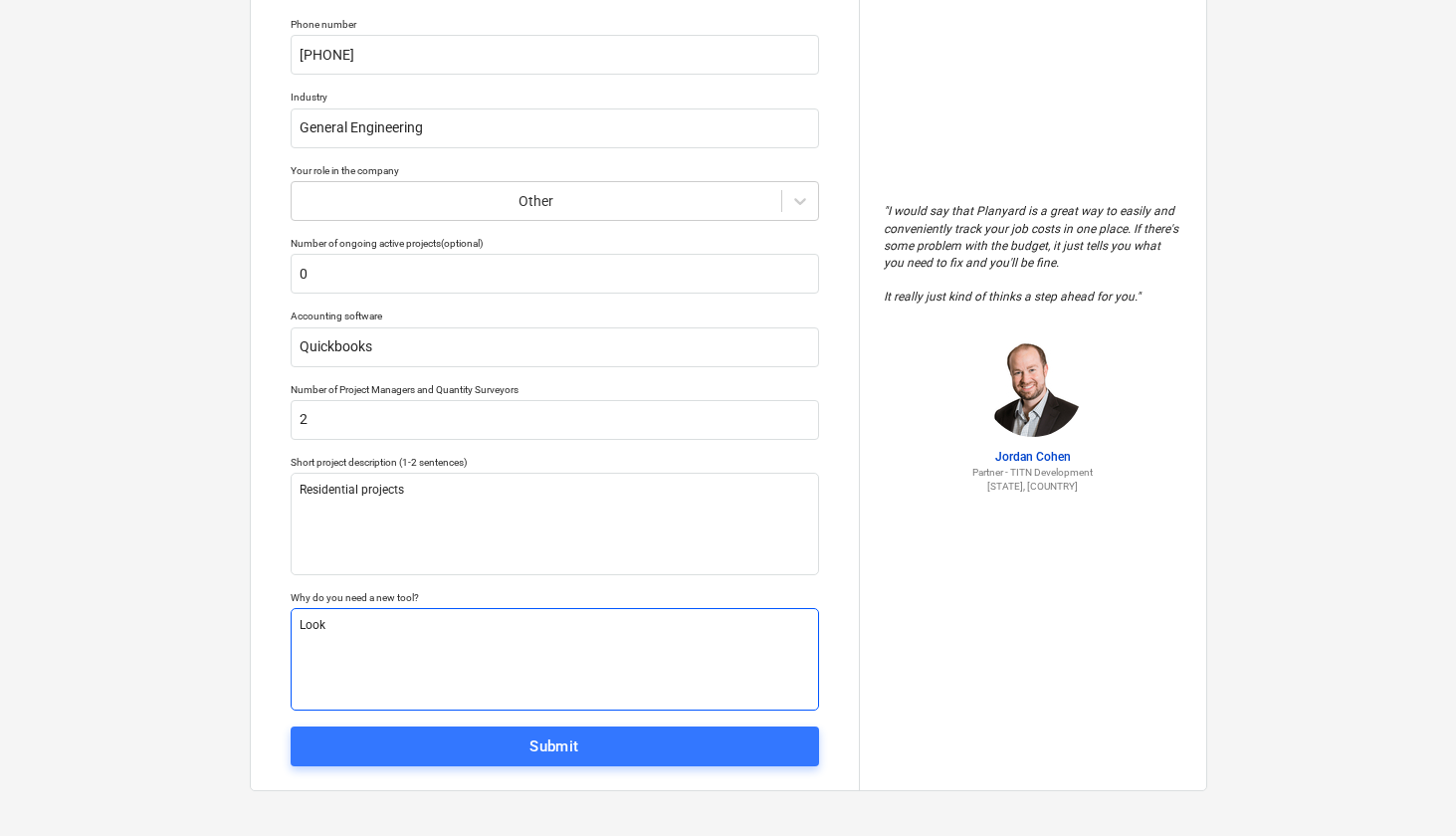 type on "x" 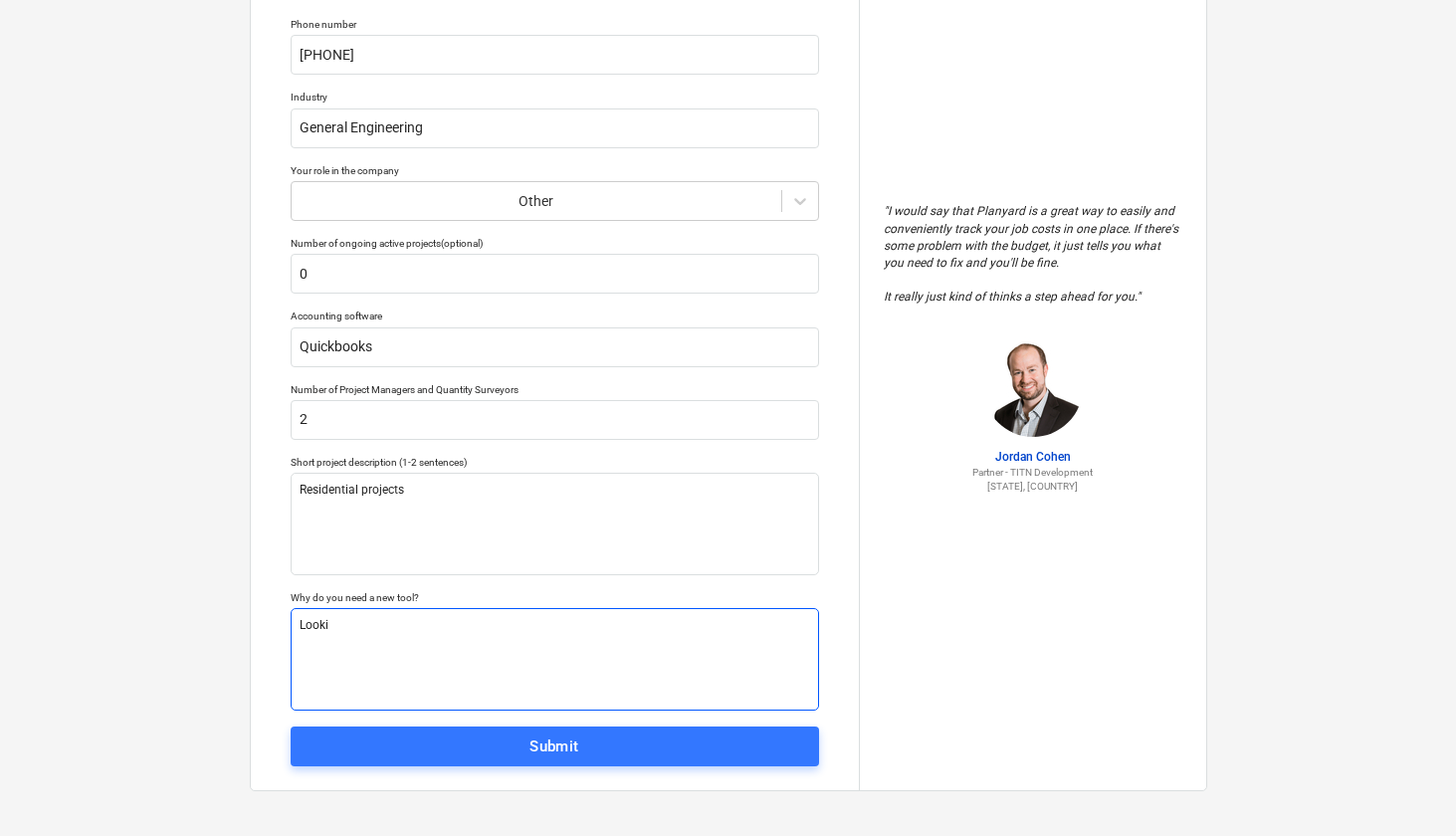 type on "x" 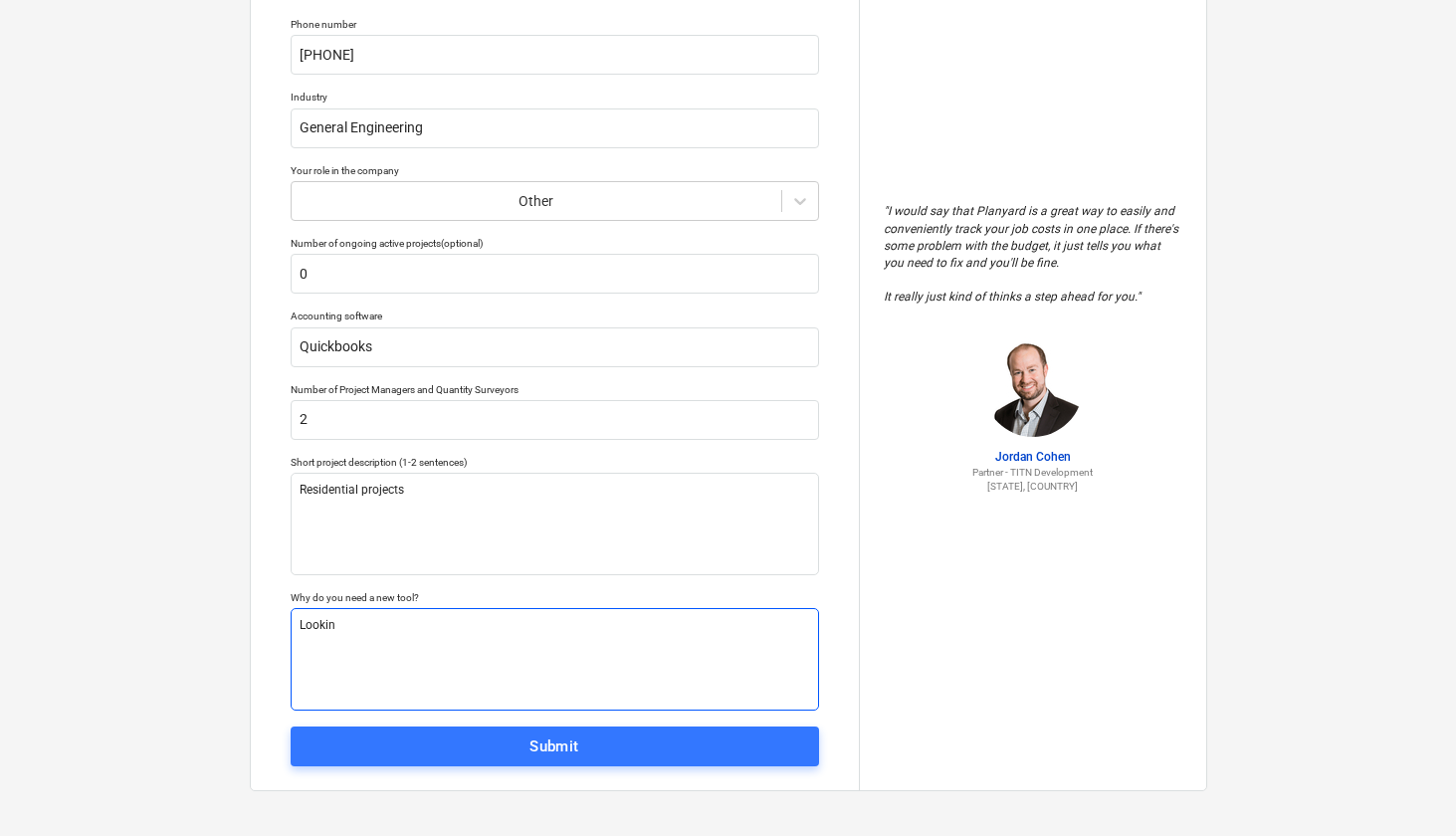 type on "x" 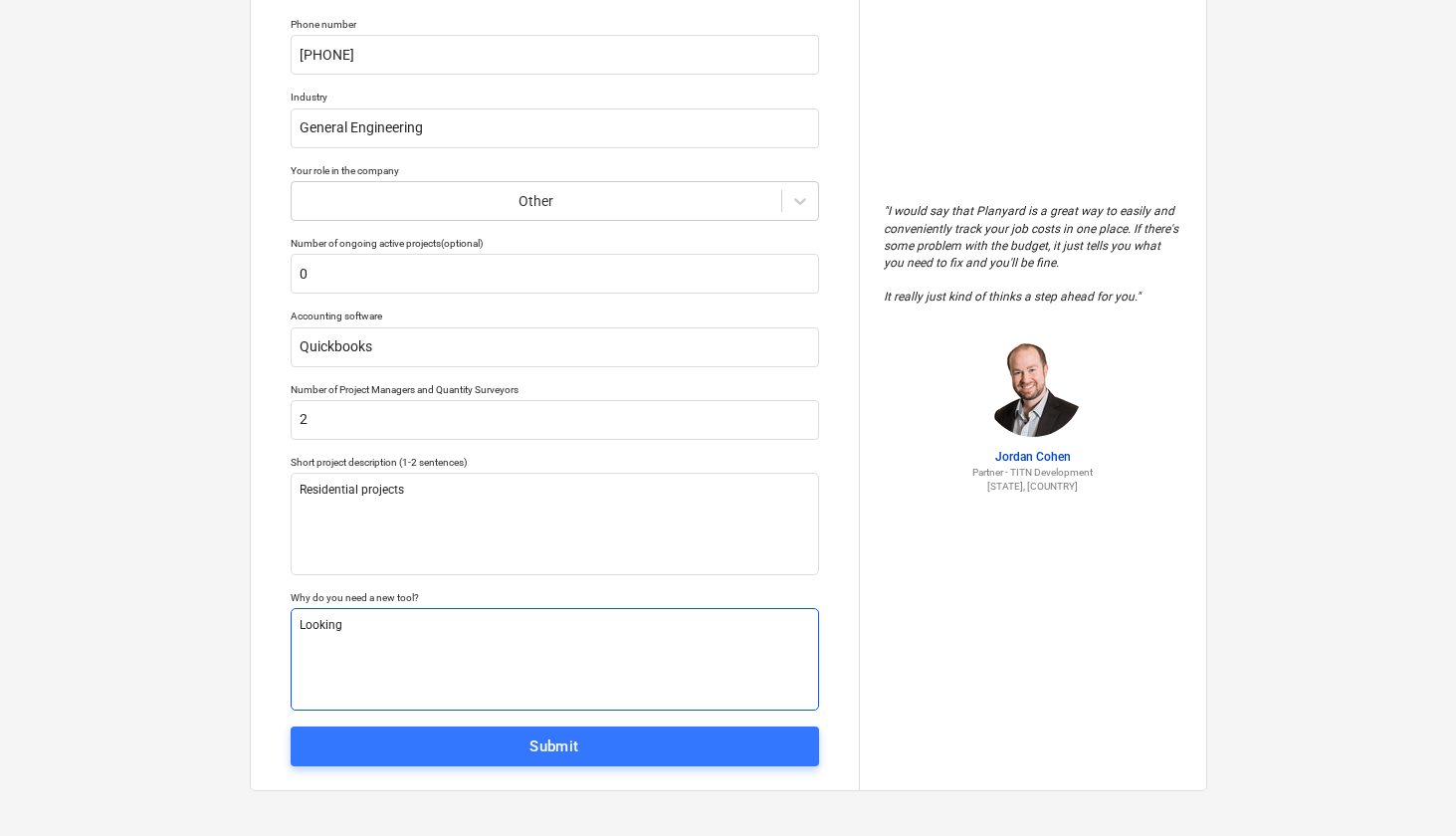 type on "x" 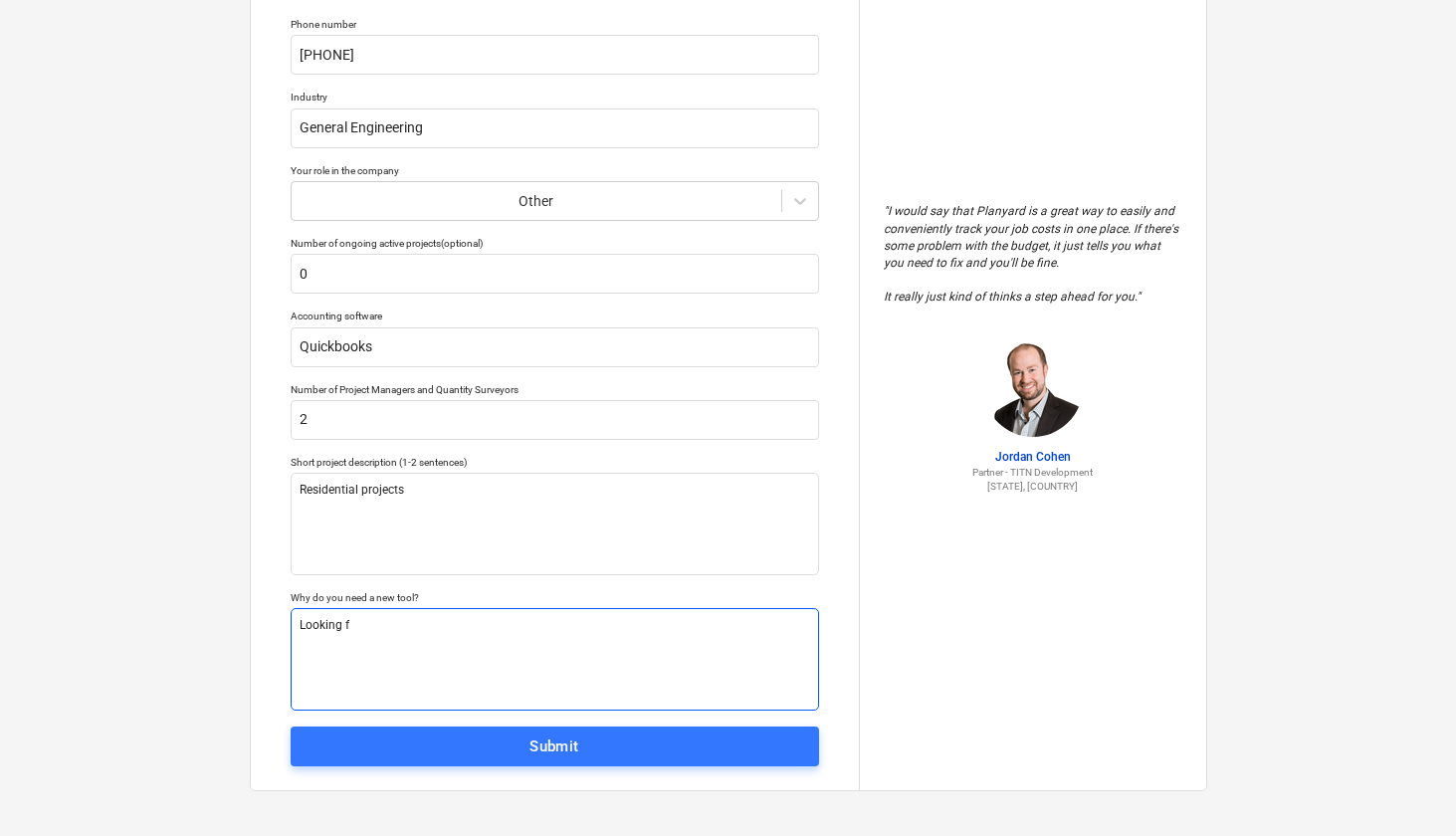 type on "x" 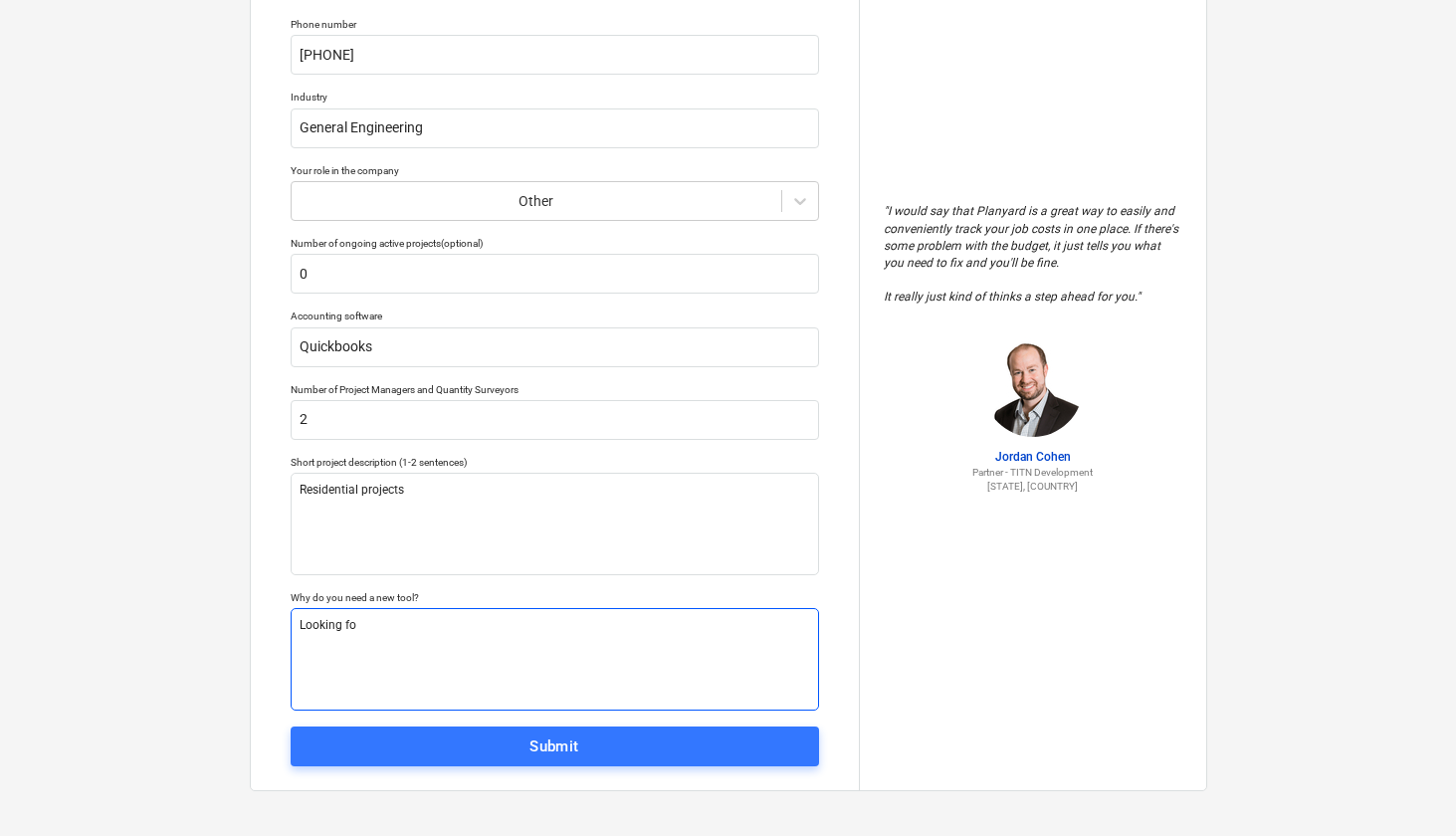 type on "x" 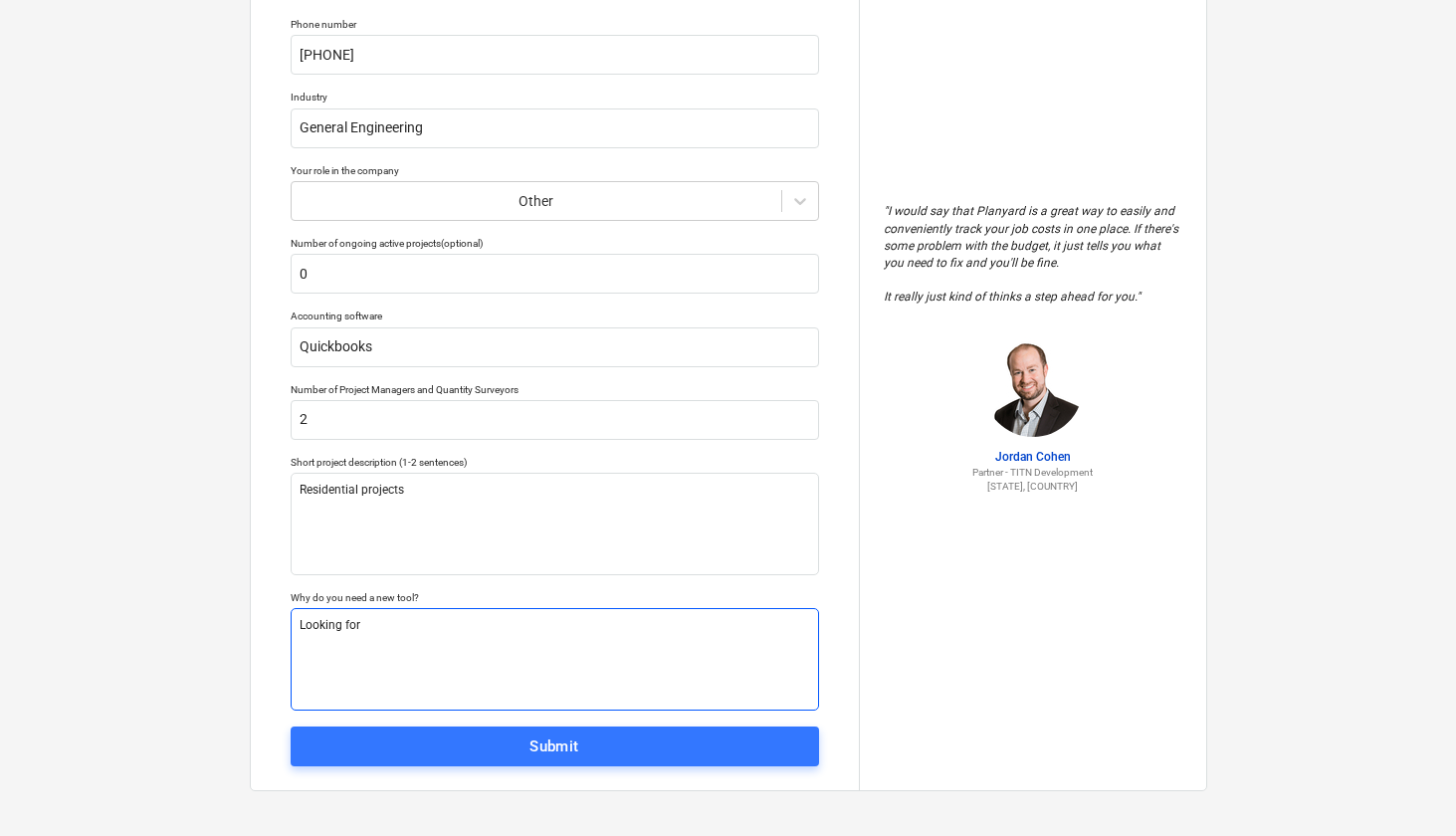 type on "x" 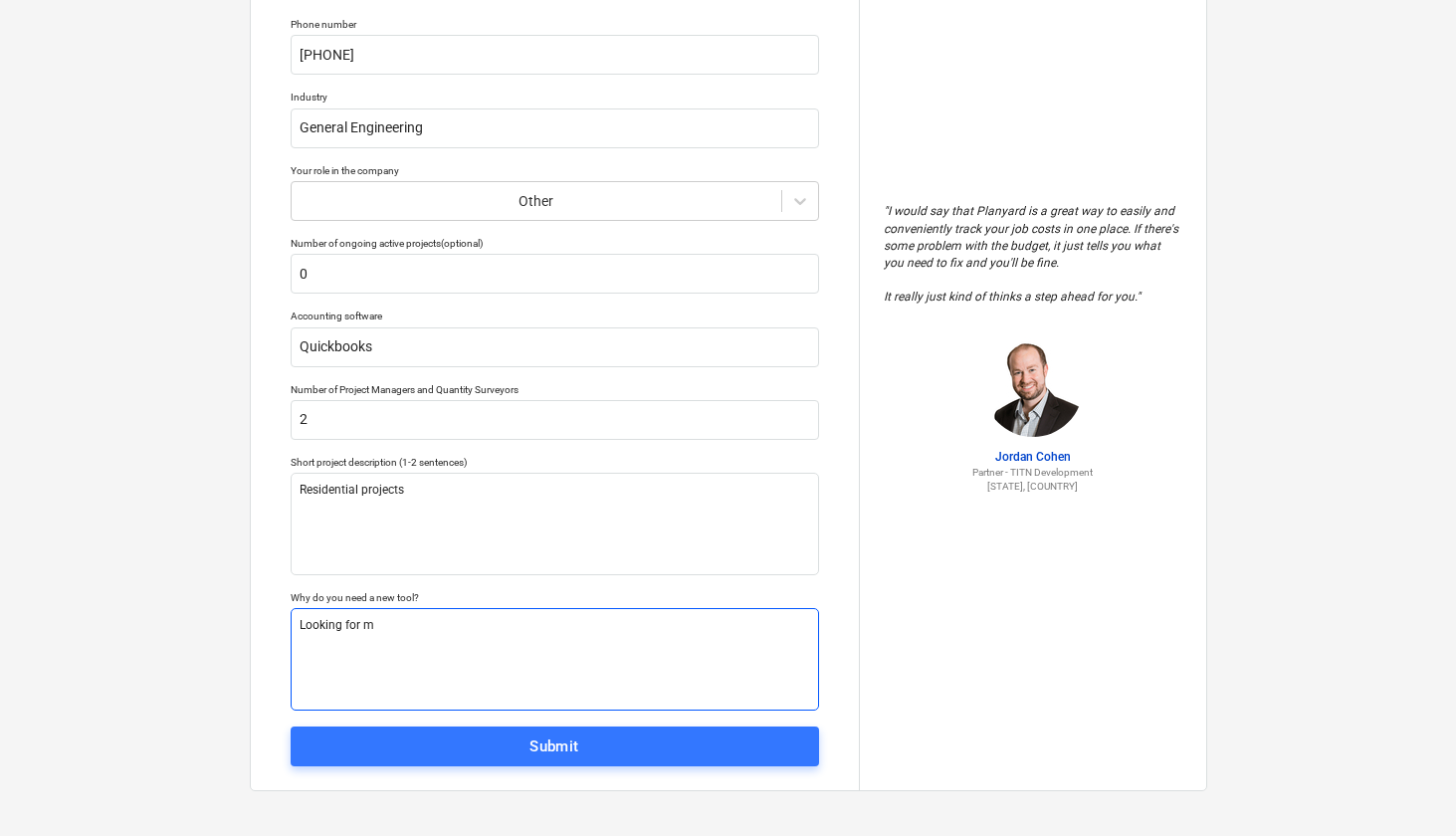 type on "x" 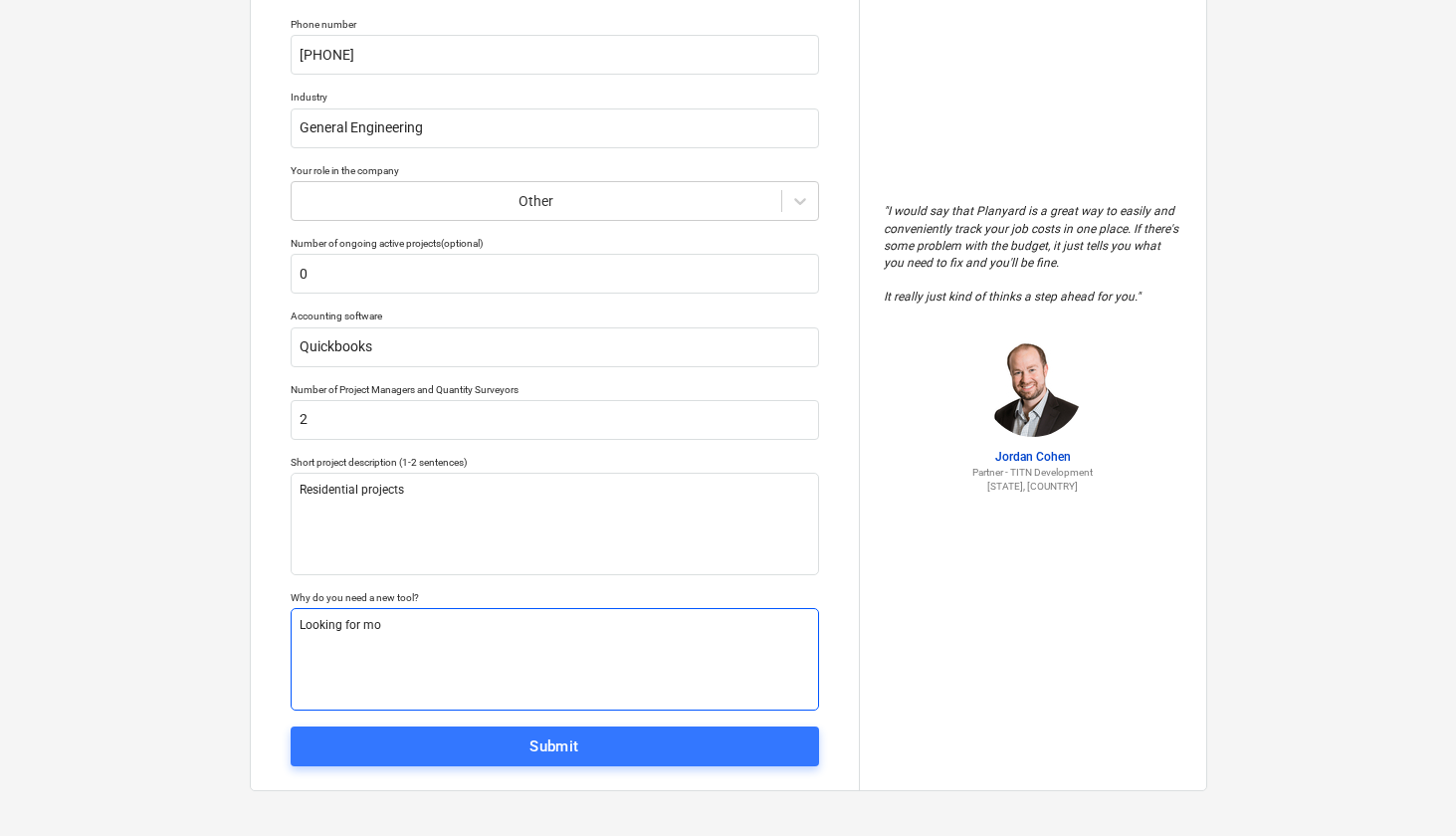 type on "x" 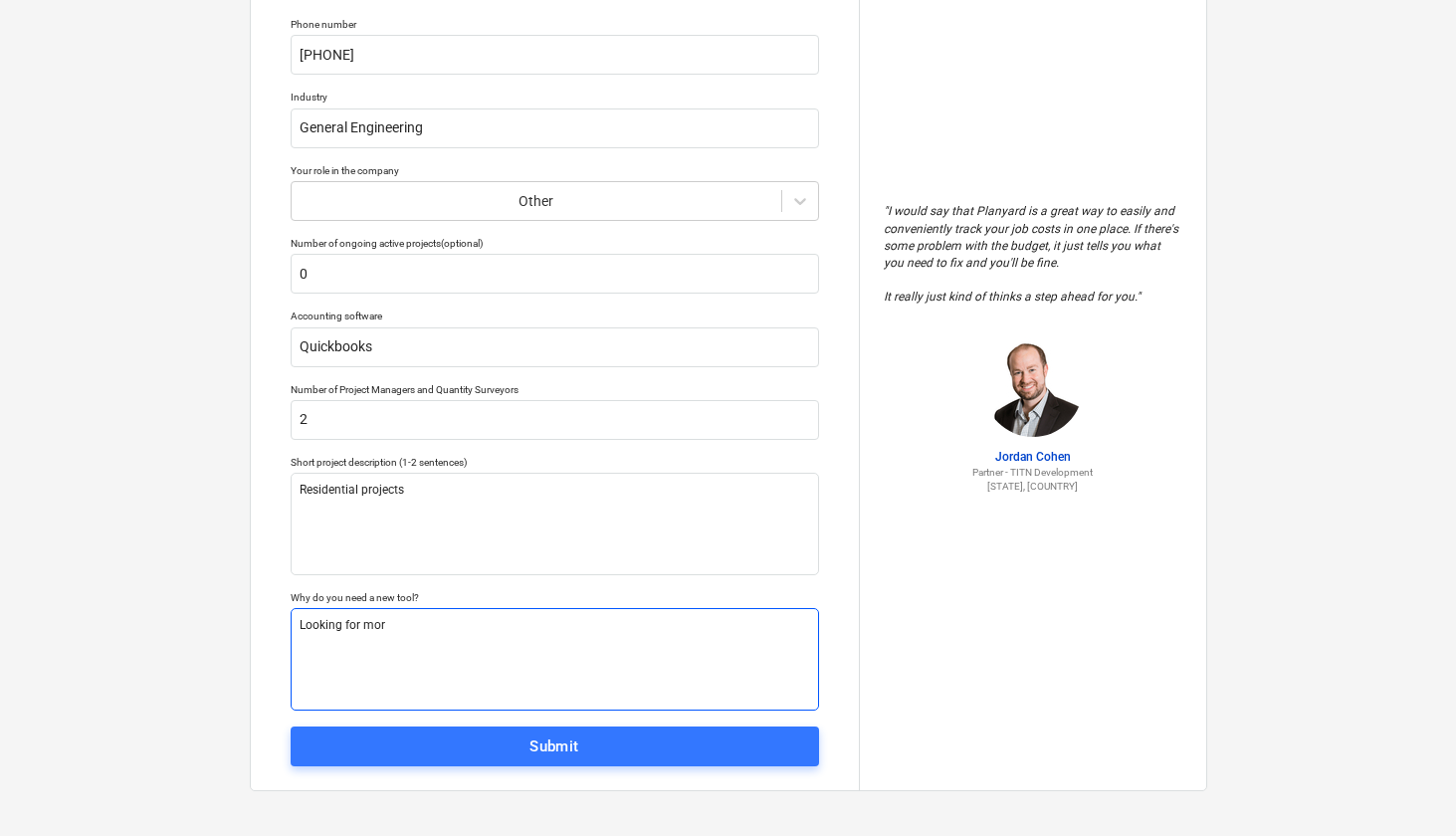 type on "x" 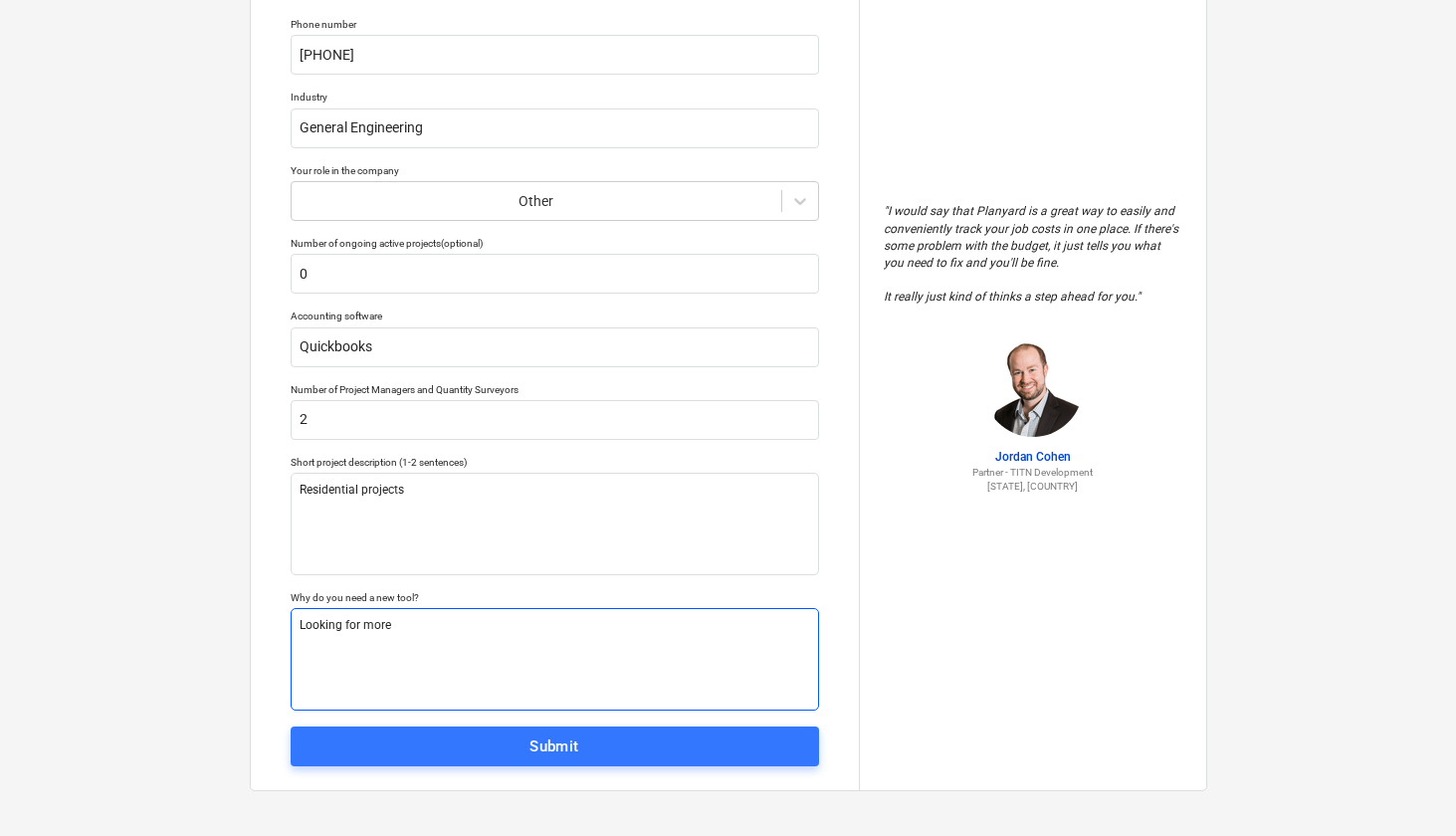 type on "x" 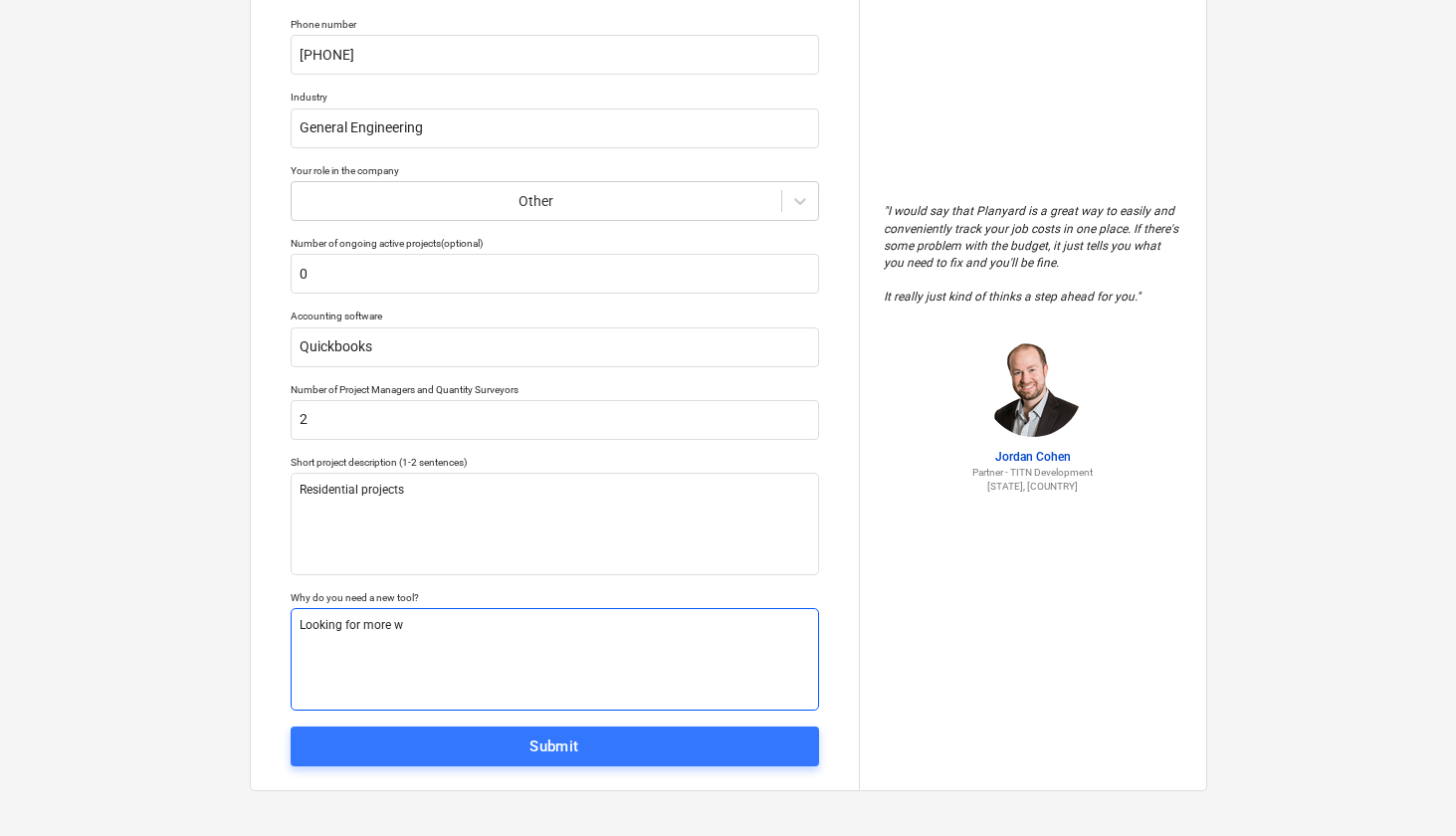type on "x" 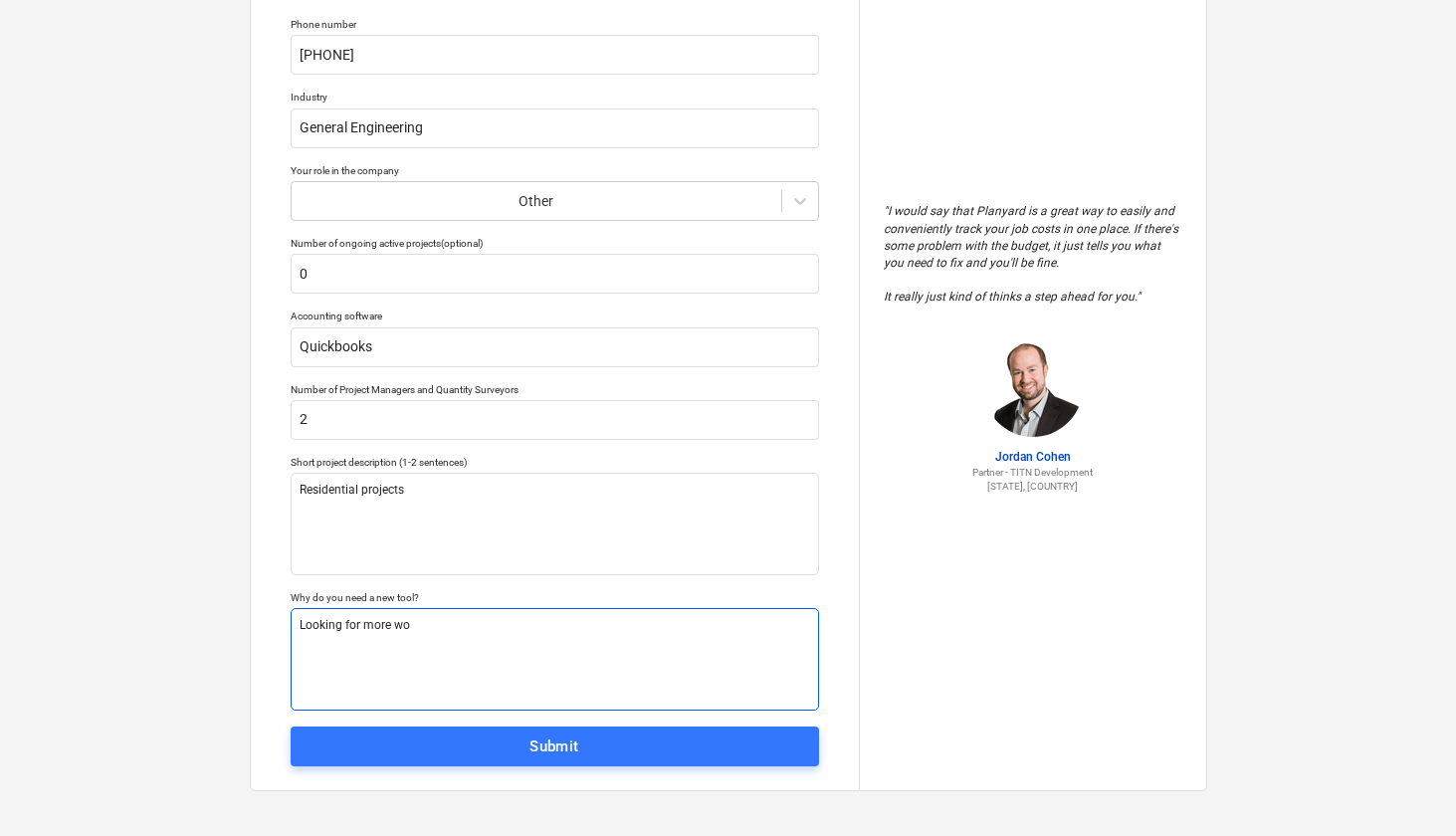type on "x" 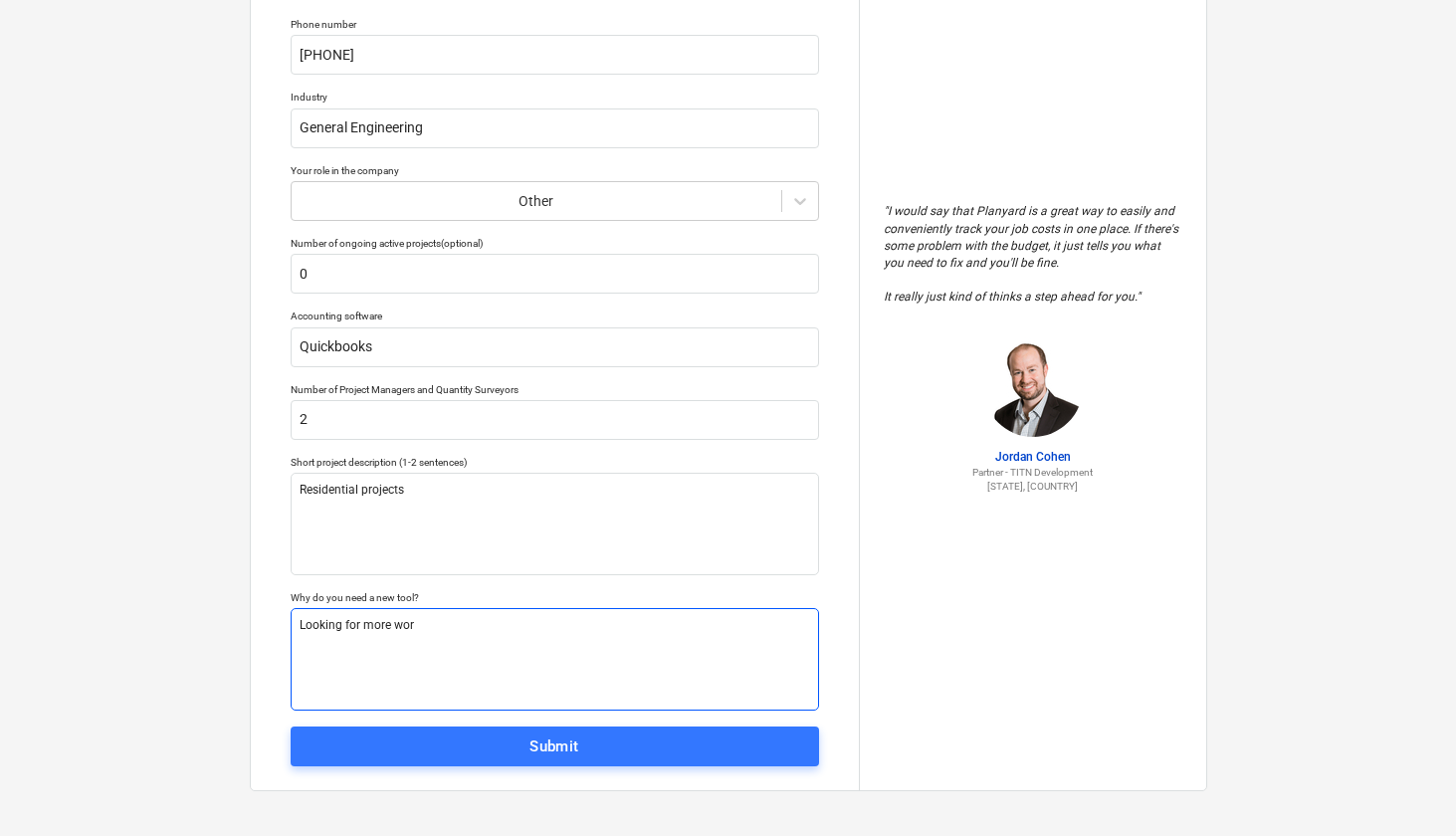 type on "x" 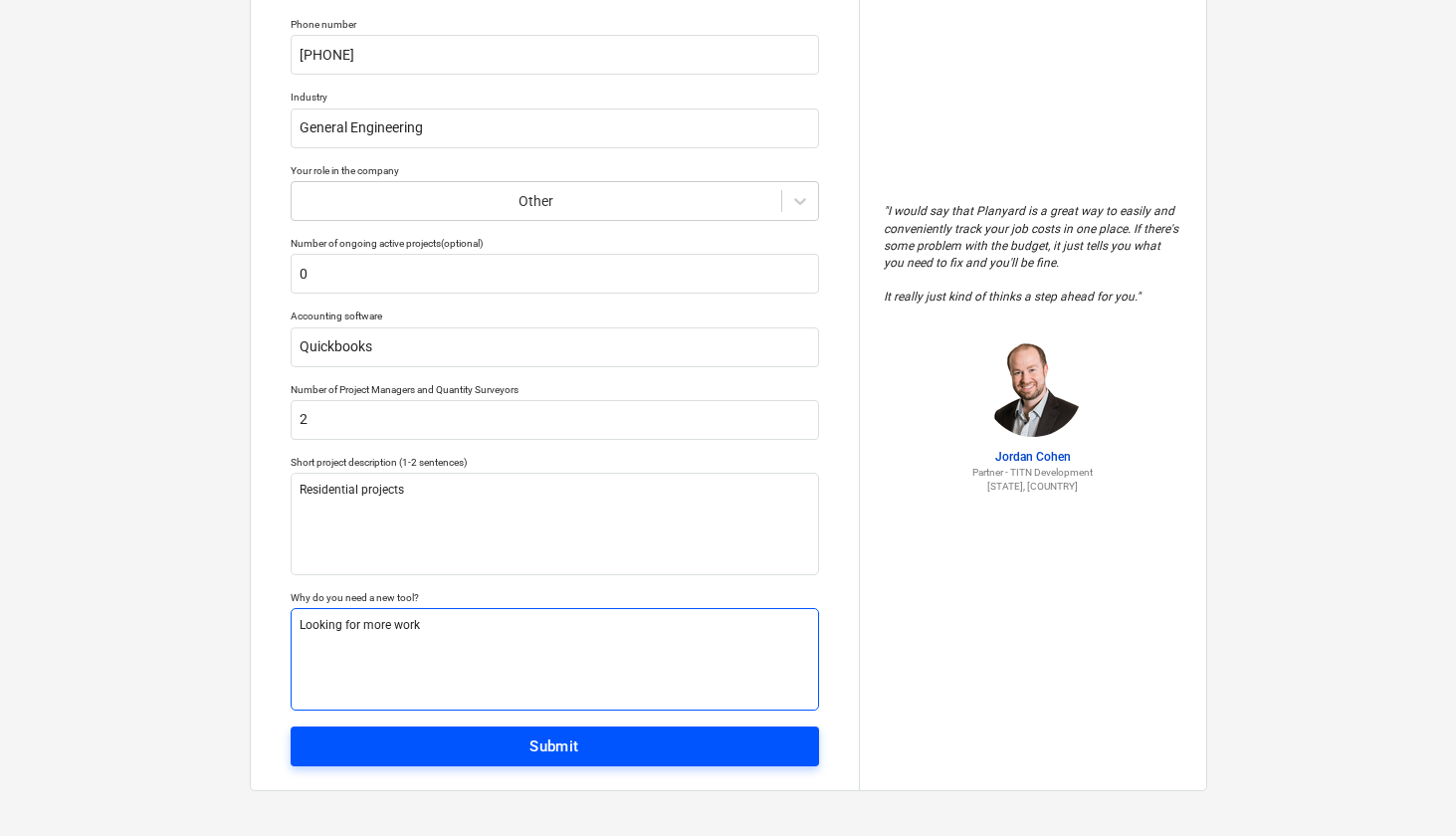 type on "Looking for more work" 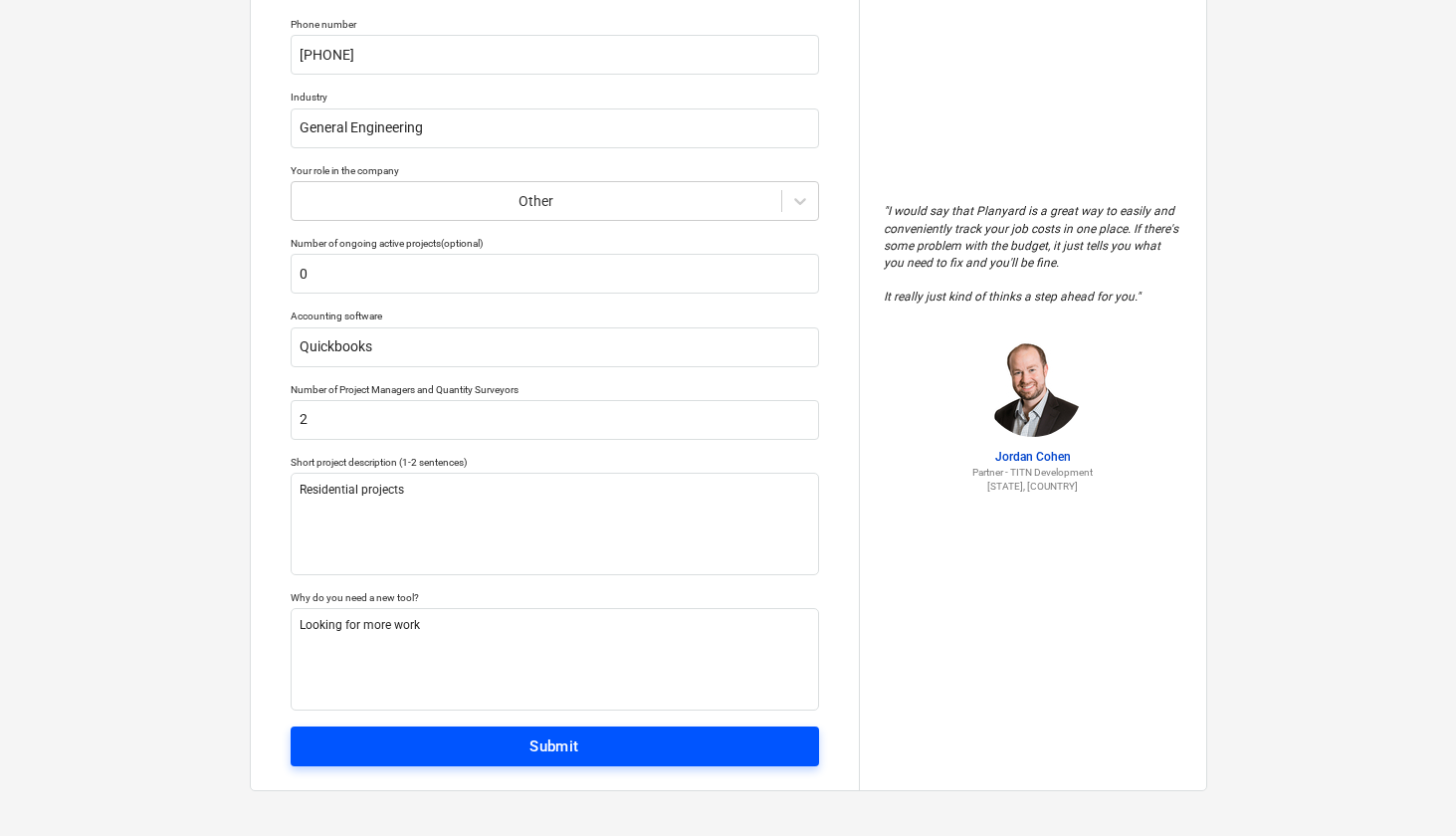click on "Submit" at bounding box center (554, 746) 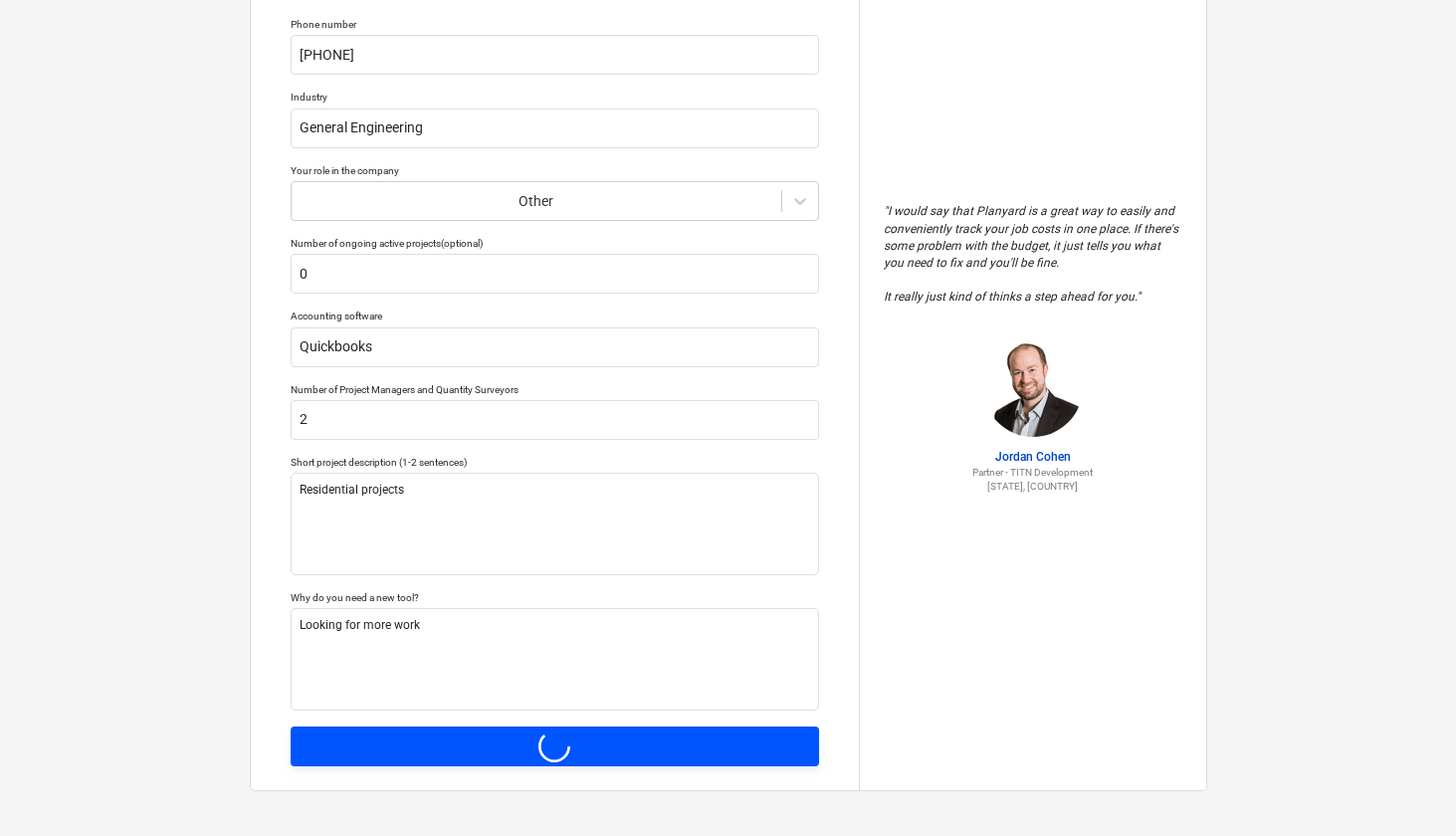 type on "x" 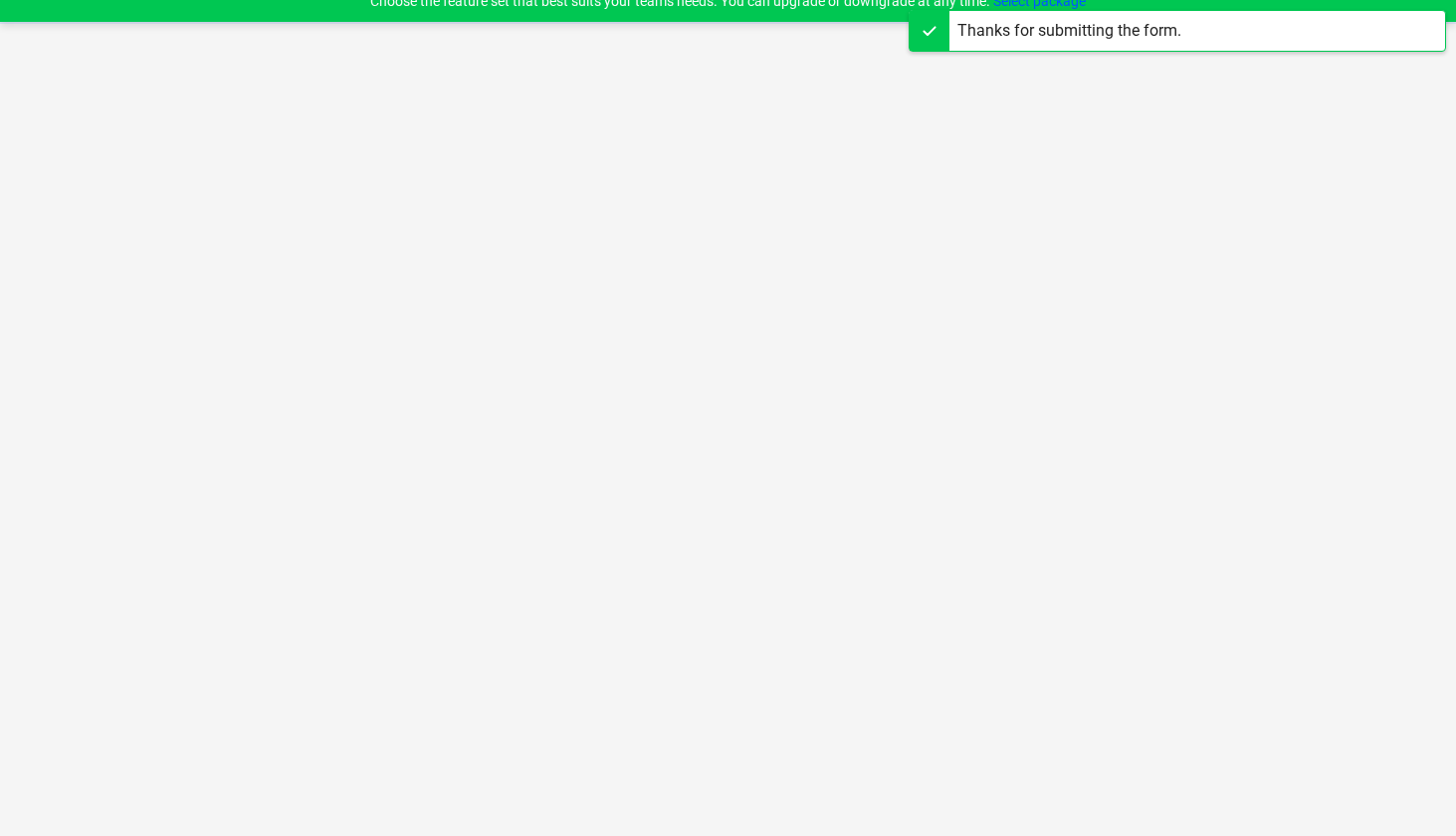 scroll, scrollTop: 19, scrollLeft: 0, axis: vertical 